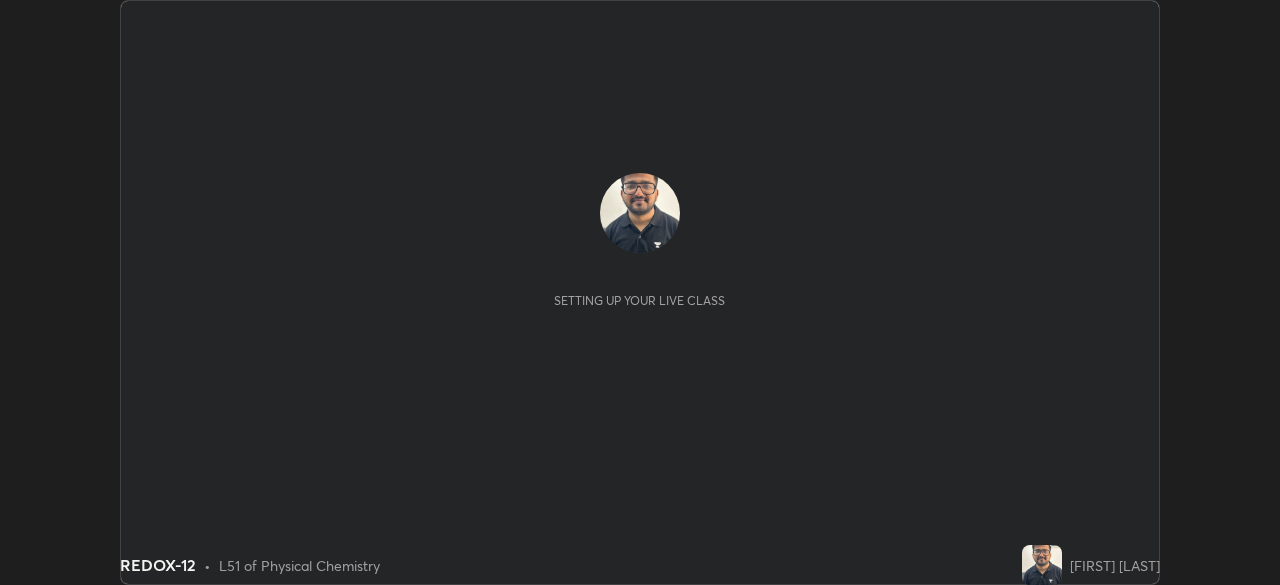 scroll, scrollTop: 0, scrollLeft: 0, axis: both 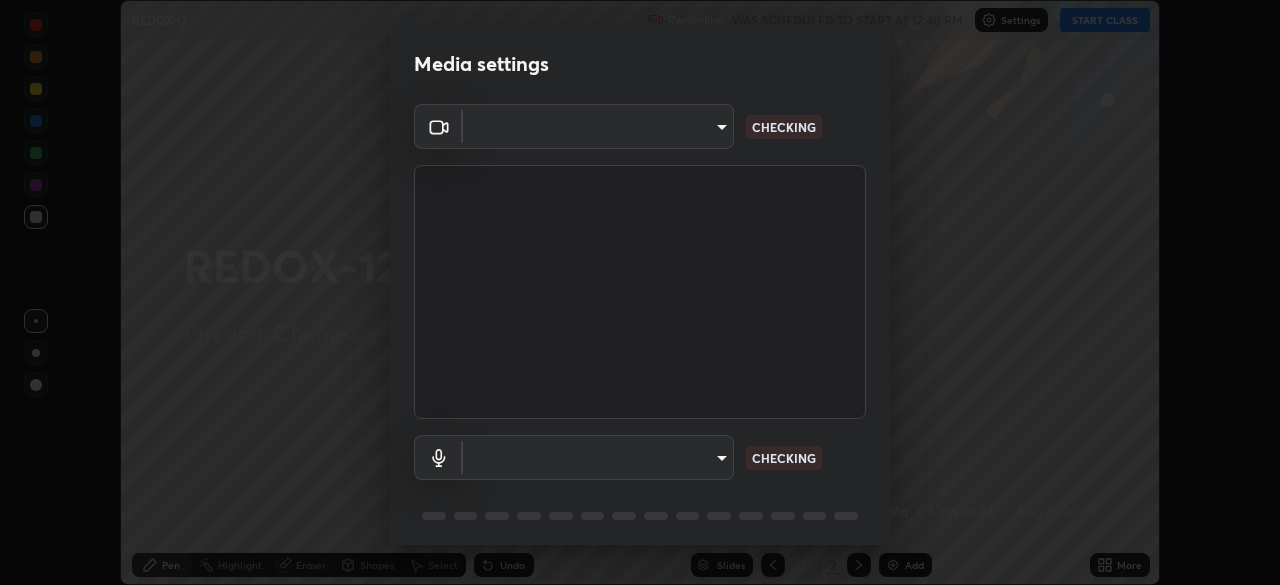 type on "55598c20c3627f74fde2fa62c56176c6afd958eb63f7086a397ce1464aa3371d" 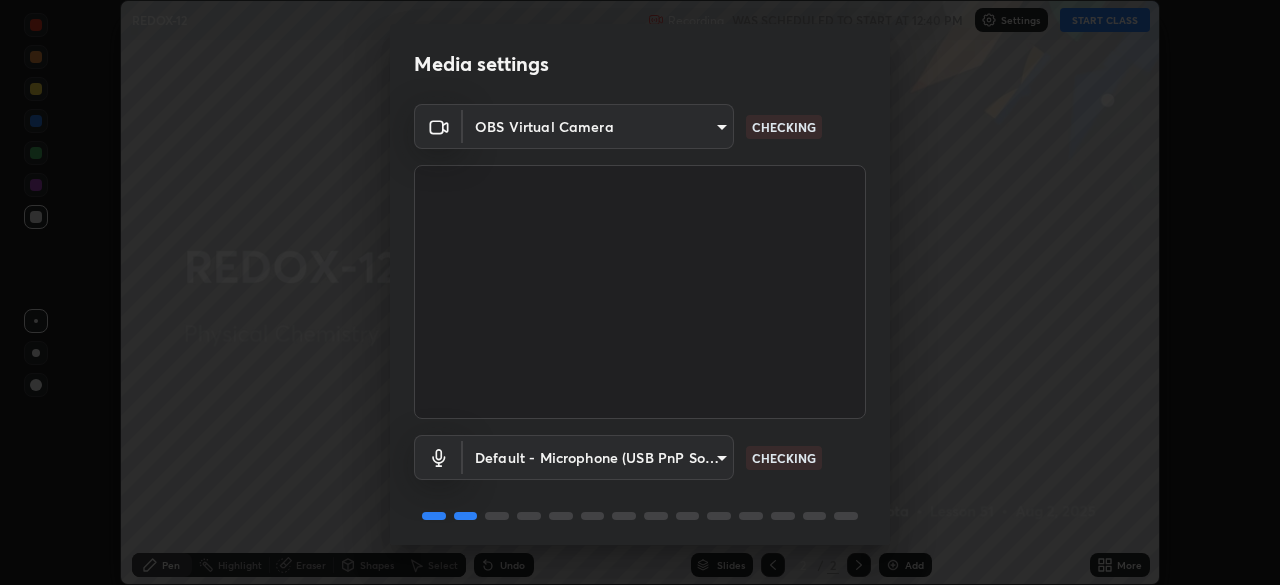 scroll, scrollTop: 70, scrollLeft: 0, axis: vertical 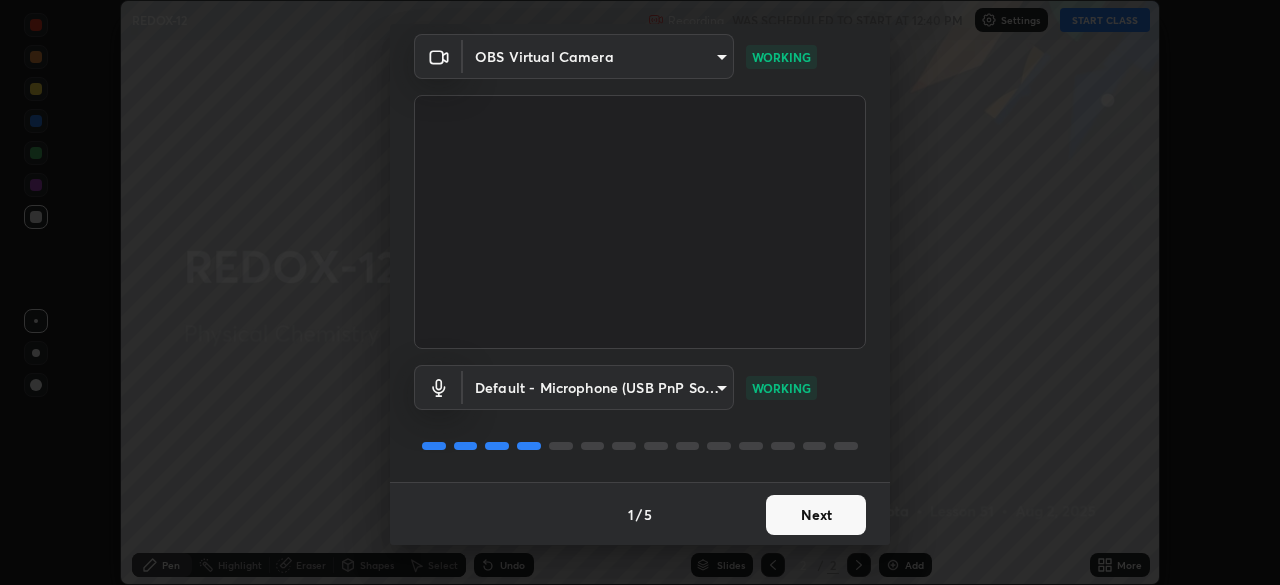 click on "Next" at bounding box center (816, 515) 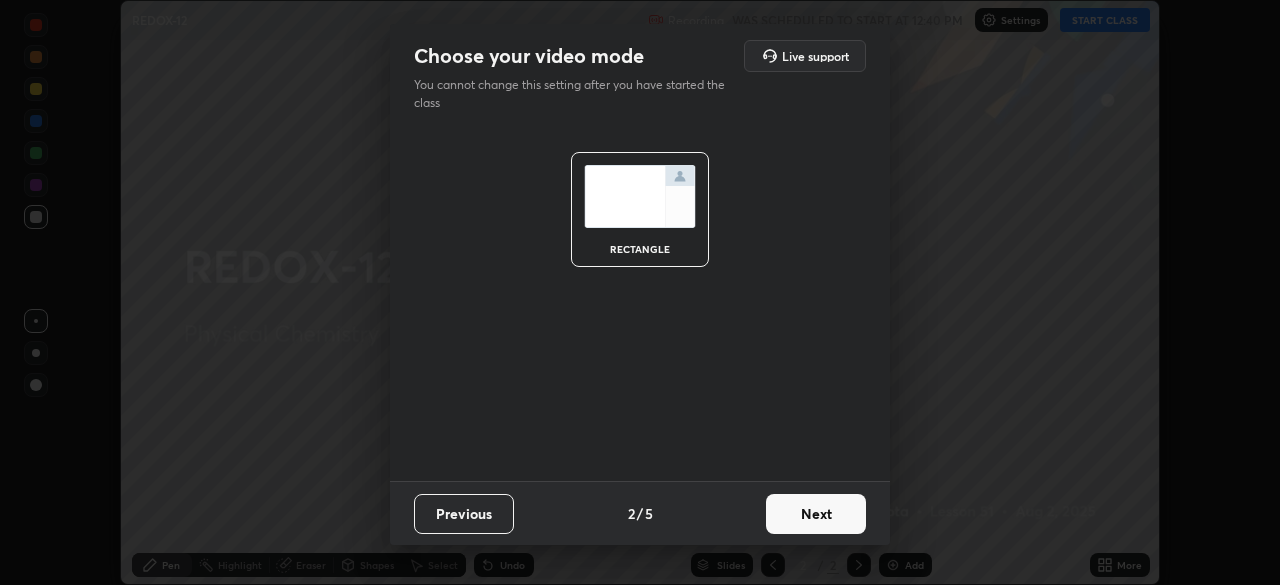 scroll, scrollTop: 0, scrollLeft: 0, axis: both 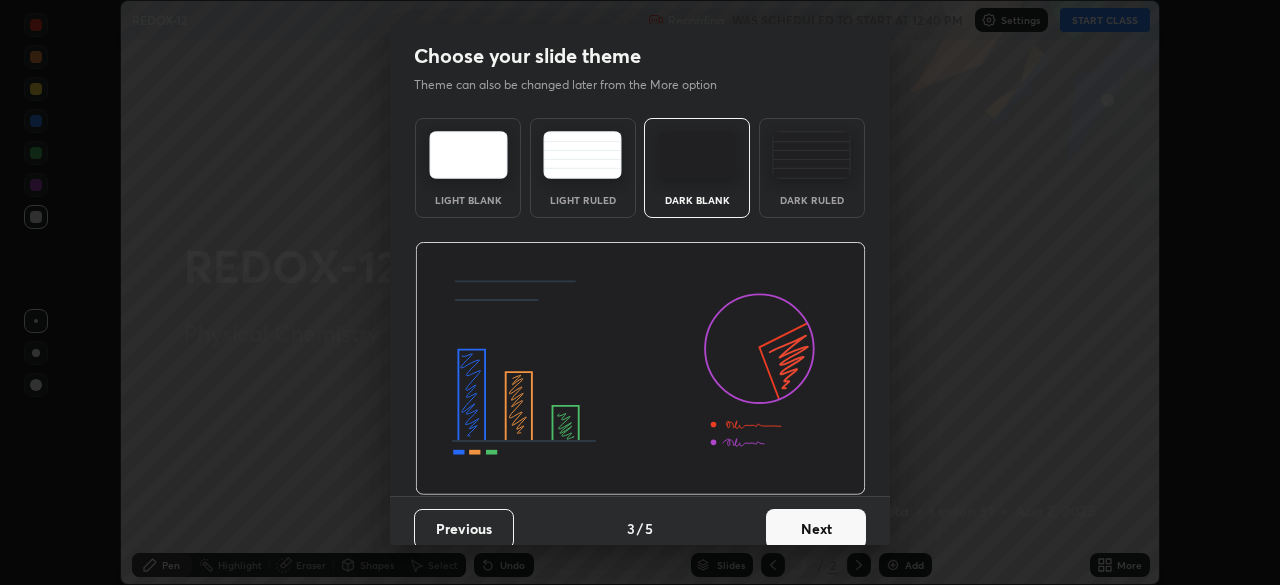 click on "Next" at bounding box center (816, 529) 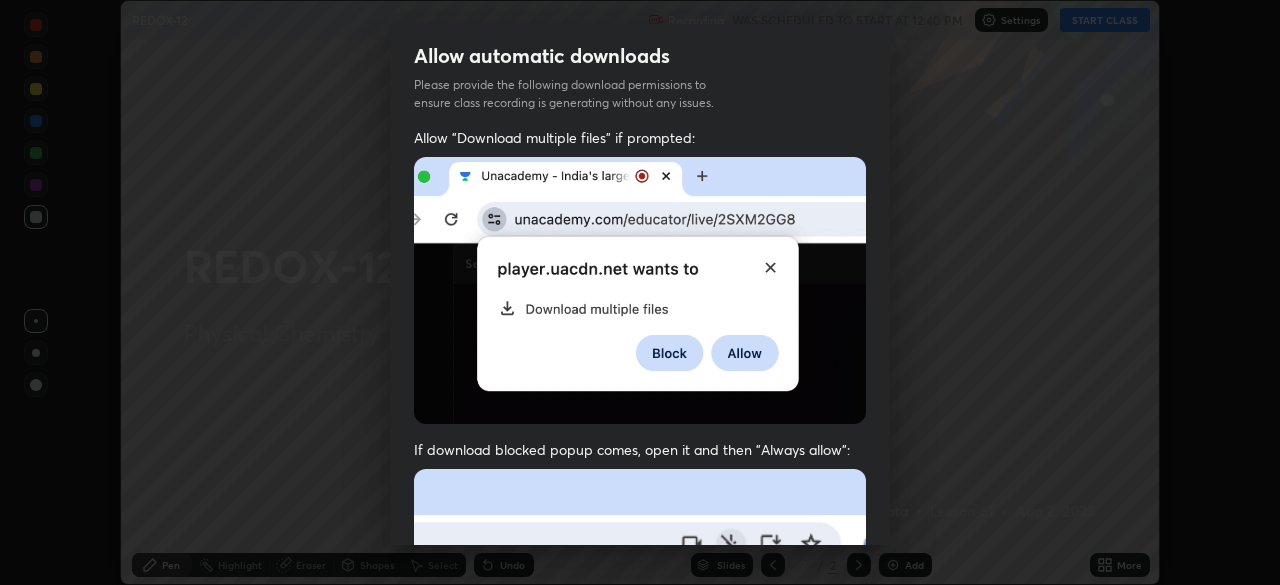 click at bounding box center (640, 687) 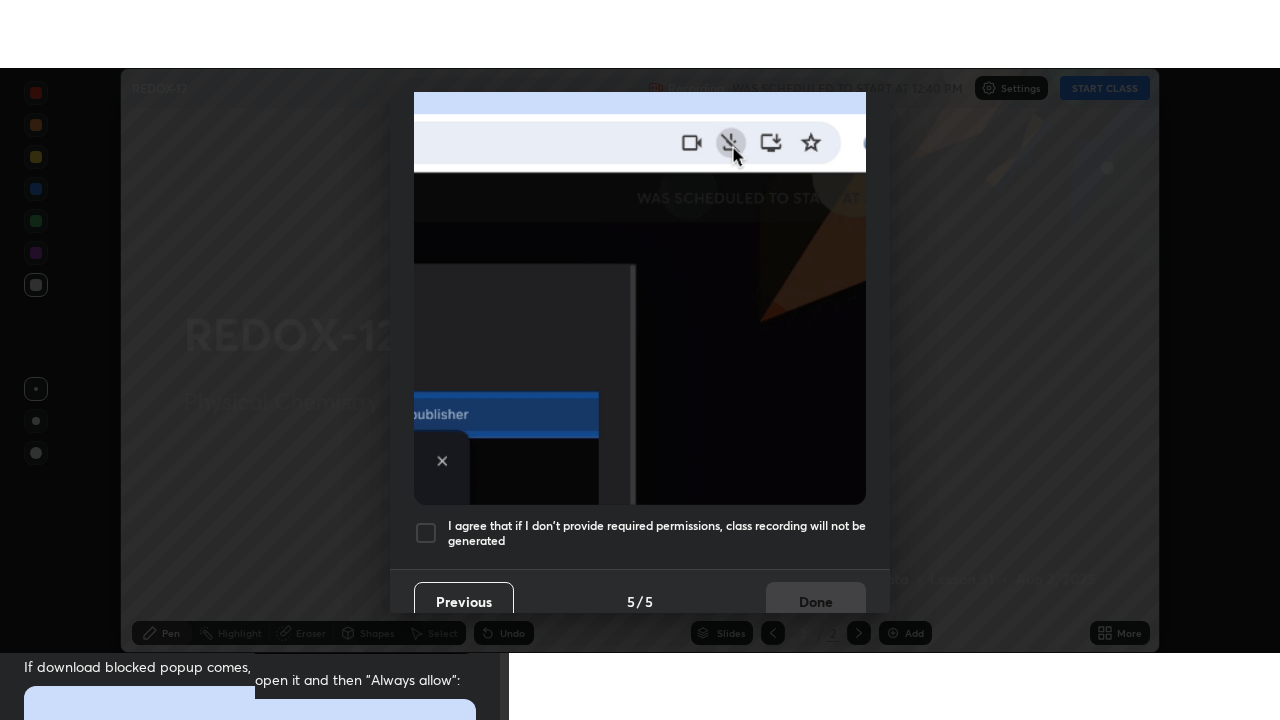 scroll, scrollTop: 471, scrollLeft: 0, axis: vertical 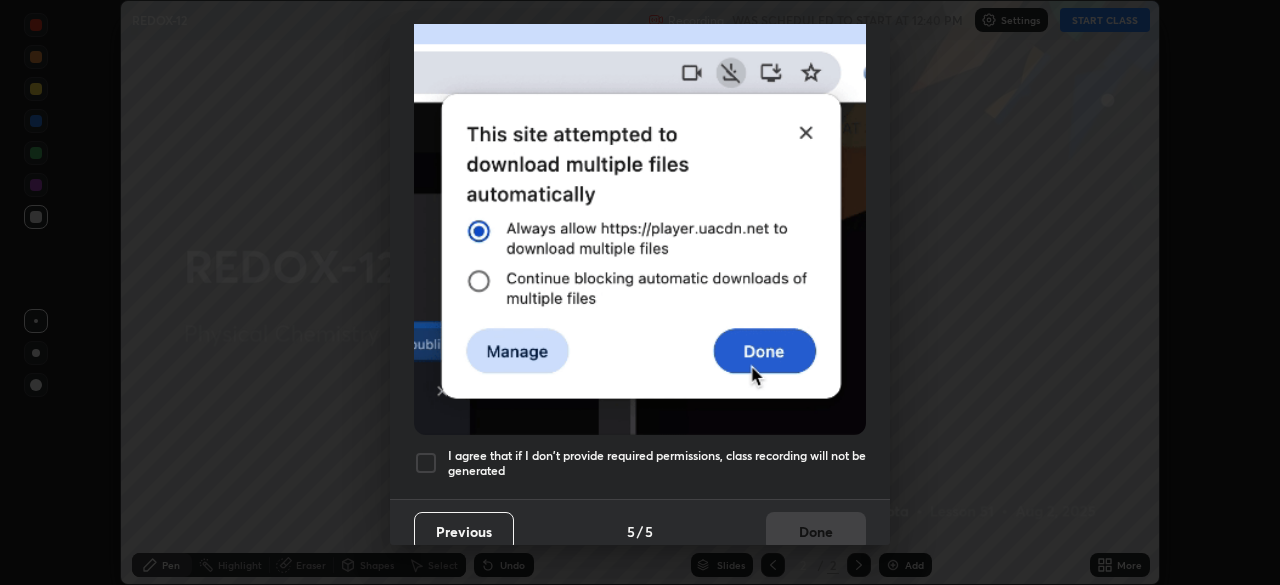 click at bounding box center [426, 463] 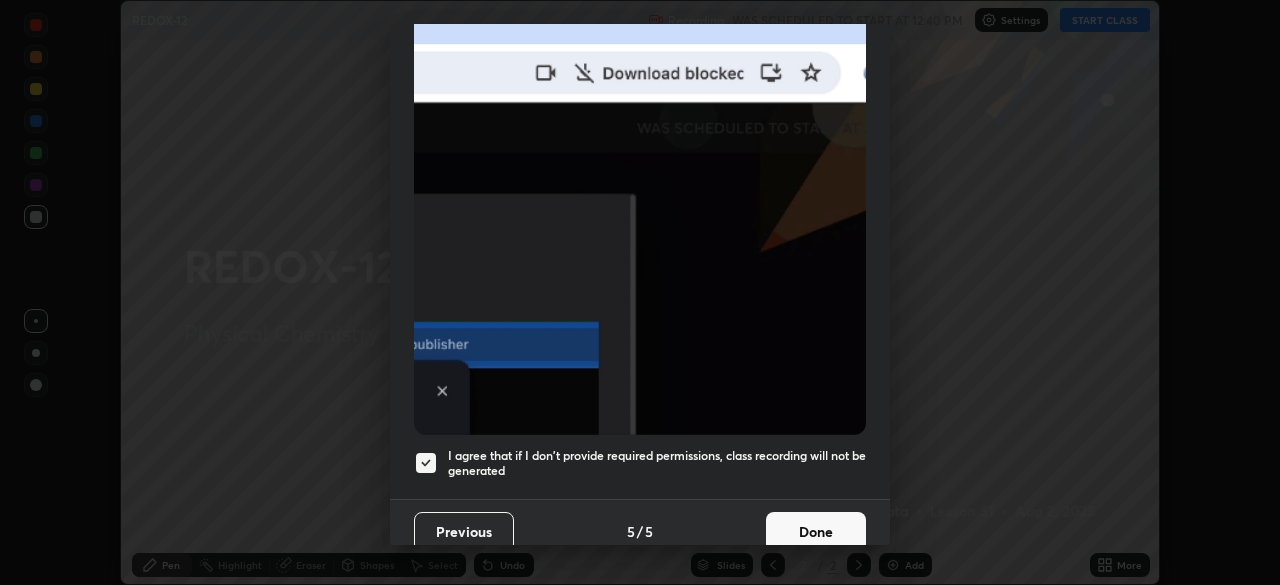 click on "Done" at bounding box center (816, 532) 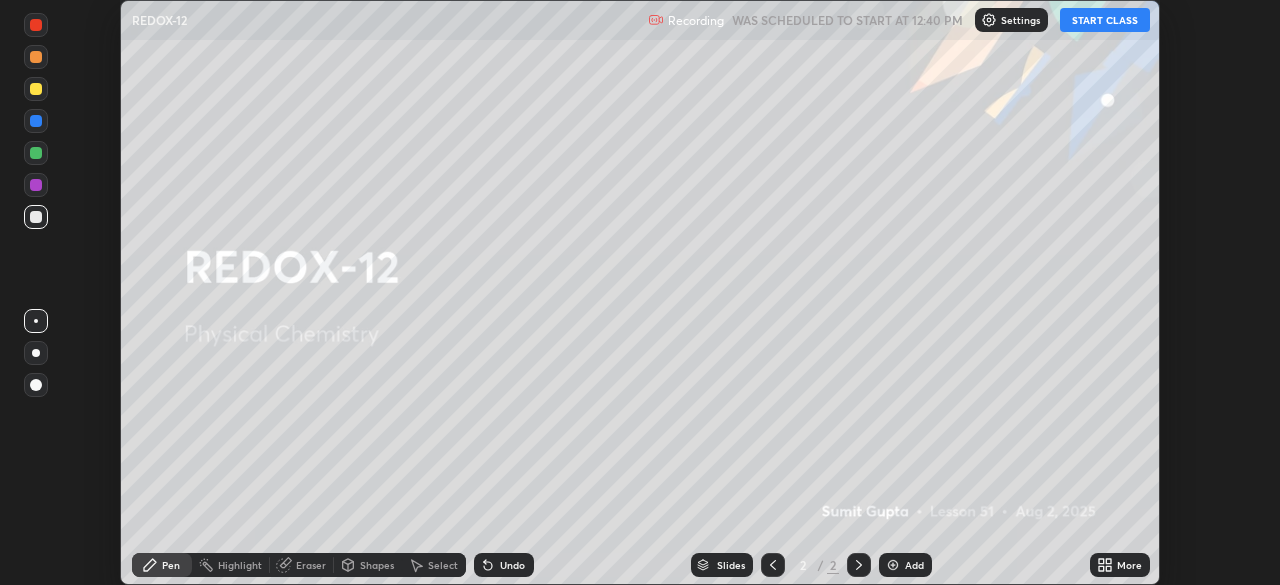 click 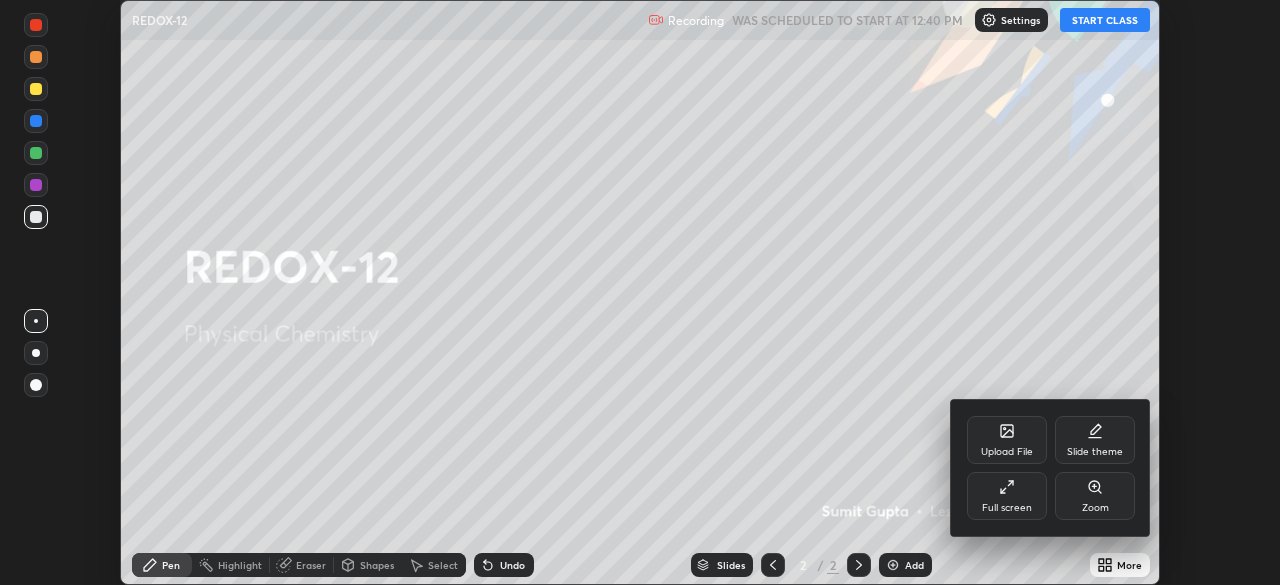 click on "Full screen" at bounding box center (1007, 508) 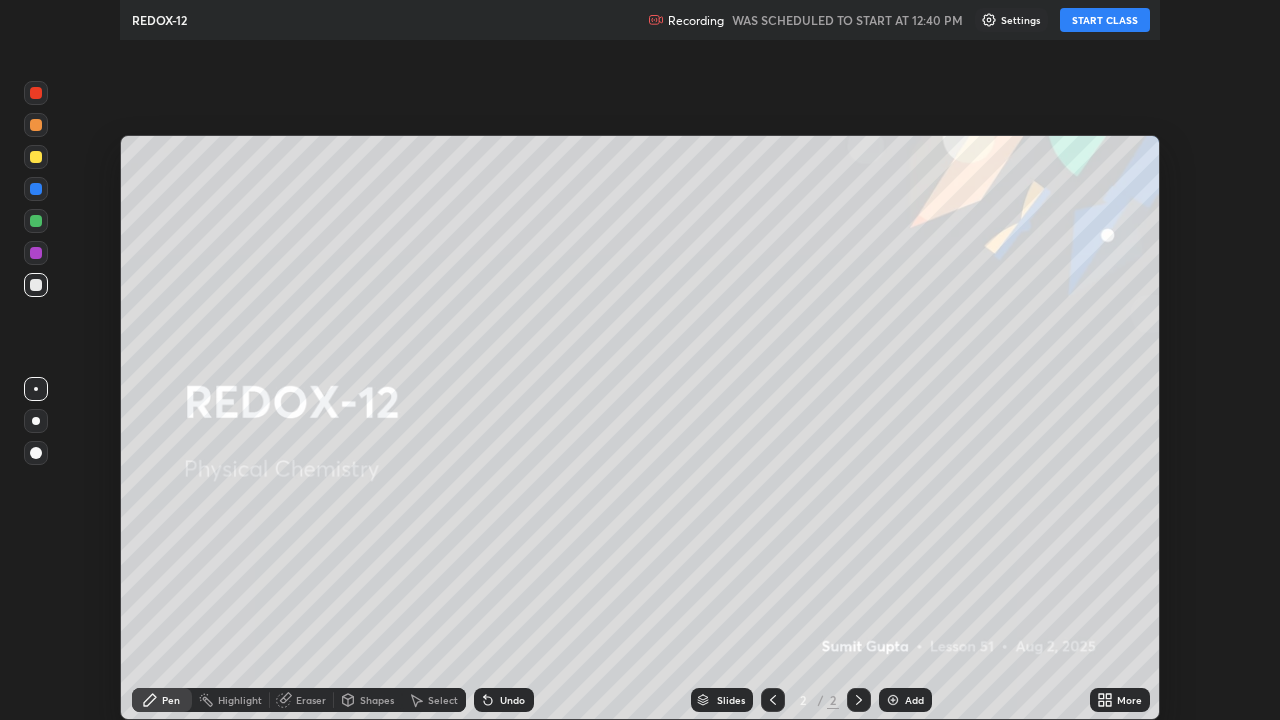 scroll, scrollTop: 99280, scrollLeft: 98720, axis: both 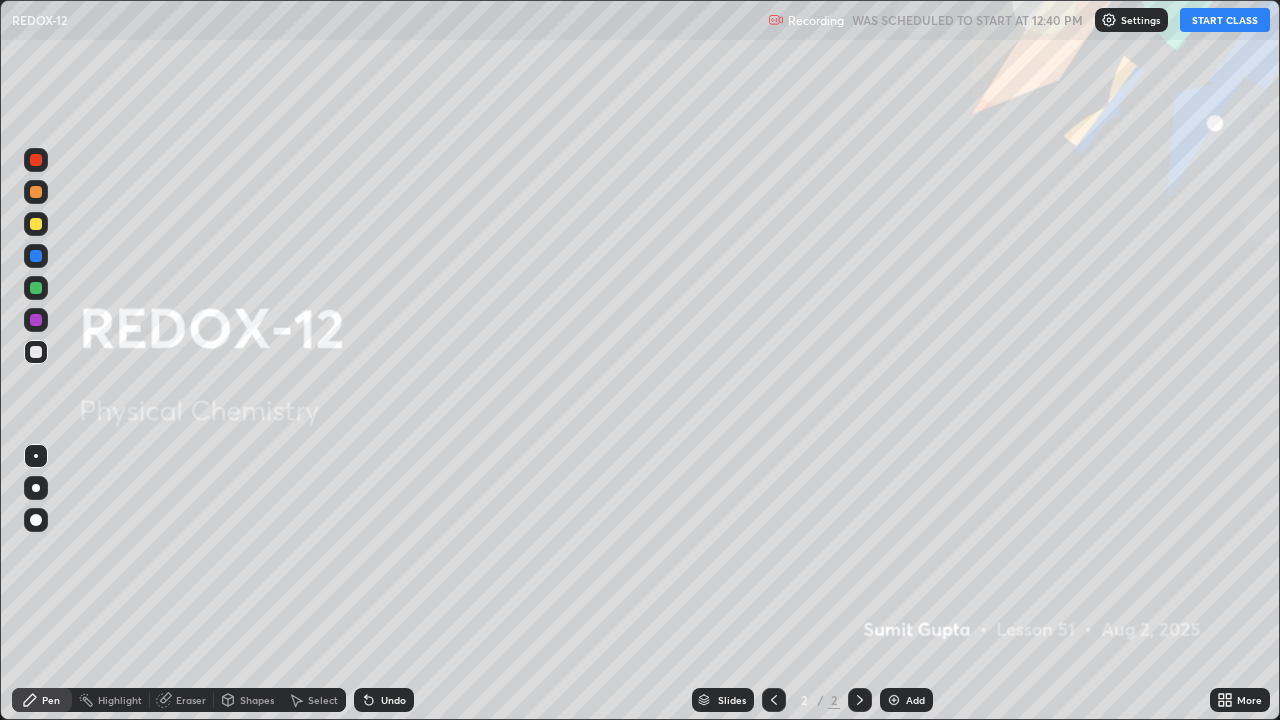 click on "START CLASS" at bounding box center [1225, 20] 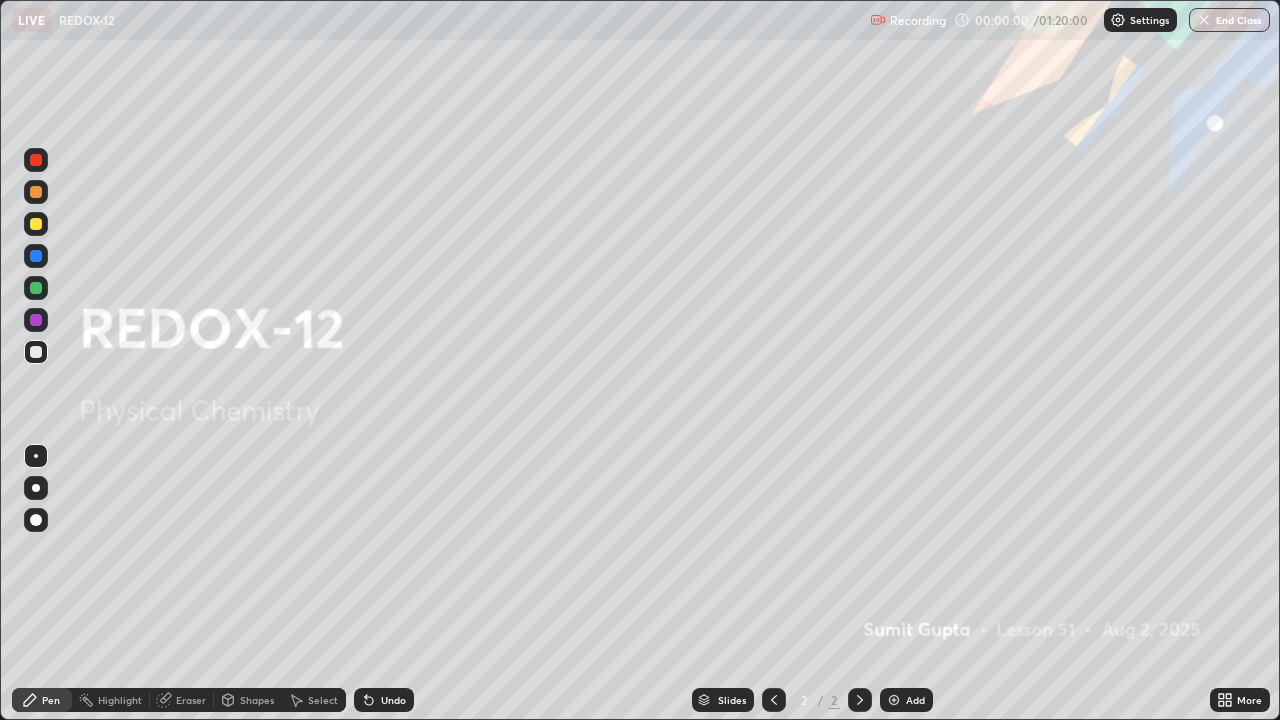click on "Add" at bounding box center (906, 700) 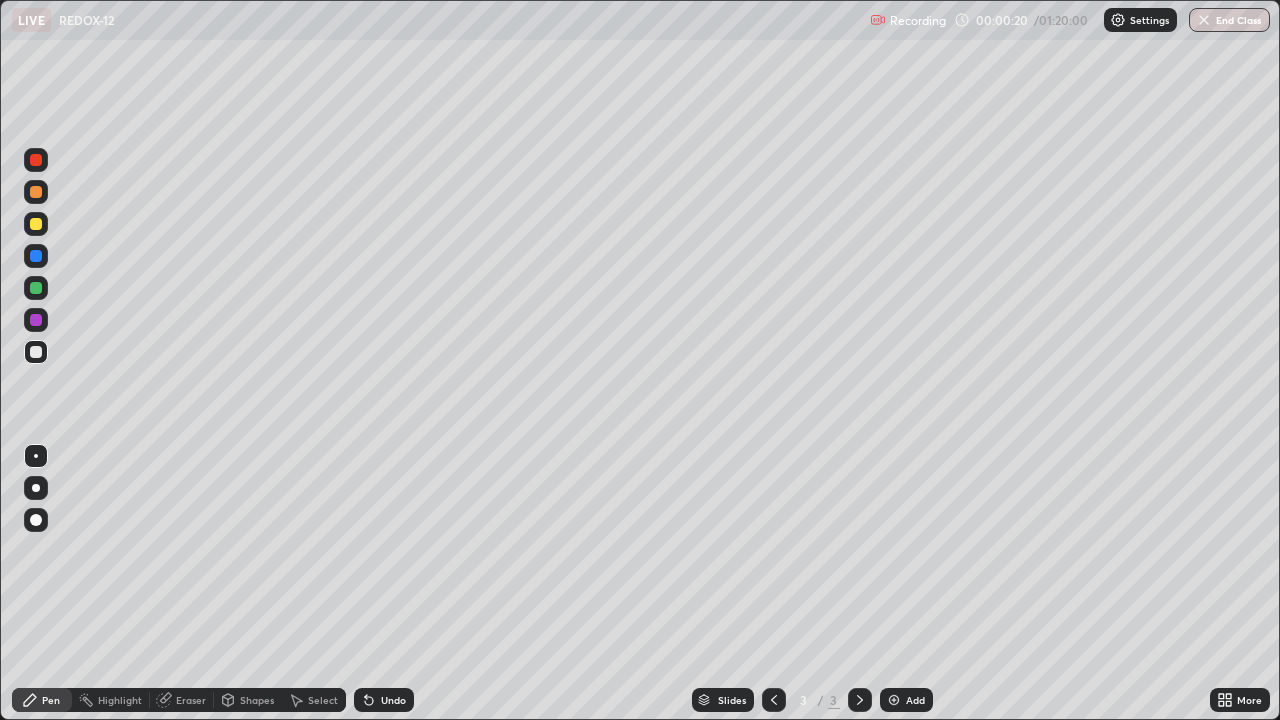 click at bounding box center (36, 488) 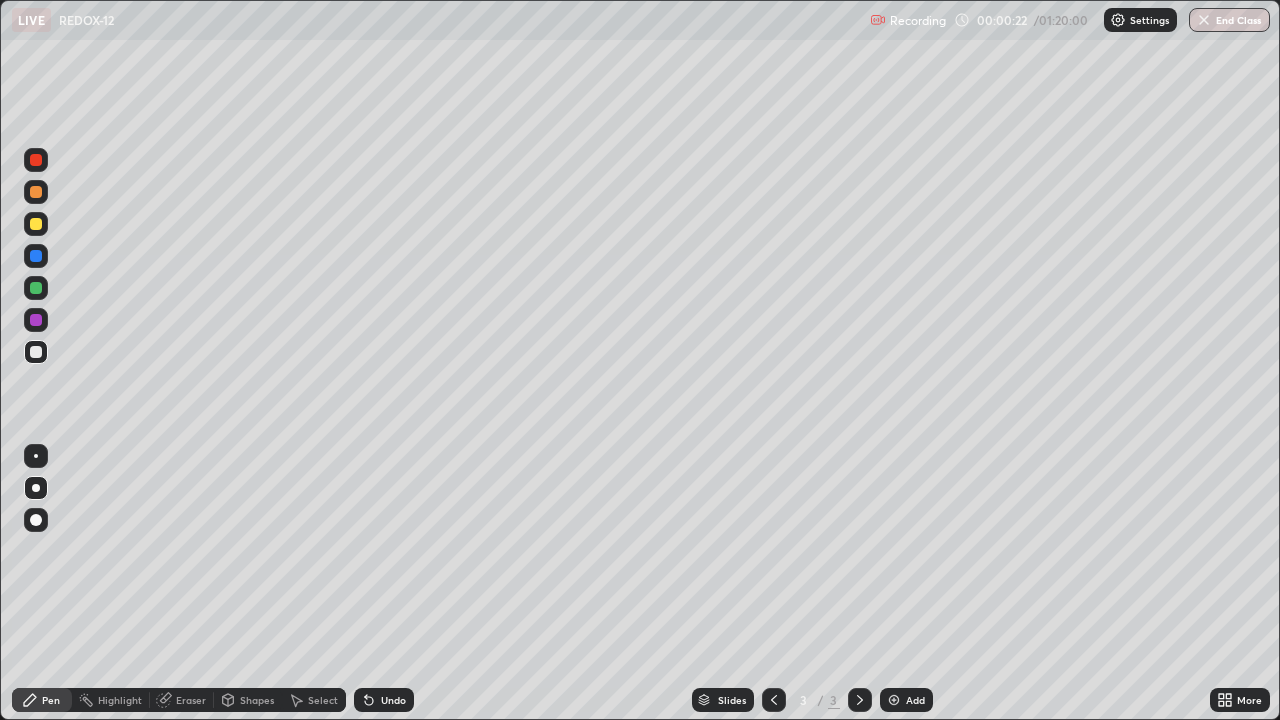 click at bounding box center (36, 224) 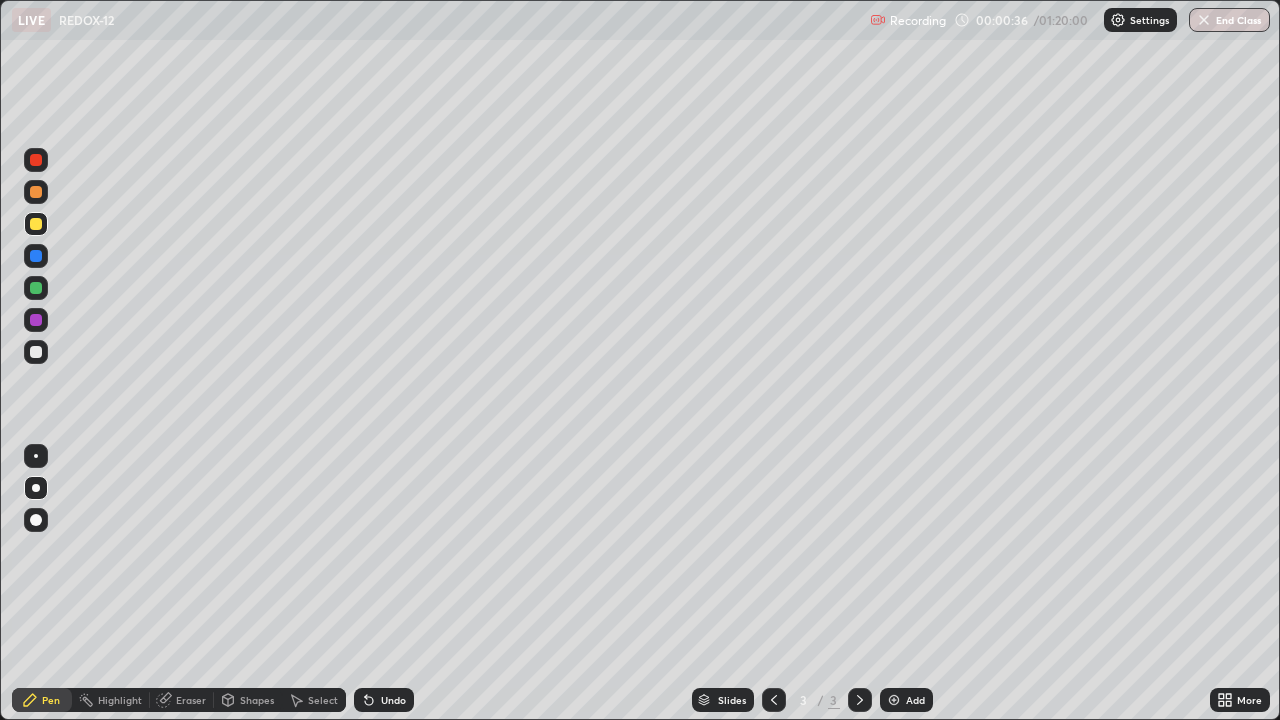 click at bounding box center [36, 488] 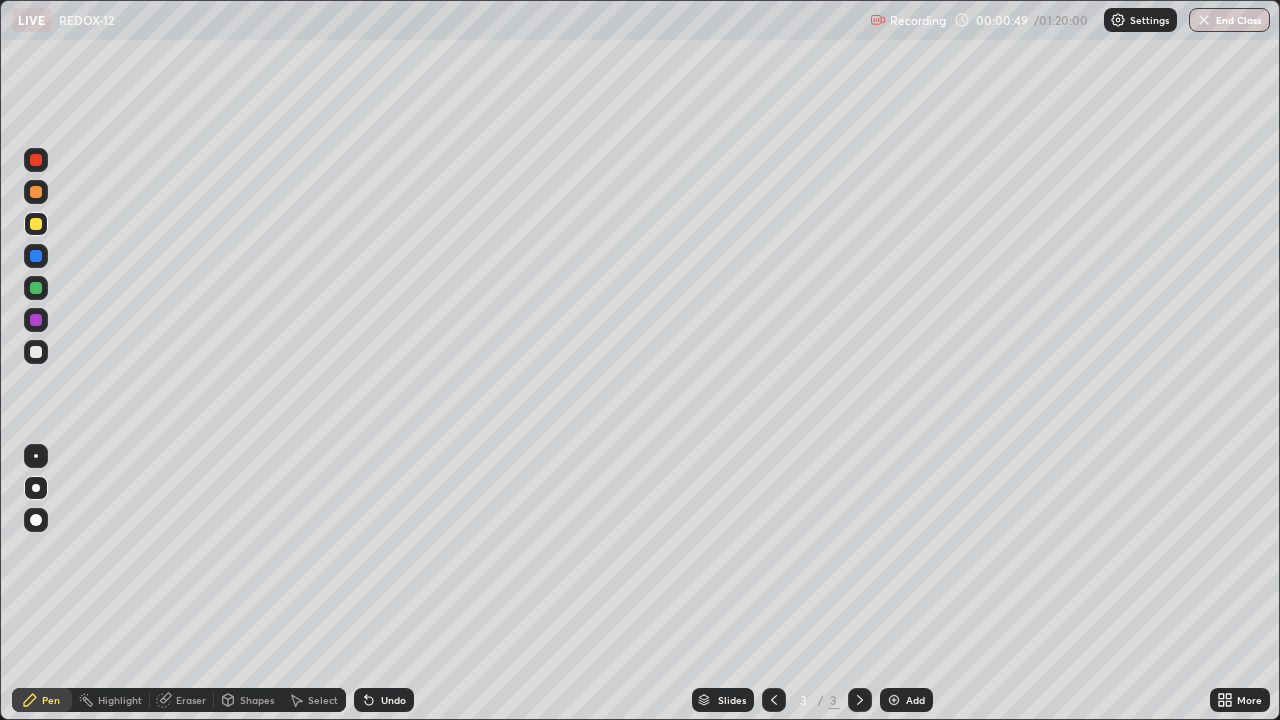 click on "Undo" at bounding box center (384, 700) 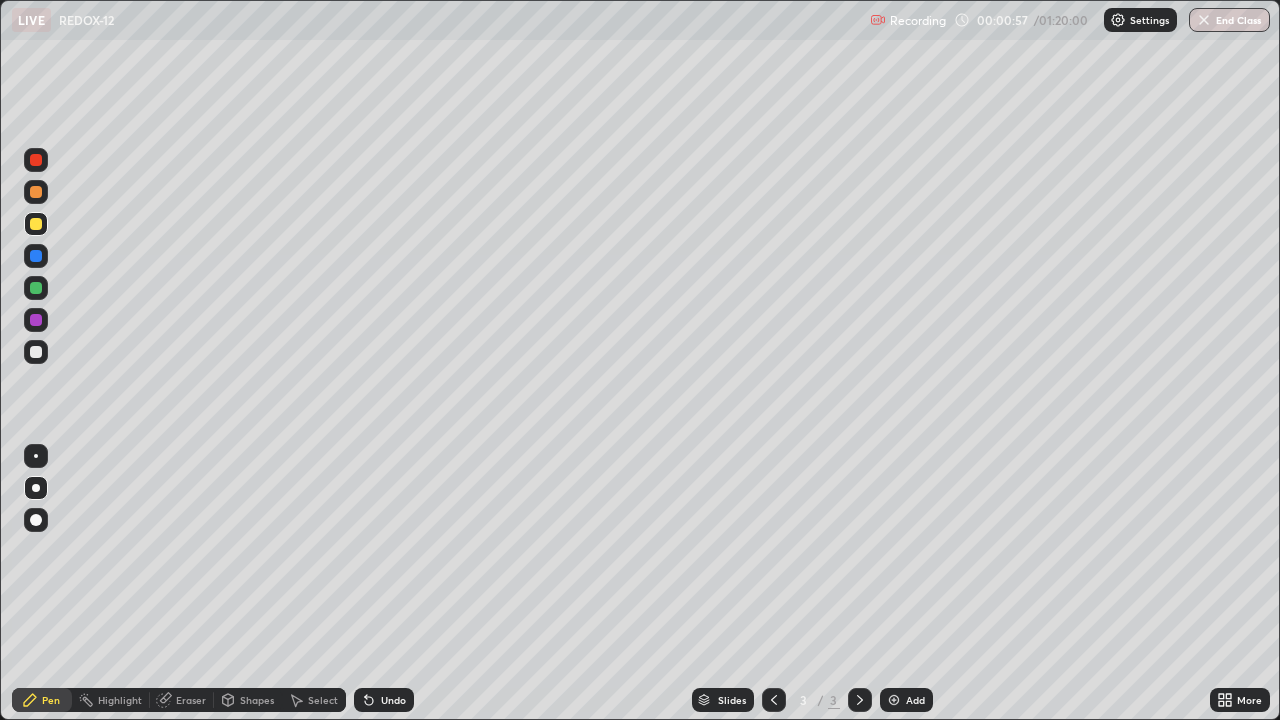 click at bounding box center [36, 256] 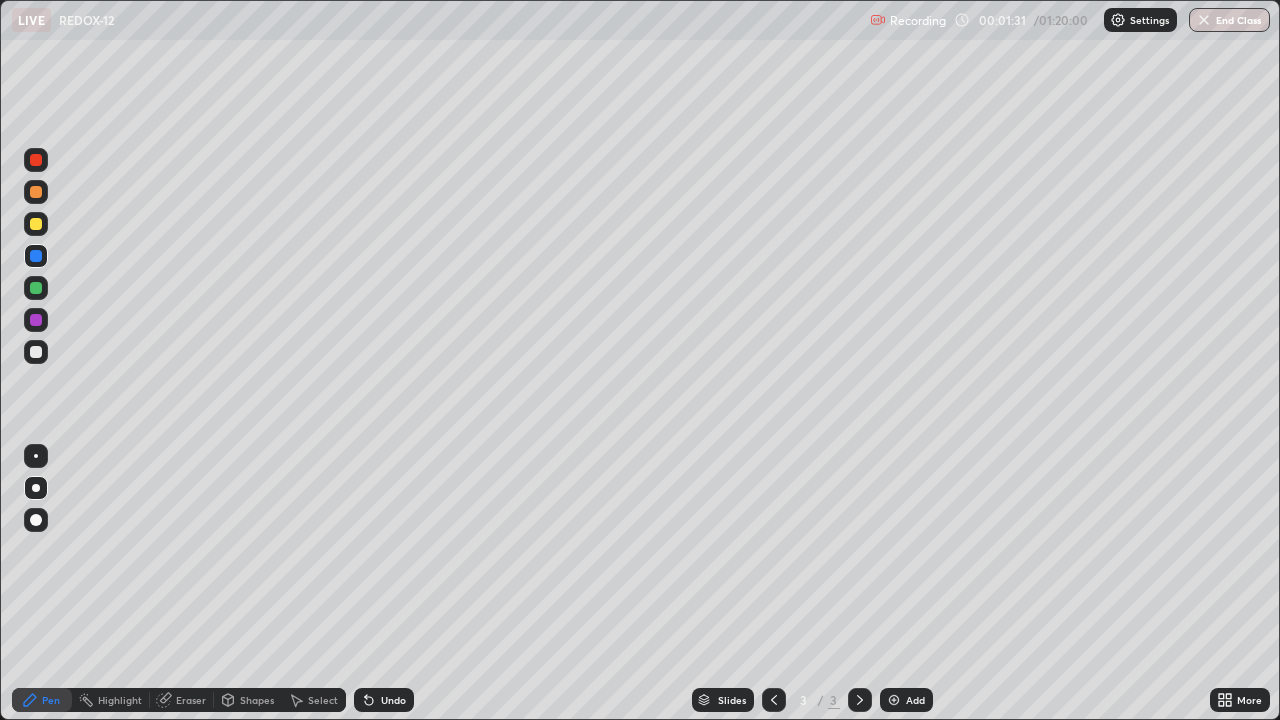 click at bounding box center (36, 224) 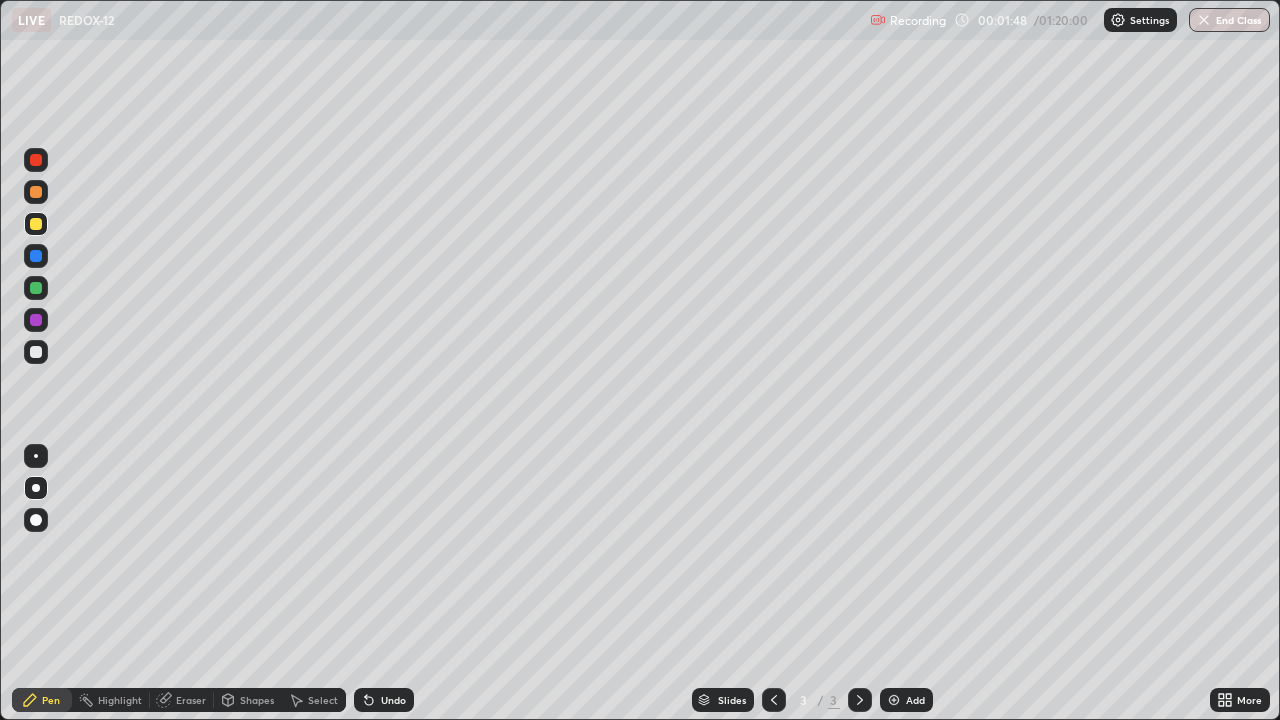 click at bounding box center [36, 352] 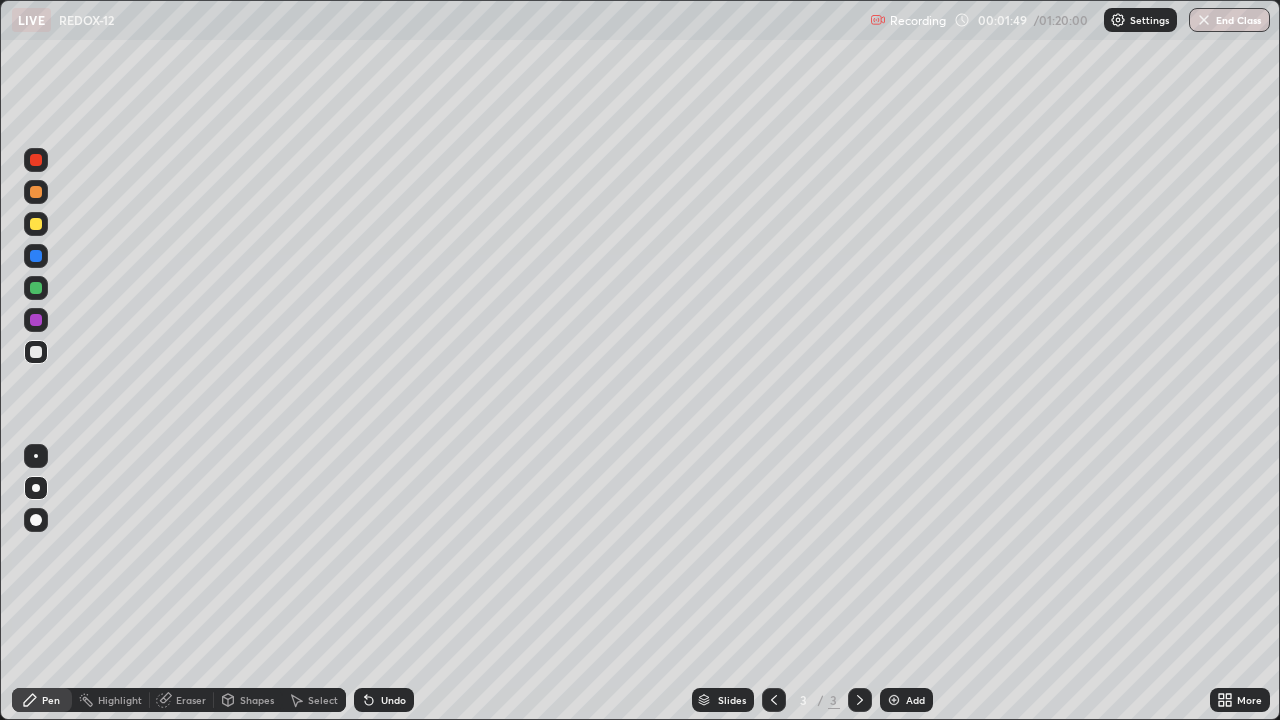 click at bounding box center [36, 224] 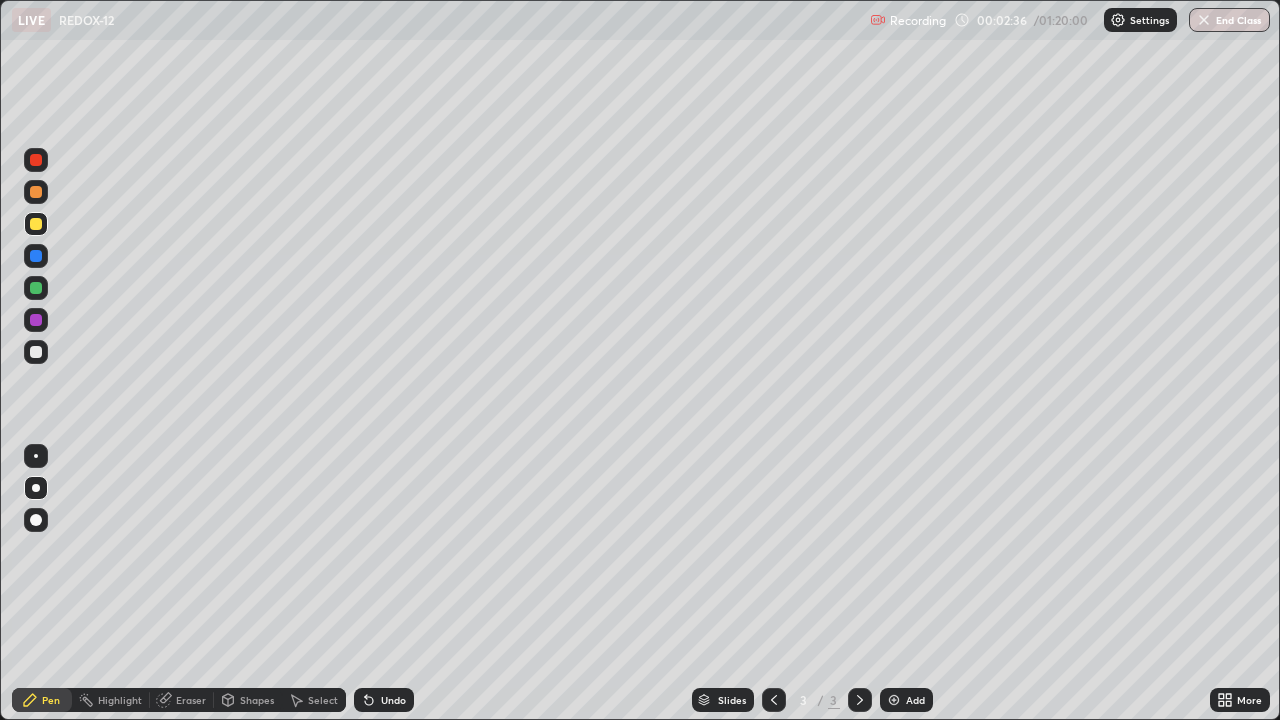 click at bounding box center (36, 352) 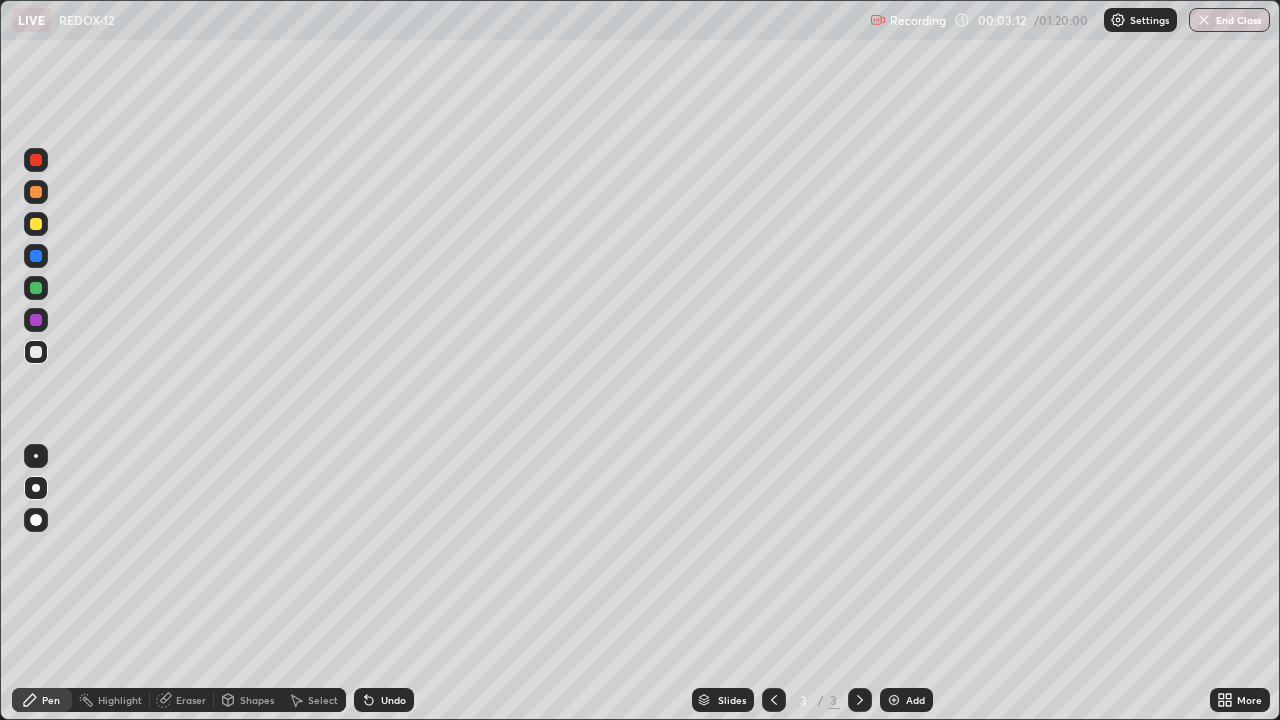click on "Undo" at bounding box center [393, 700] 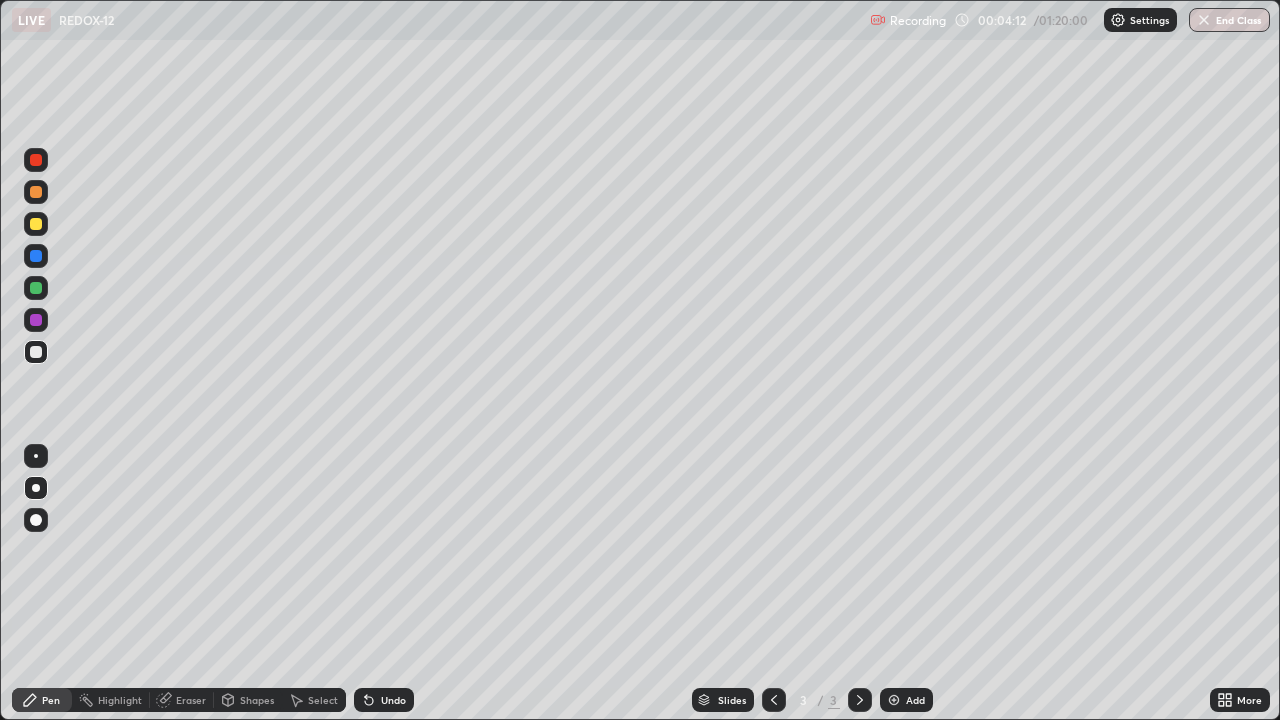 click on "Add" at bounding box center (906, 700) 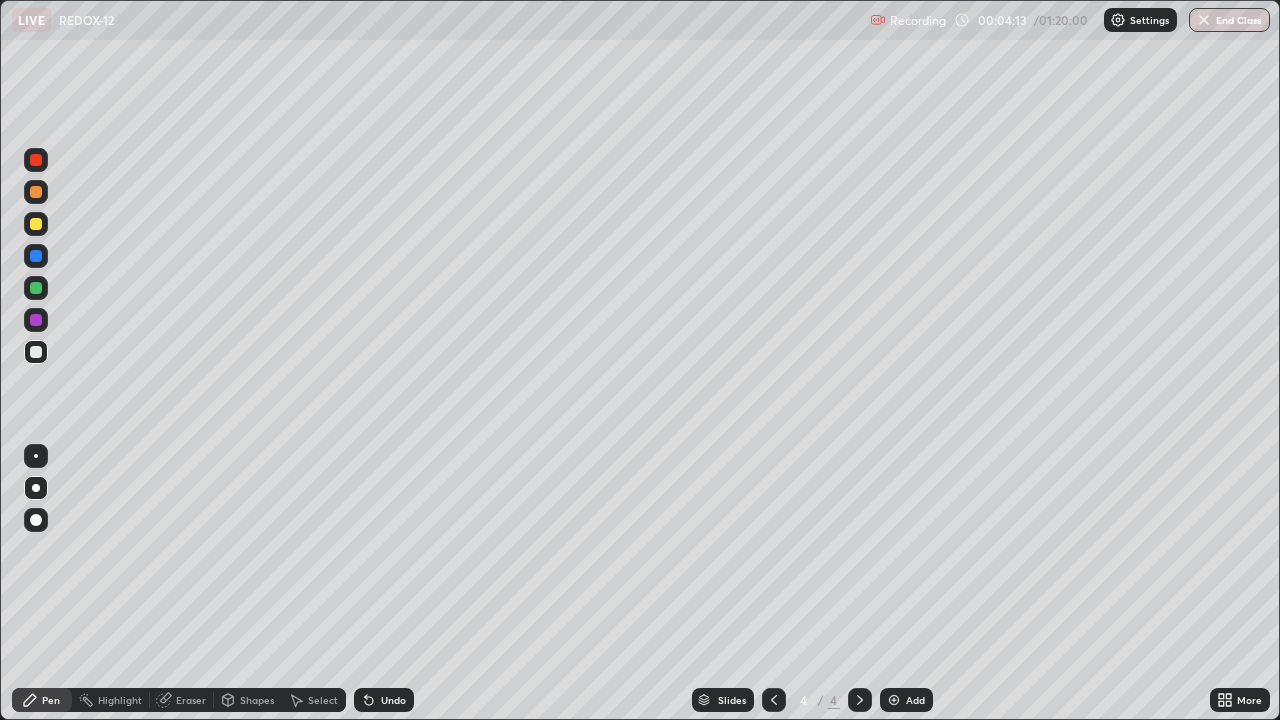 click at bounding box center [36, 320] 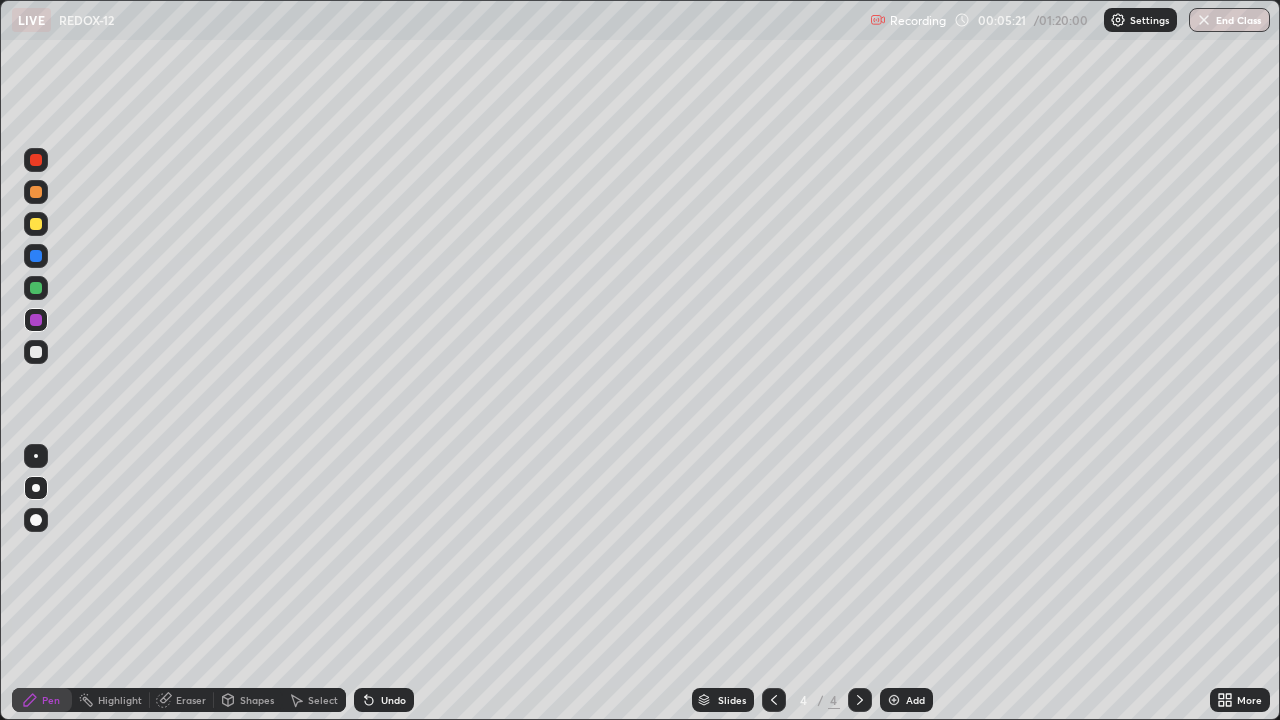 click 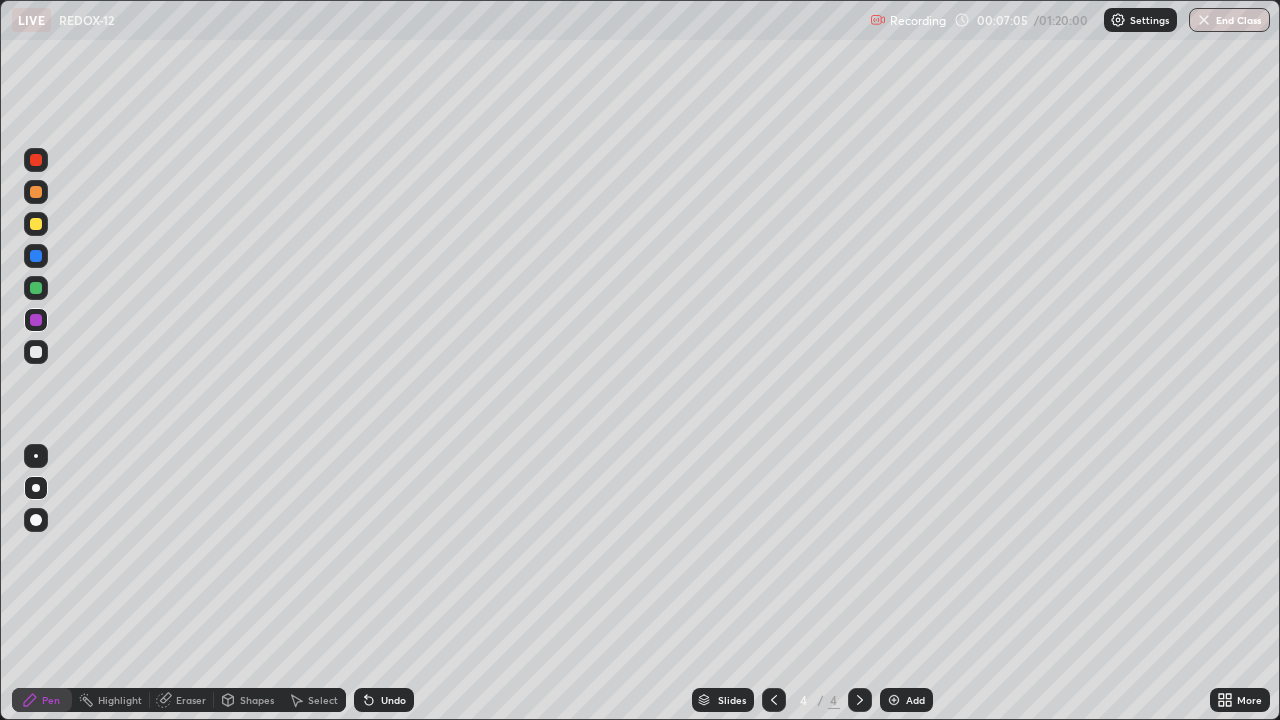 click at bounding box center [894, 700] 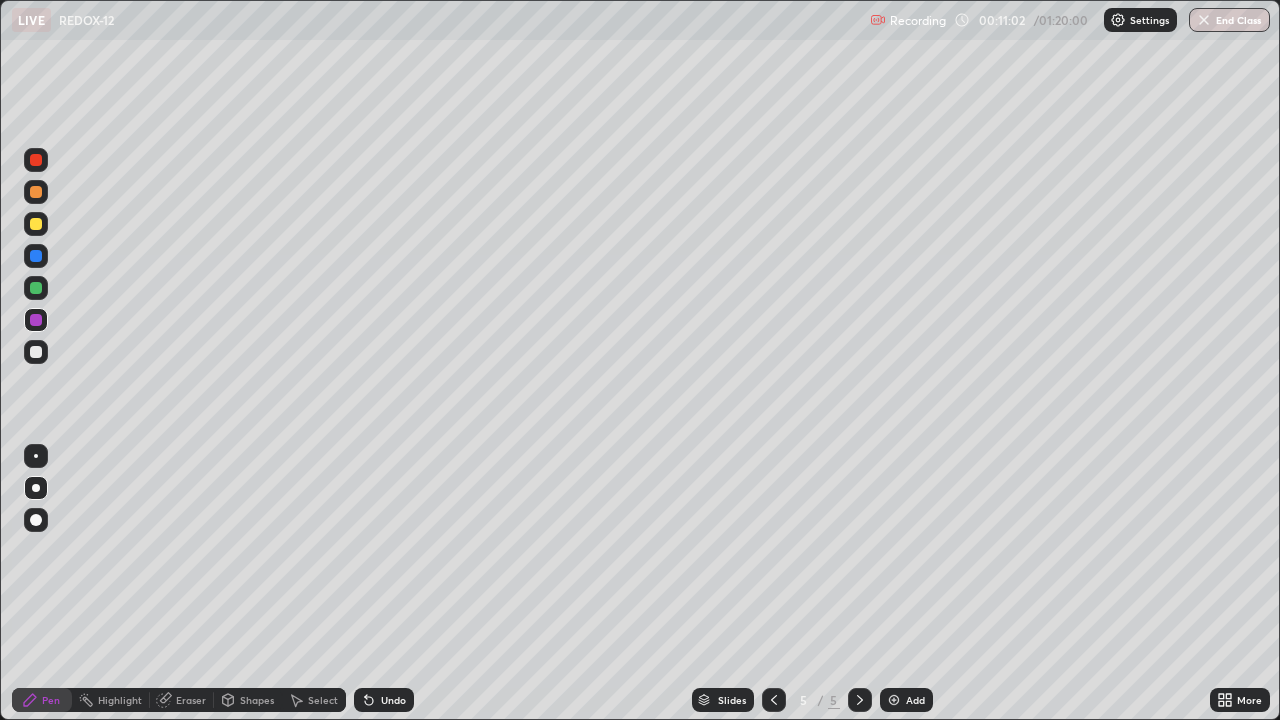 click on "Add" at bounding box center [906, 700] 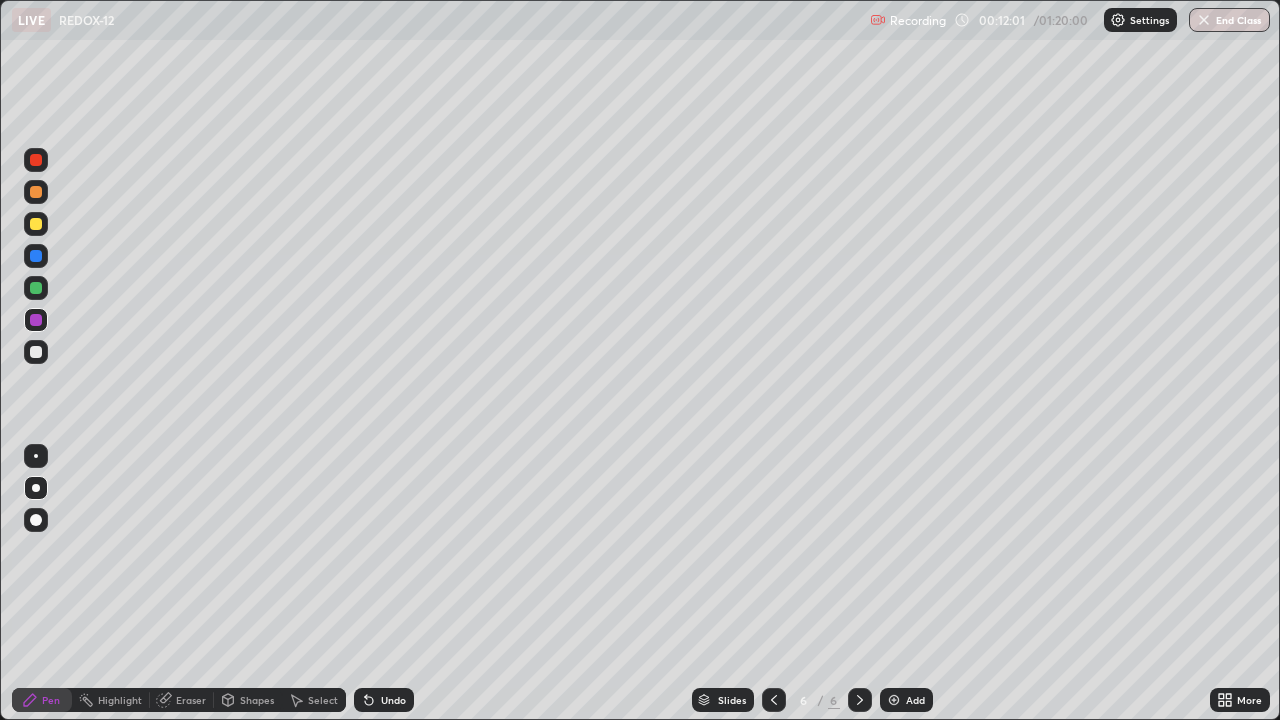 click on "Add" at bounding box center (906, 700) 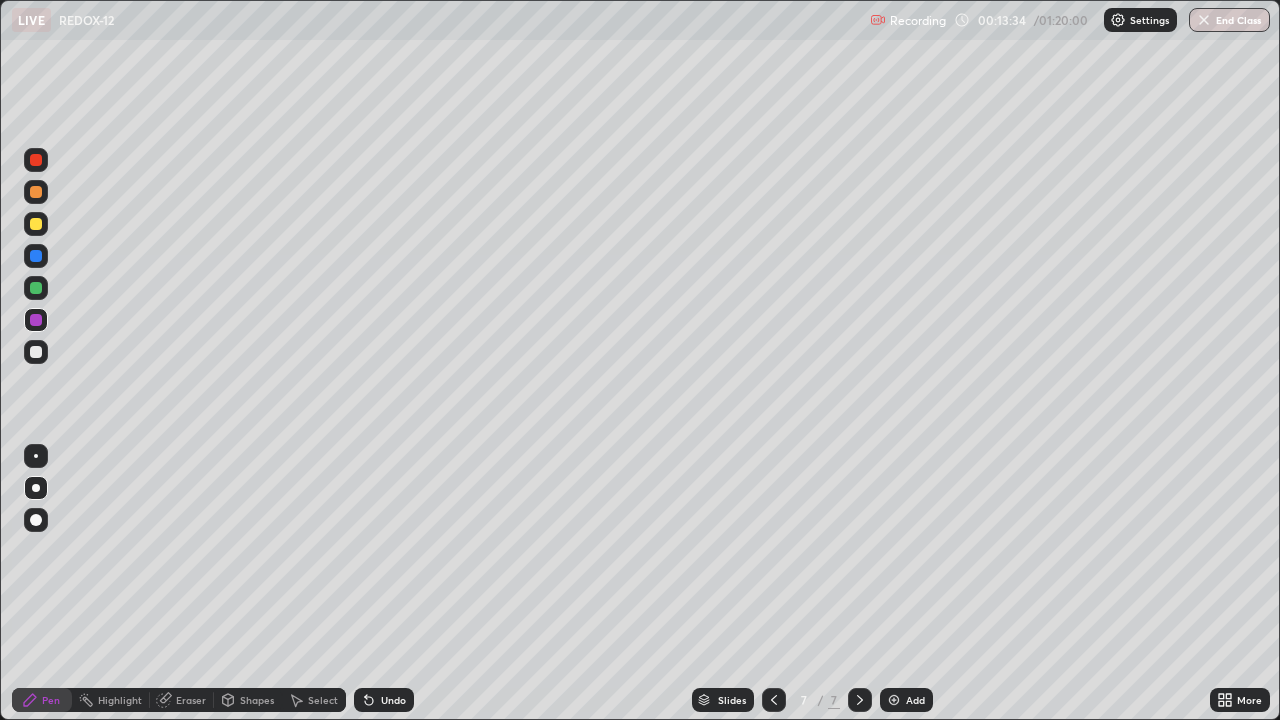 click on "Add" at bounding box center [906, 700] 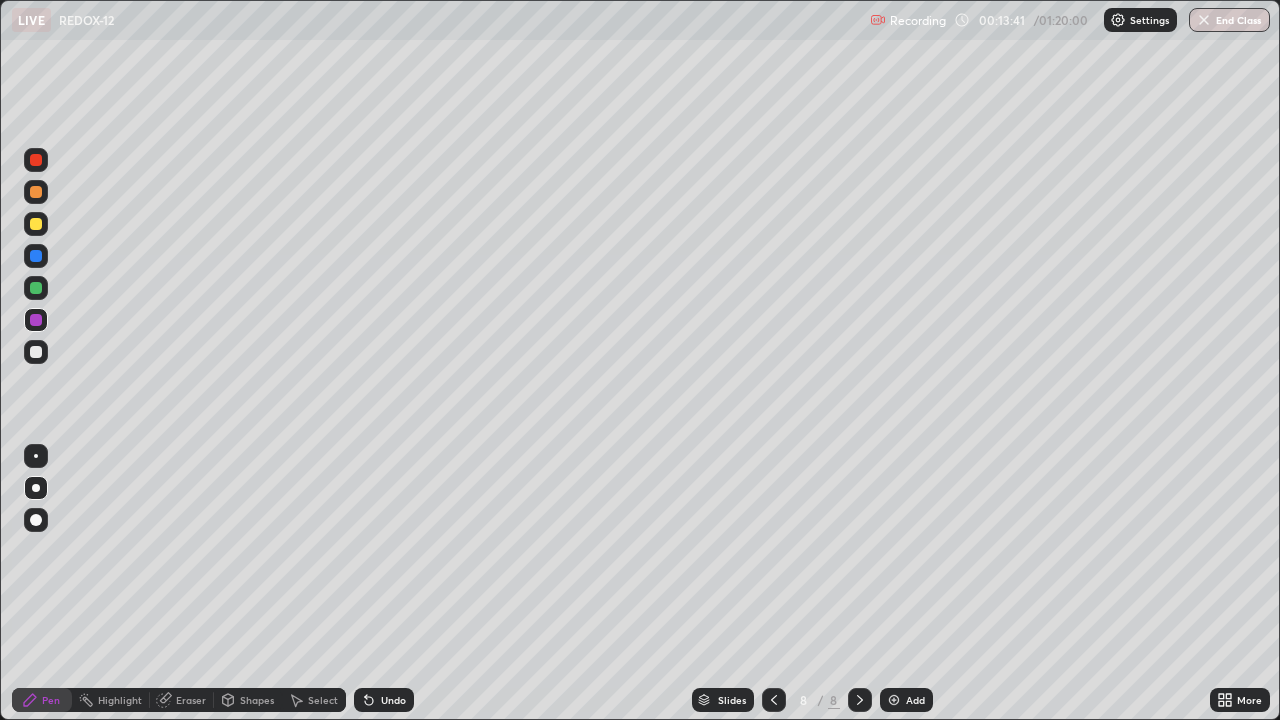 click on "Undo" at bounding box center [384, 700] 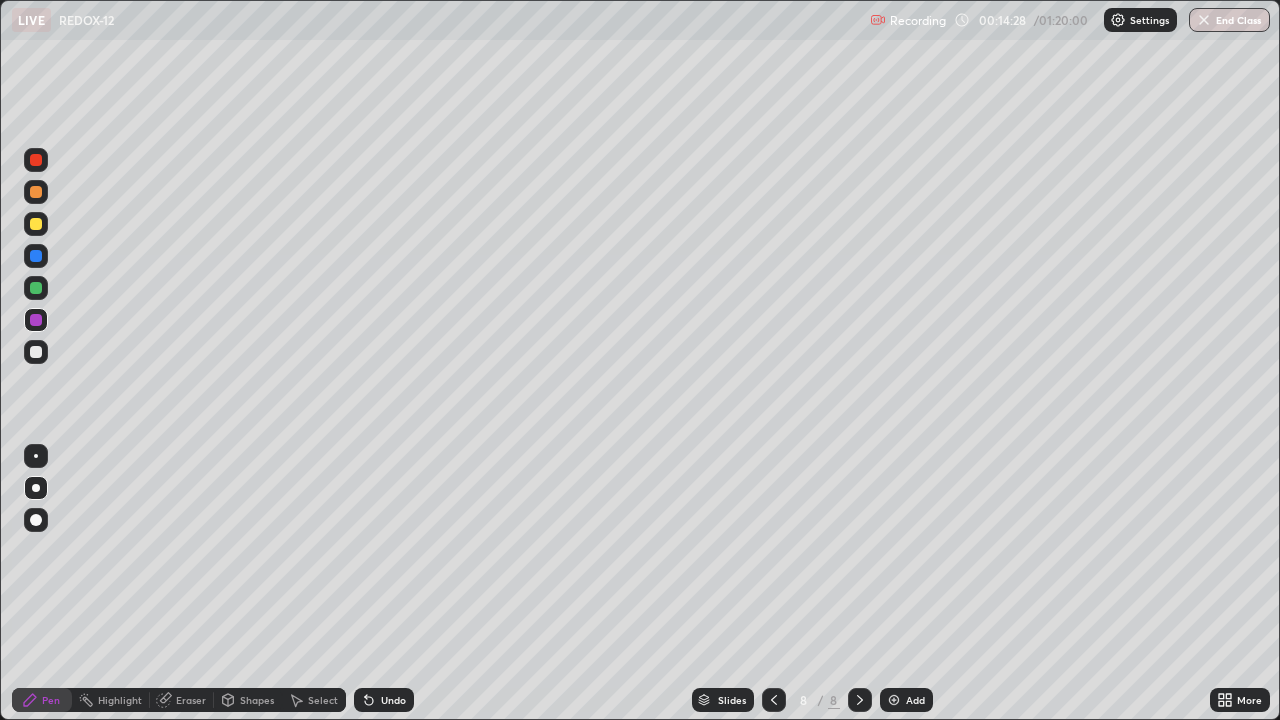 click at bounding box center (36, 352) 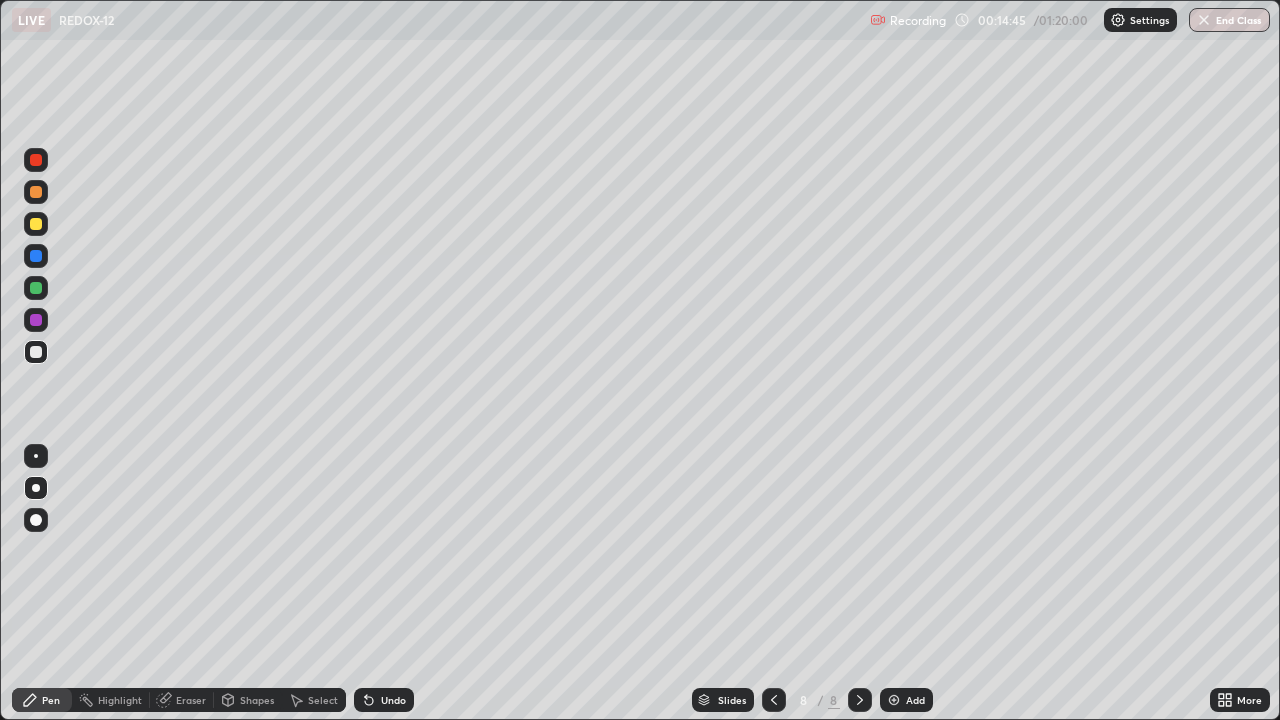 click at bounding box center [36, 192] 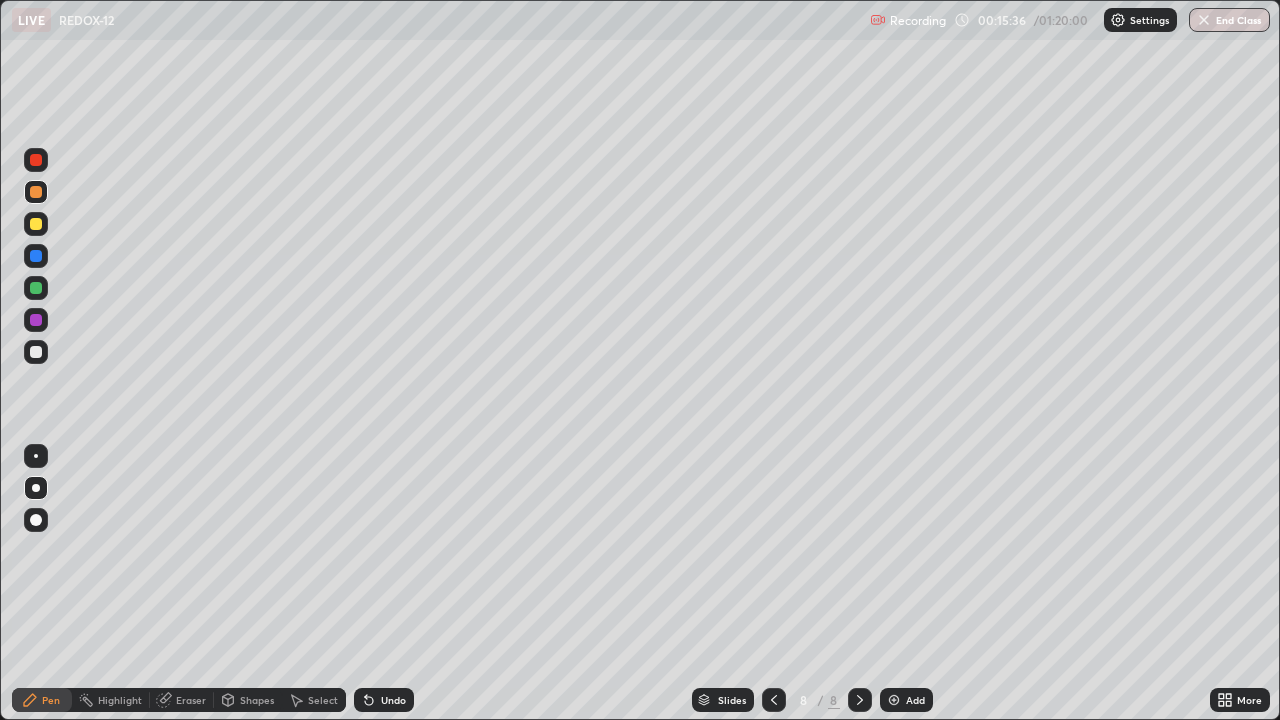 click on "Add" at bounding box center [906, 700] 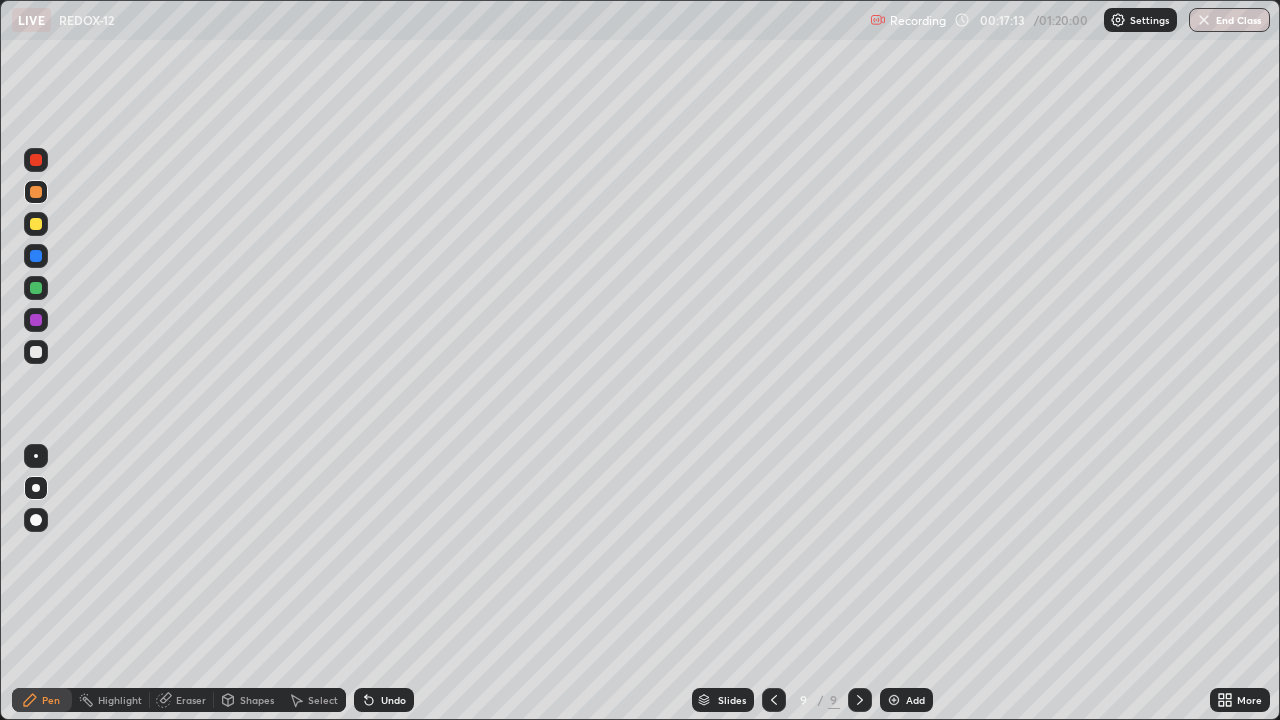 click on "Undo" at bounding box center (384, 700) 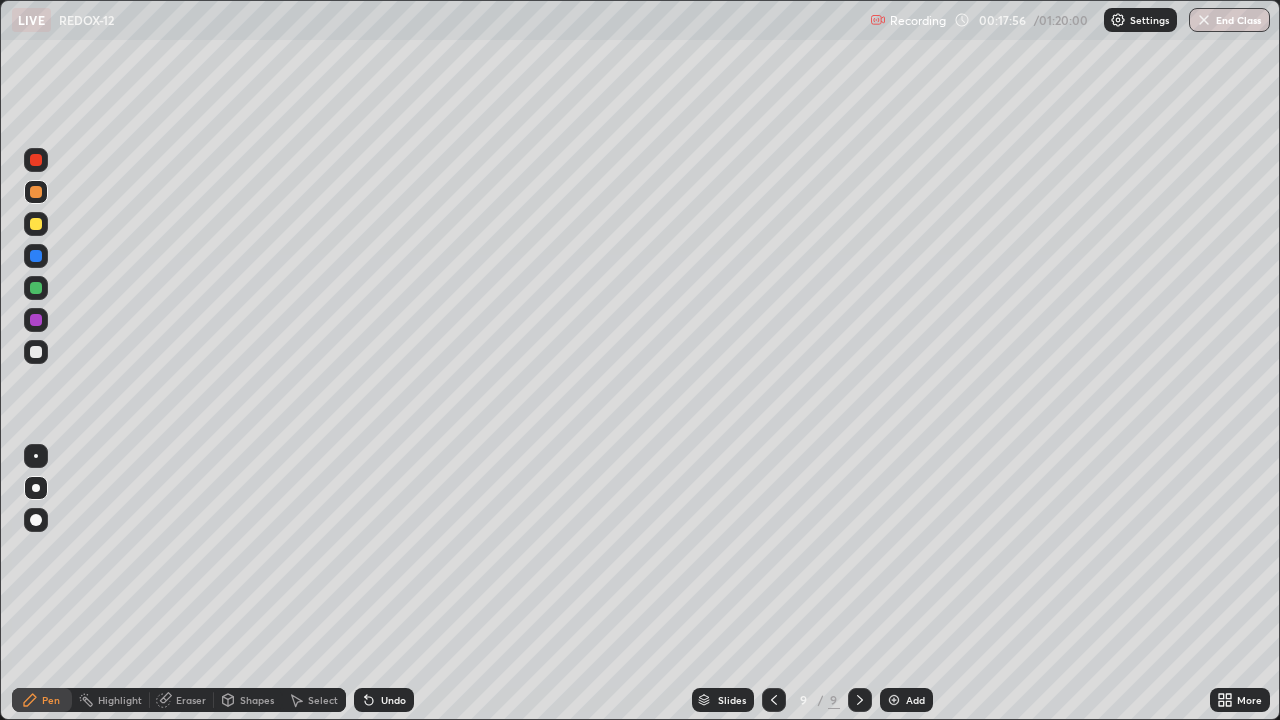 click at bounding box center (36, 352) 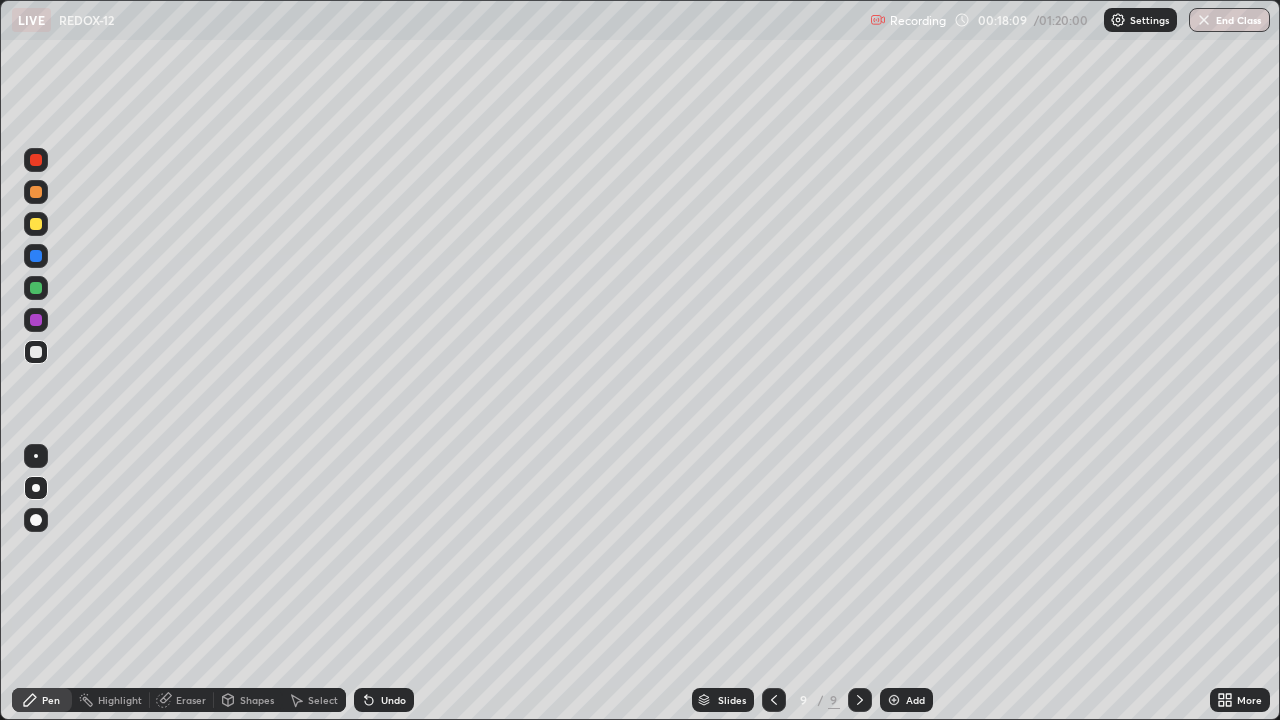 click on "Add" at bounding box center [915, 700] 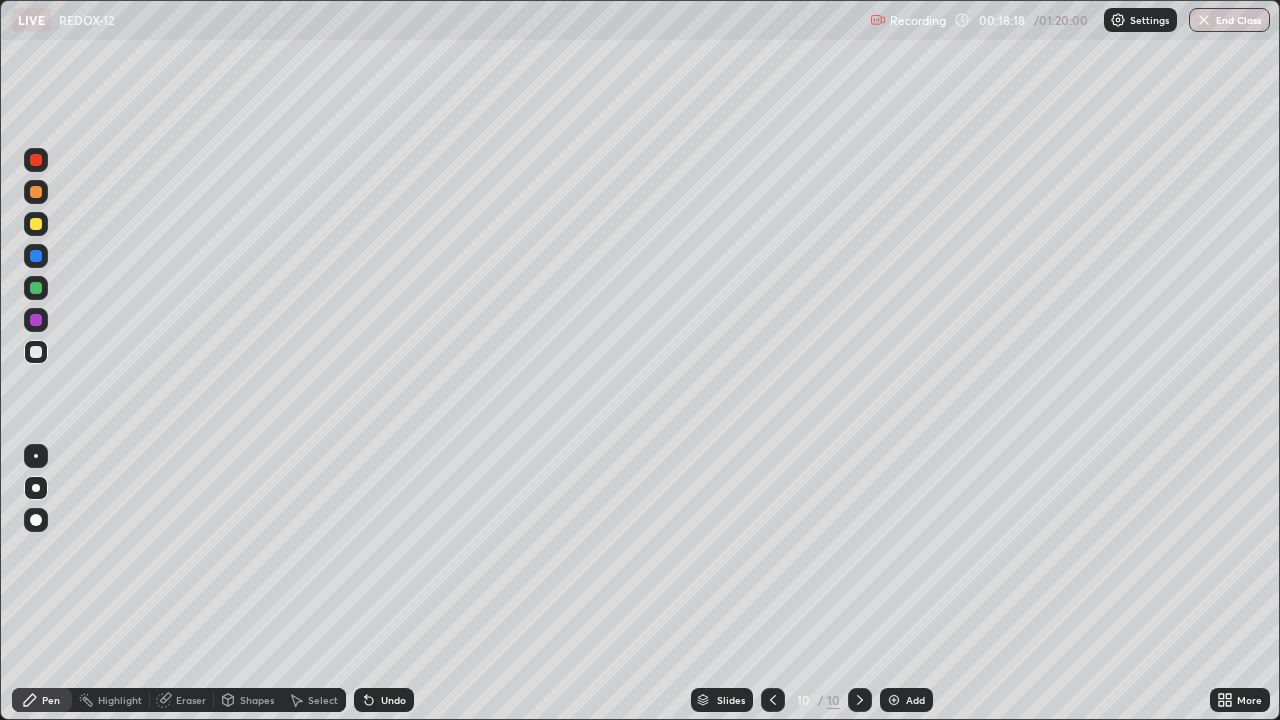 click at bounding box center (36, 224) 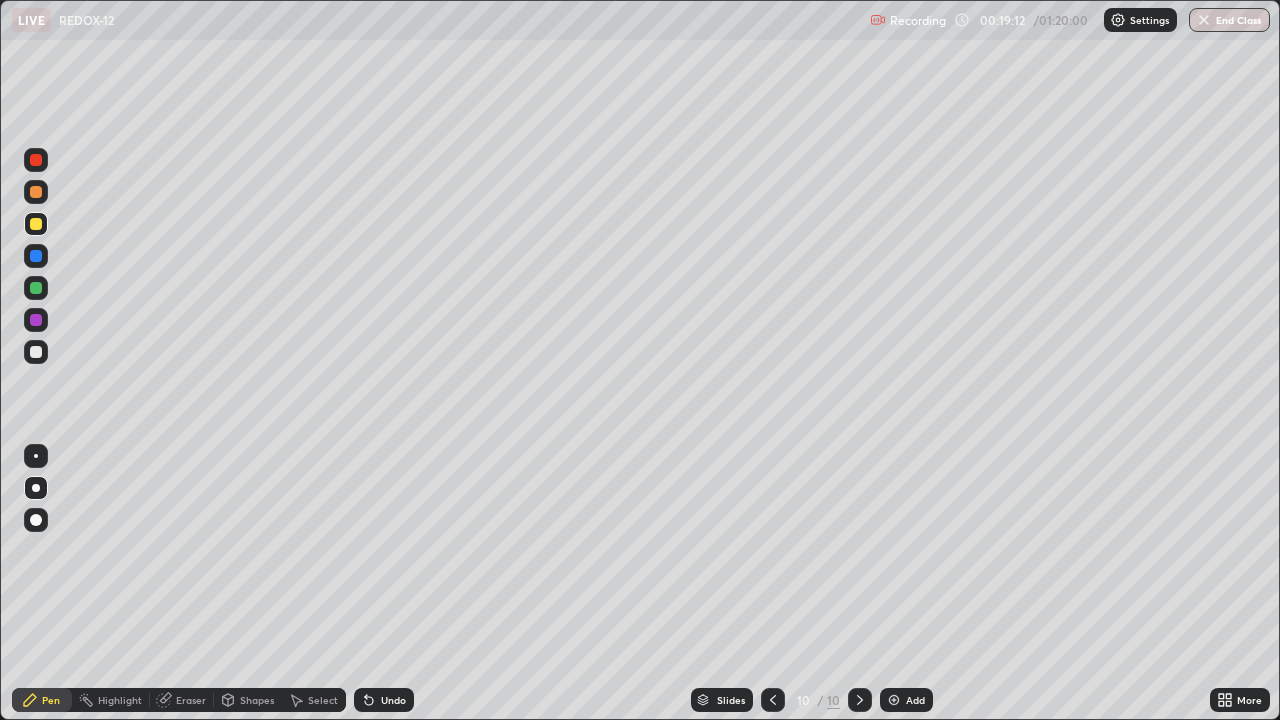 click at bounding box center (36, 352) 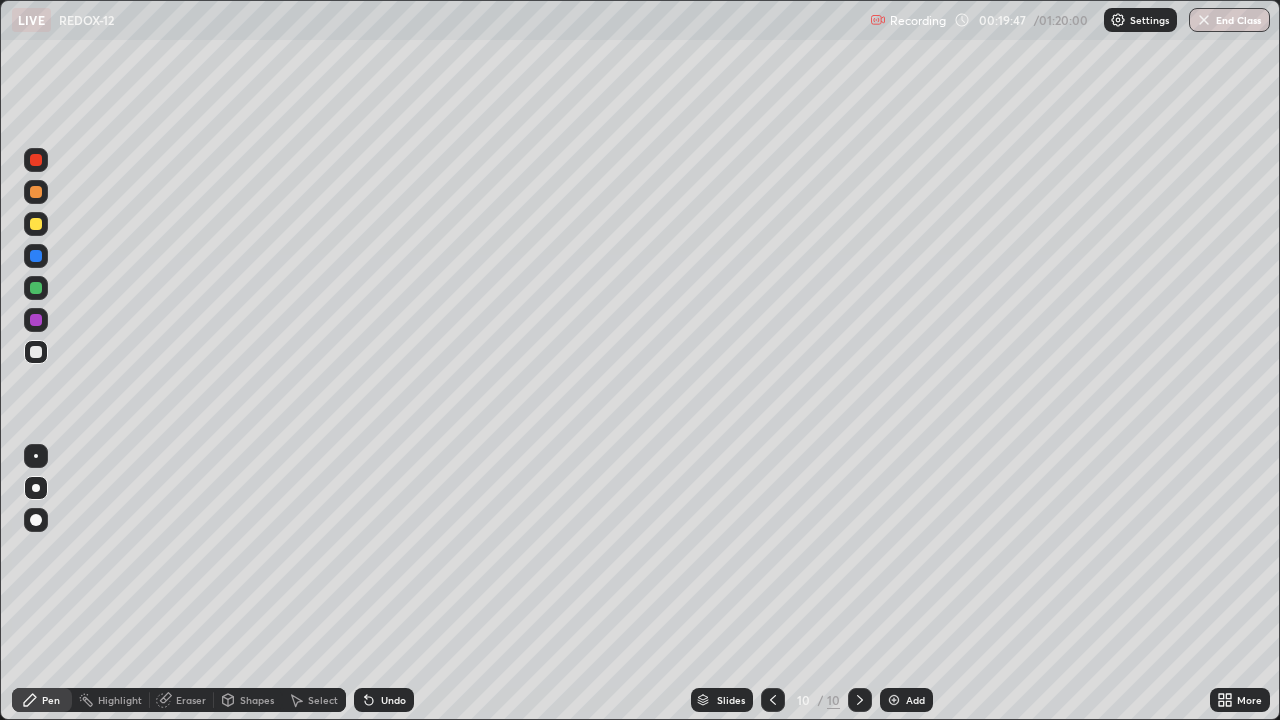 click at bounding box center (36, 320) 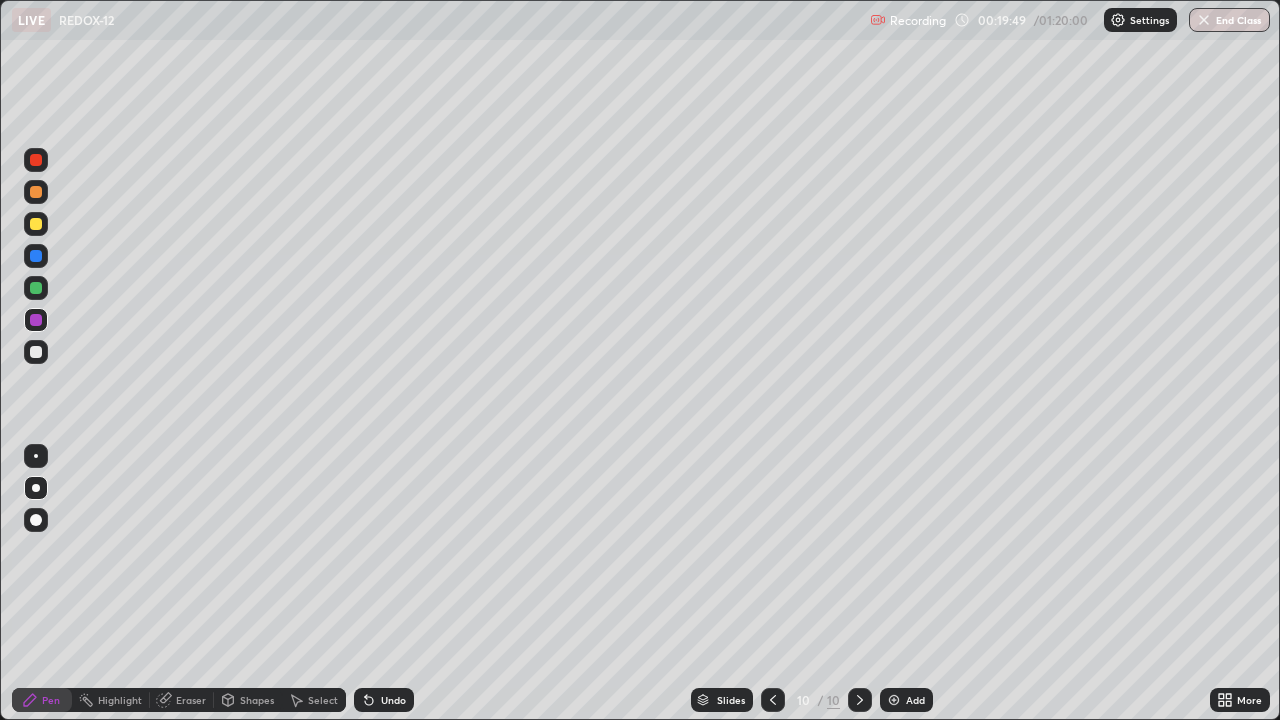 click at bounding box center [36, 352] 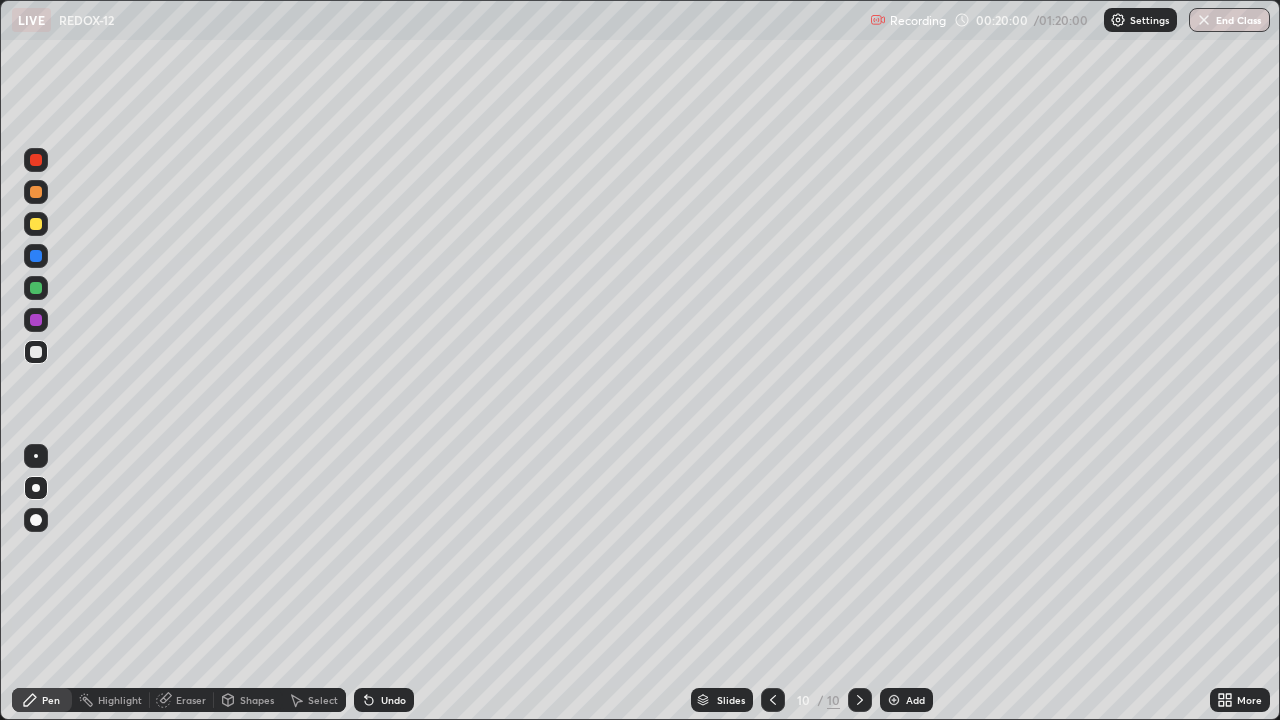 click on "Undo" at bounding box center [393, 700] 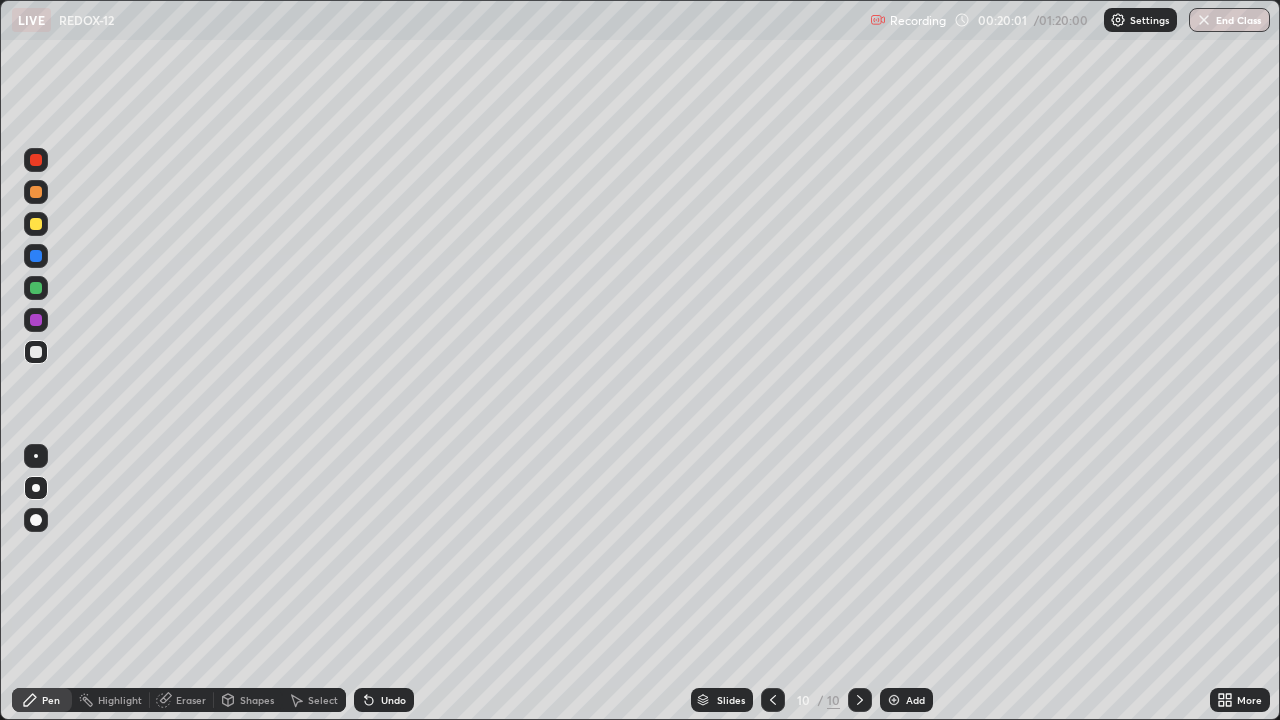 click on "Undo" at bounding box center (384, 700) 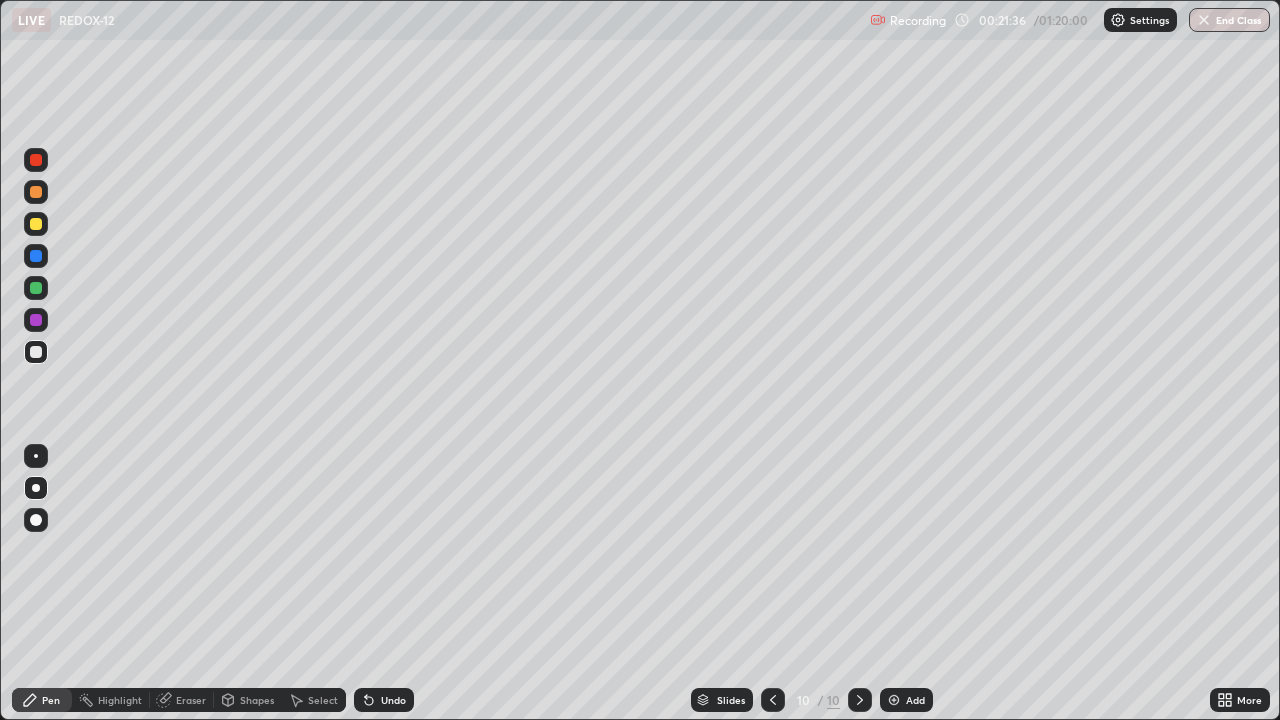click on "Add" at bounding box center [906, 700] 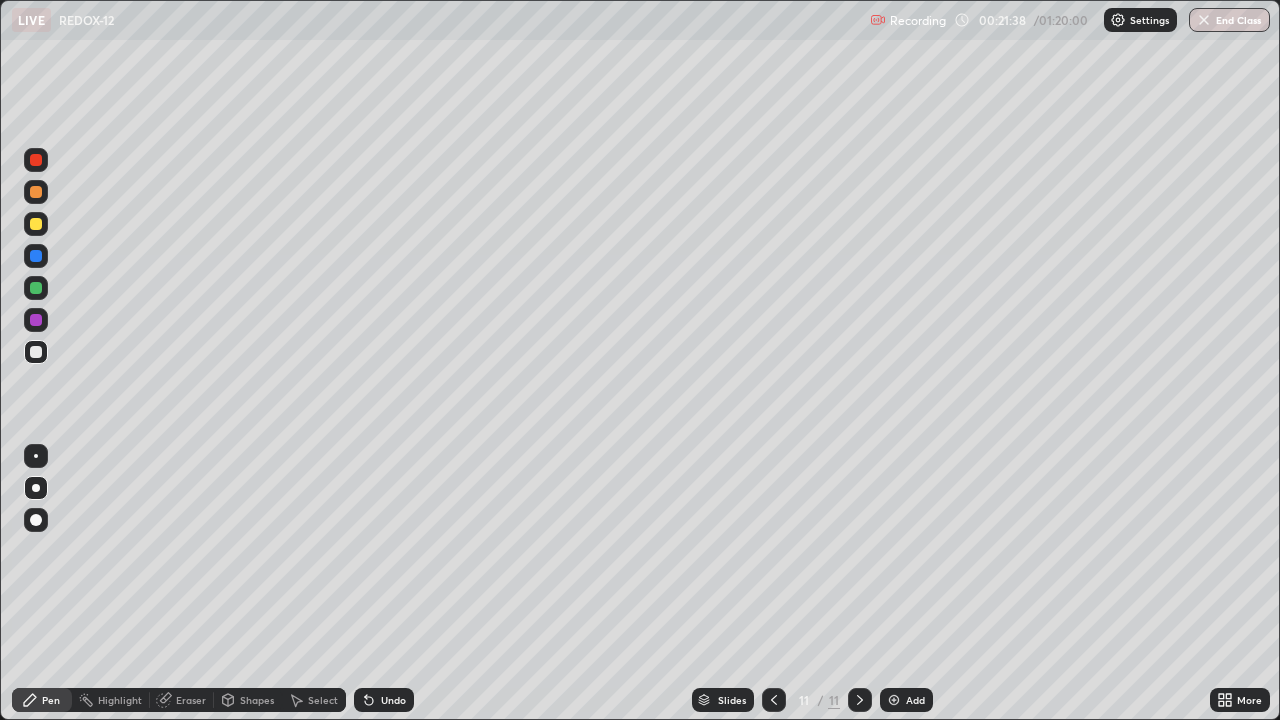 click at bounding box center (36, 352) 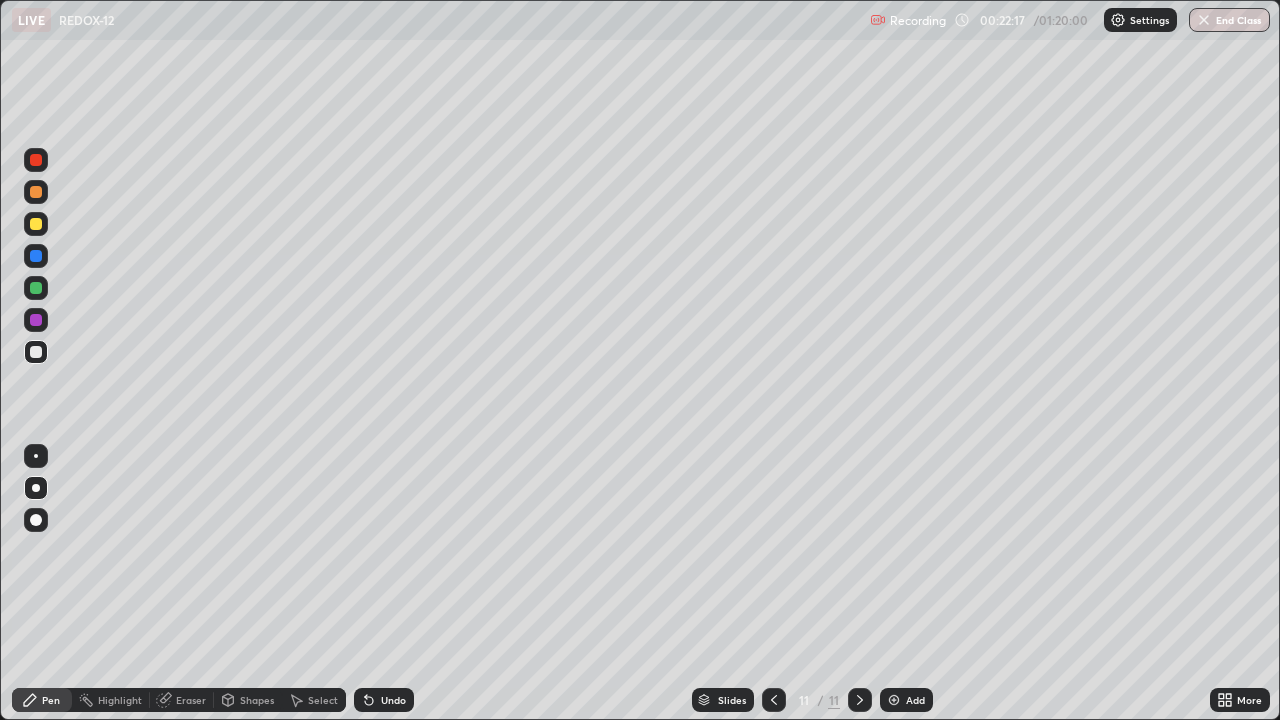 click at bounding box center [36, 224] 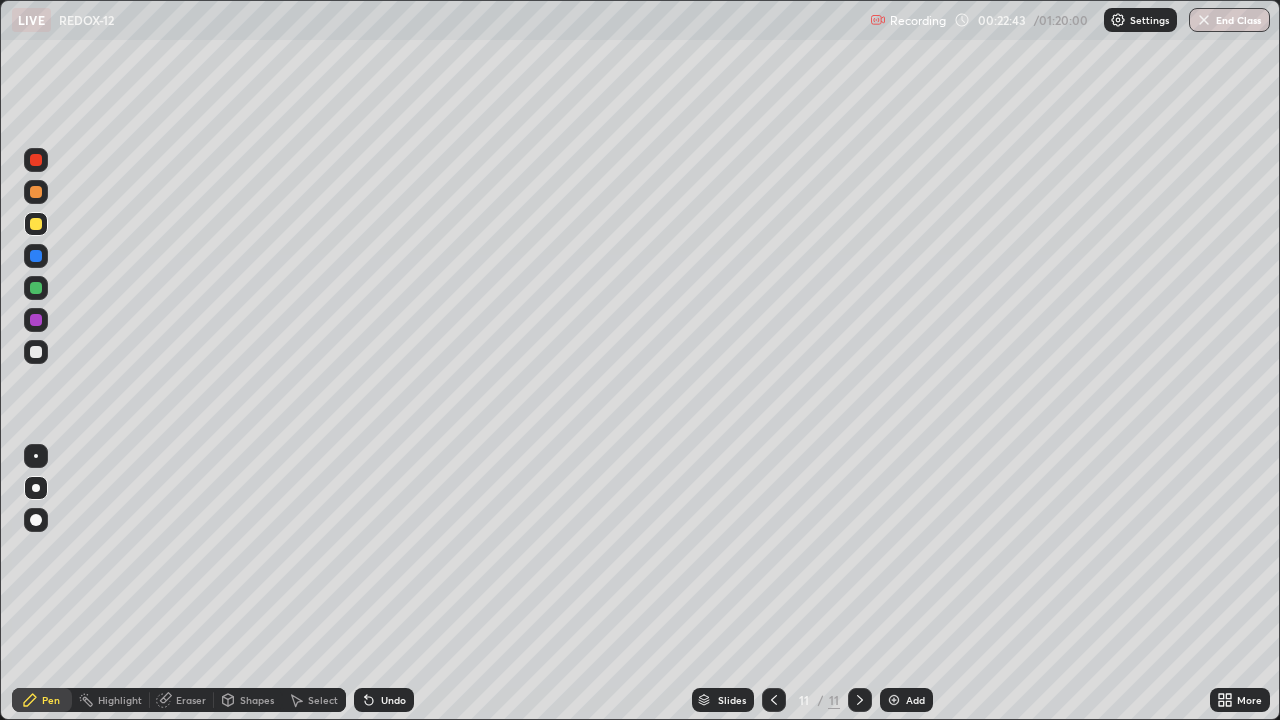 click on "Undo" at bounding box center (393, 700) 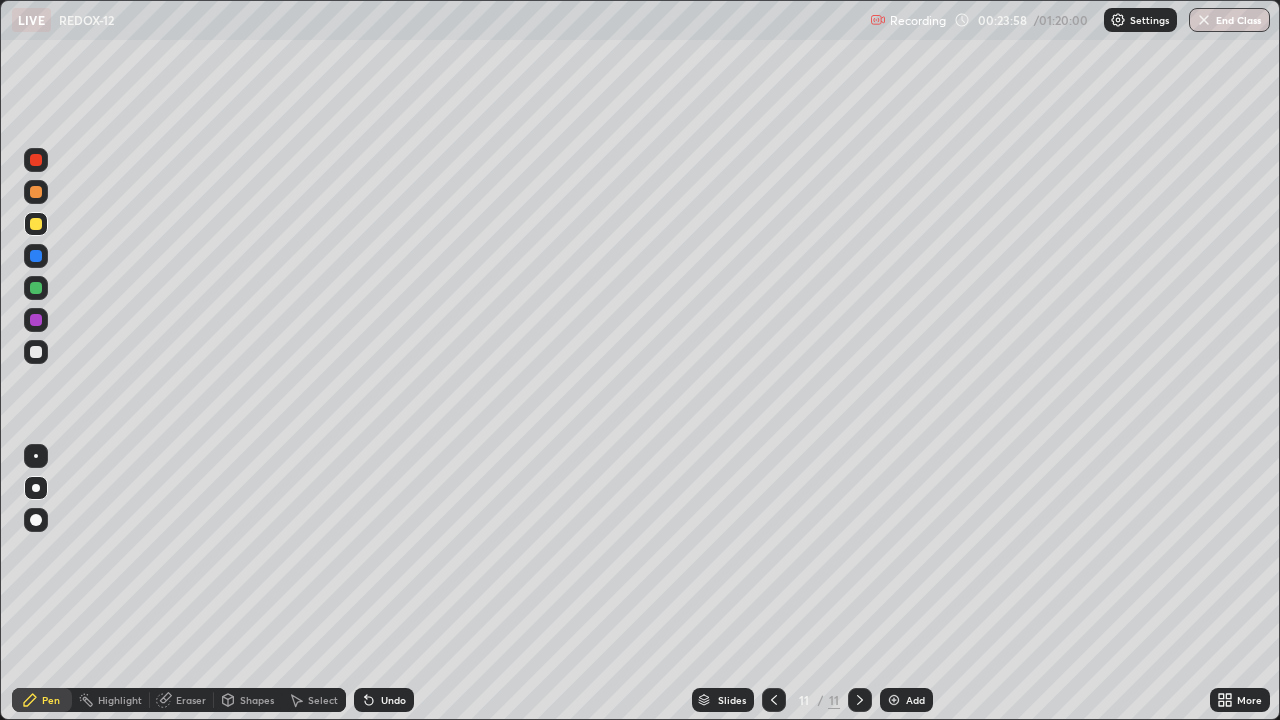 click at bounding box center (894, 700) 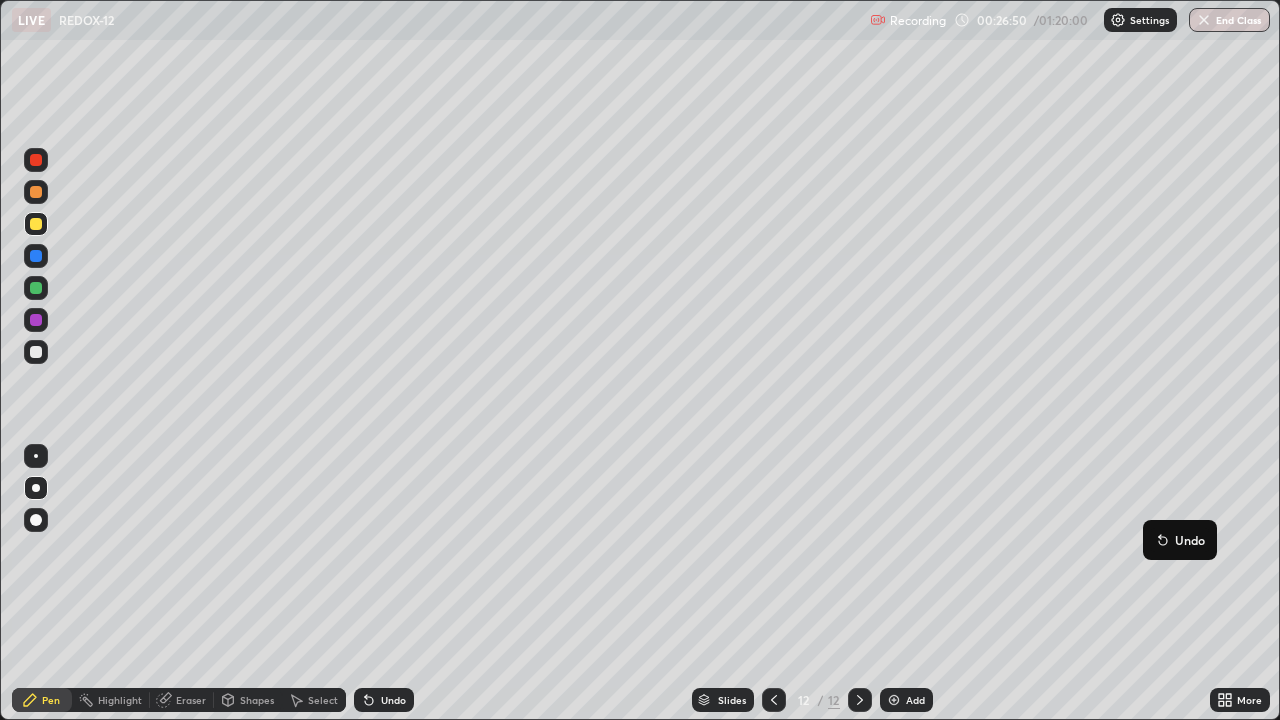 click on "Add" at bounding box center [906, 700] 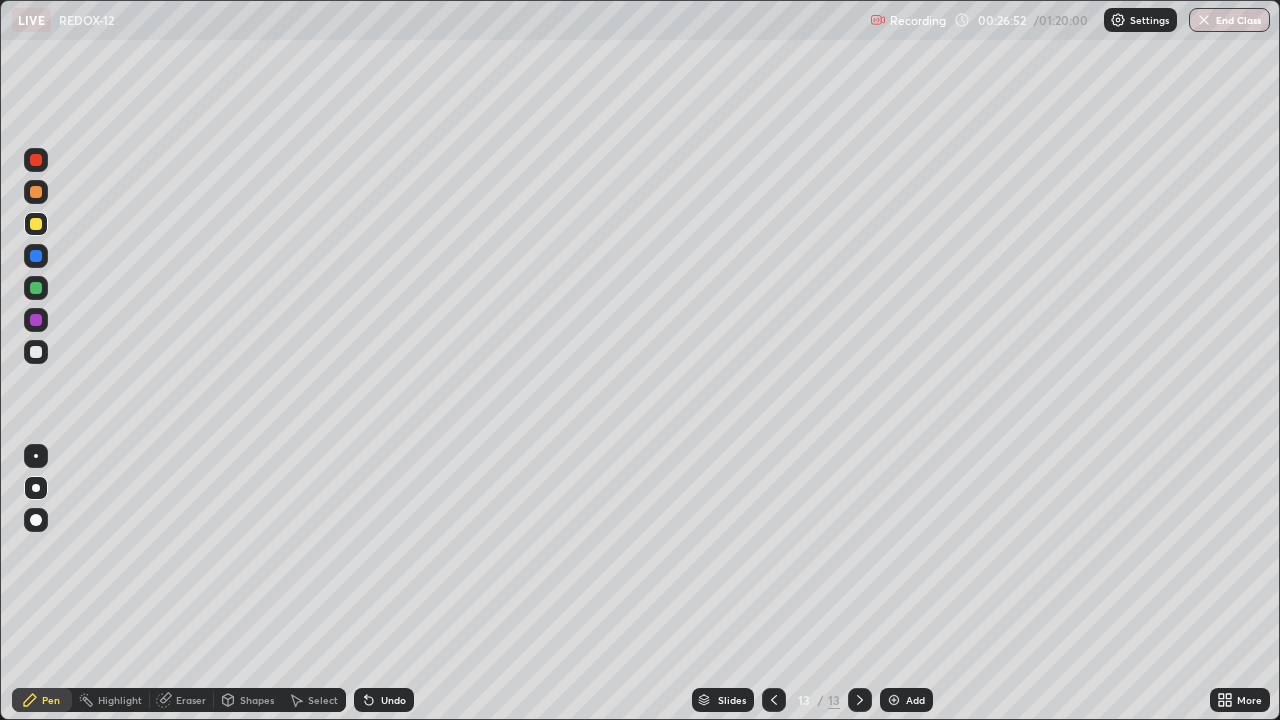 click at bounding box center (36, 352) 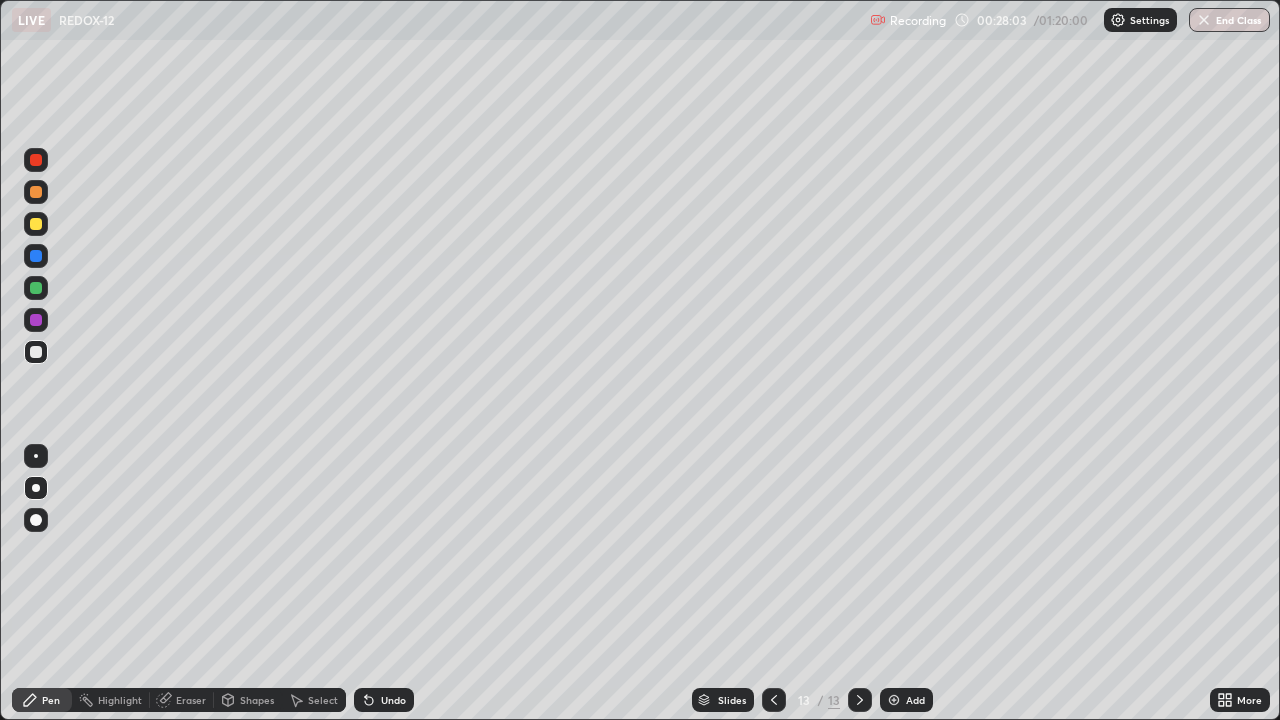 click at bounding box center (36, 224) 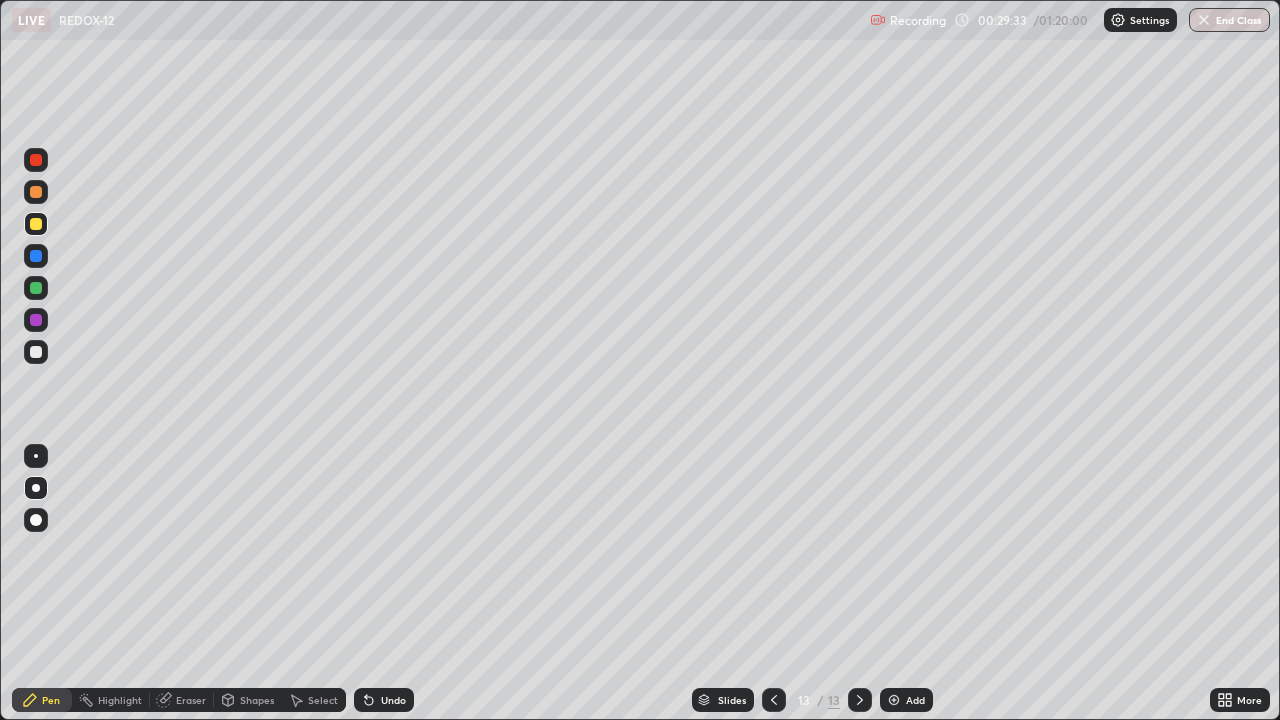 click on "Add" at bounding box center [906, 700] 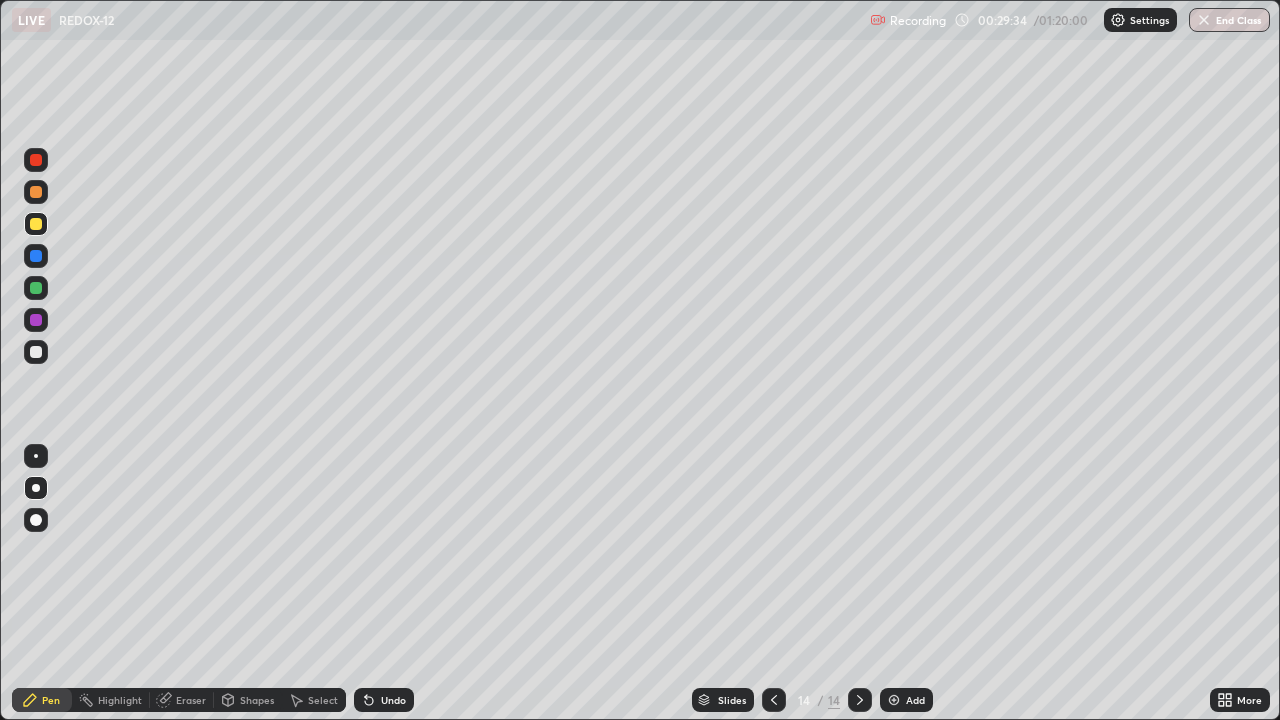 click at bounding box center (36, 320) 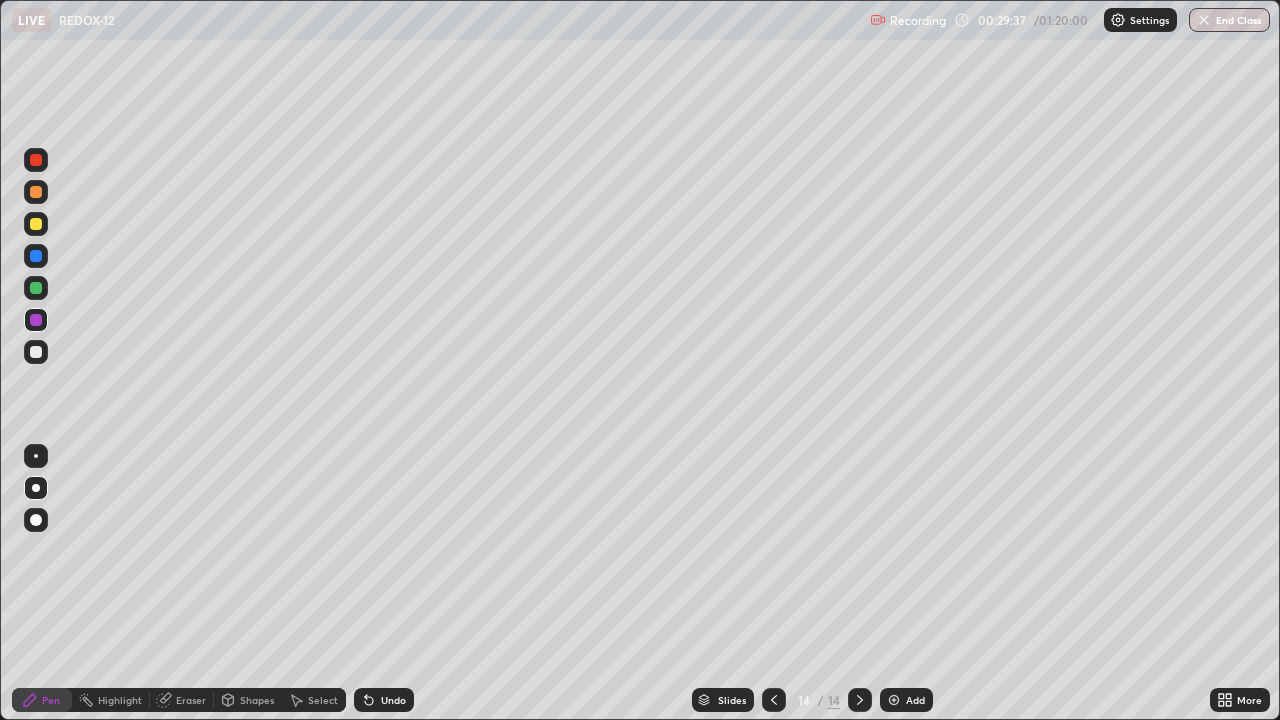 click on "Undo" at bounding box center [393, 700] 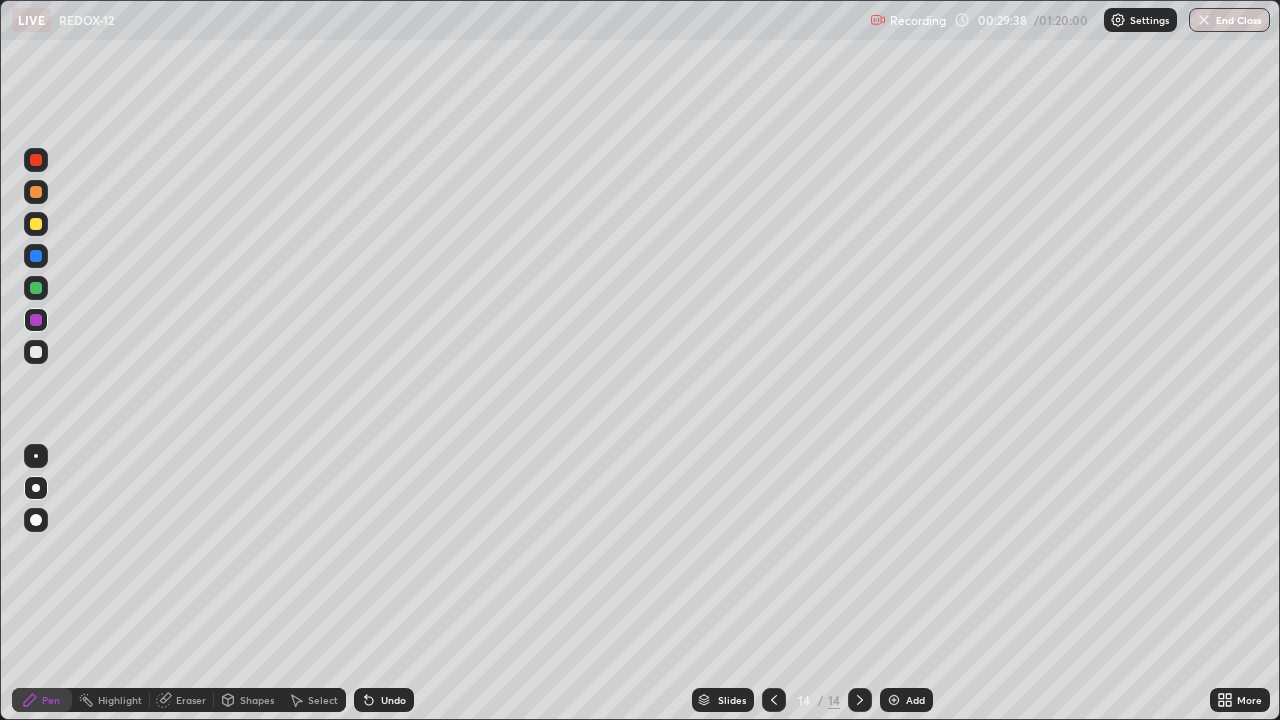 click at bounding box center [36, 352] 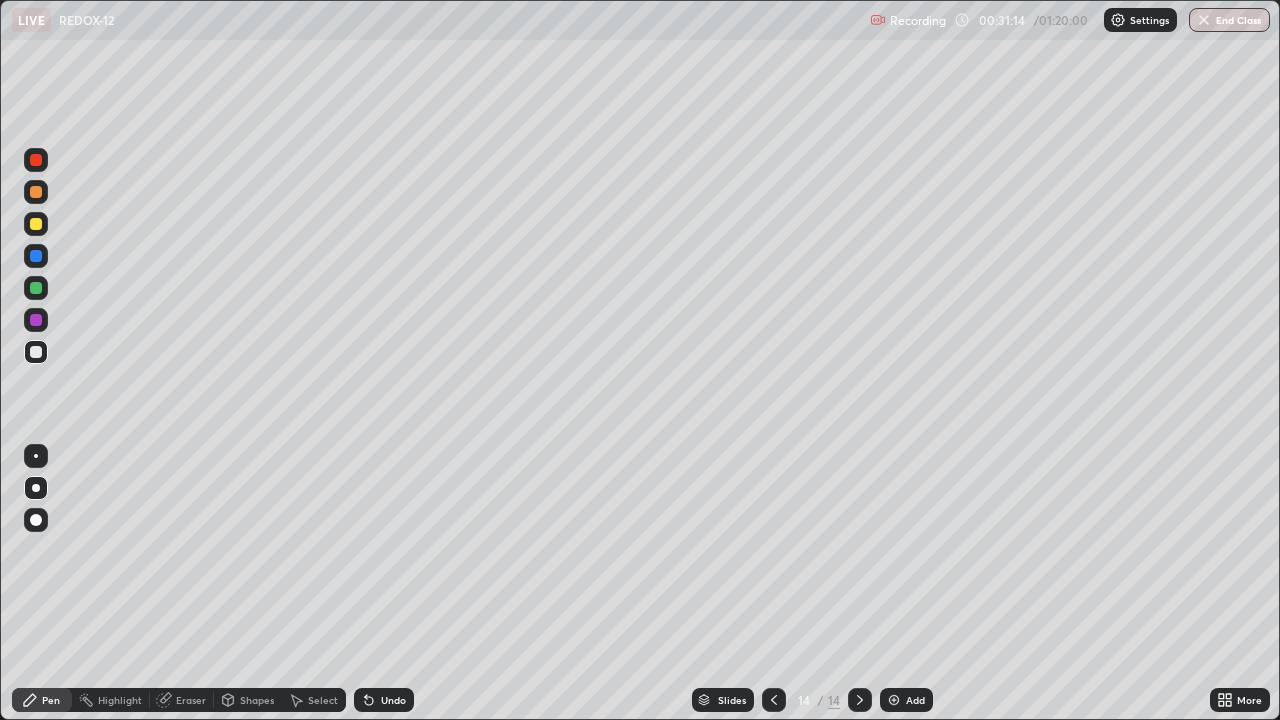 click on "Add" at bounding box center [906, 700] 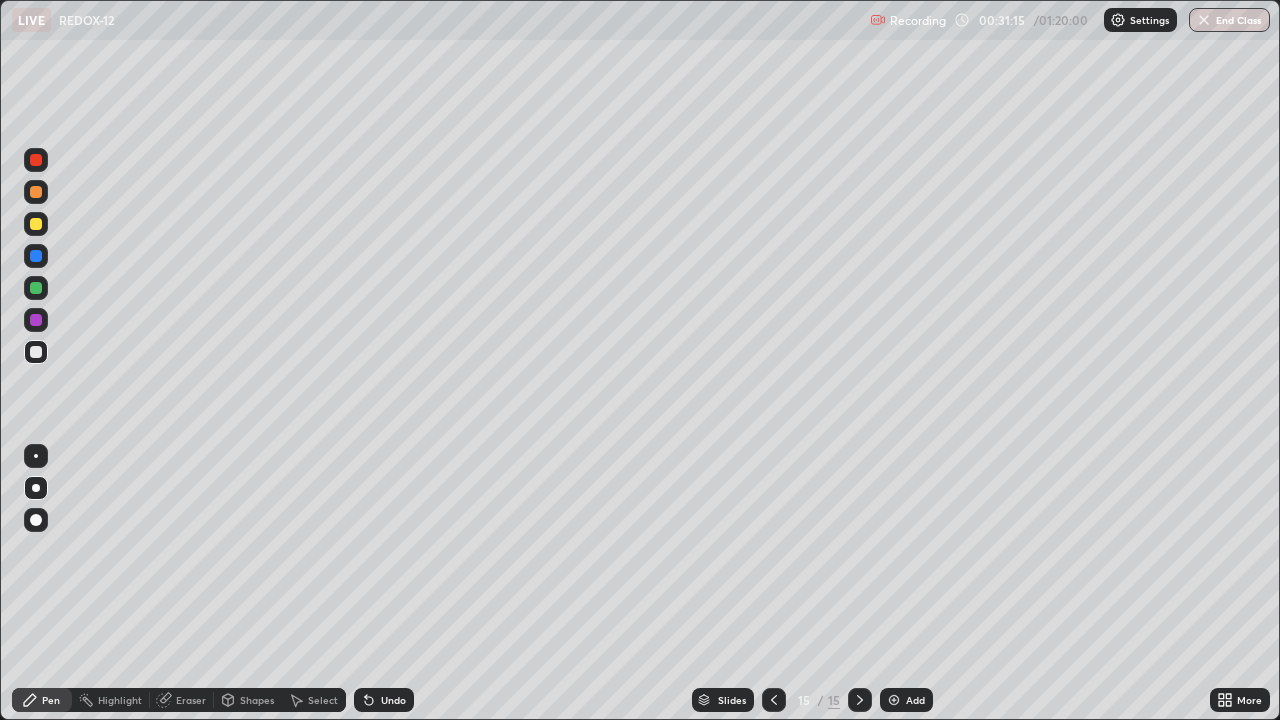 click at bounding box center (36, 224) 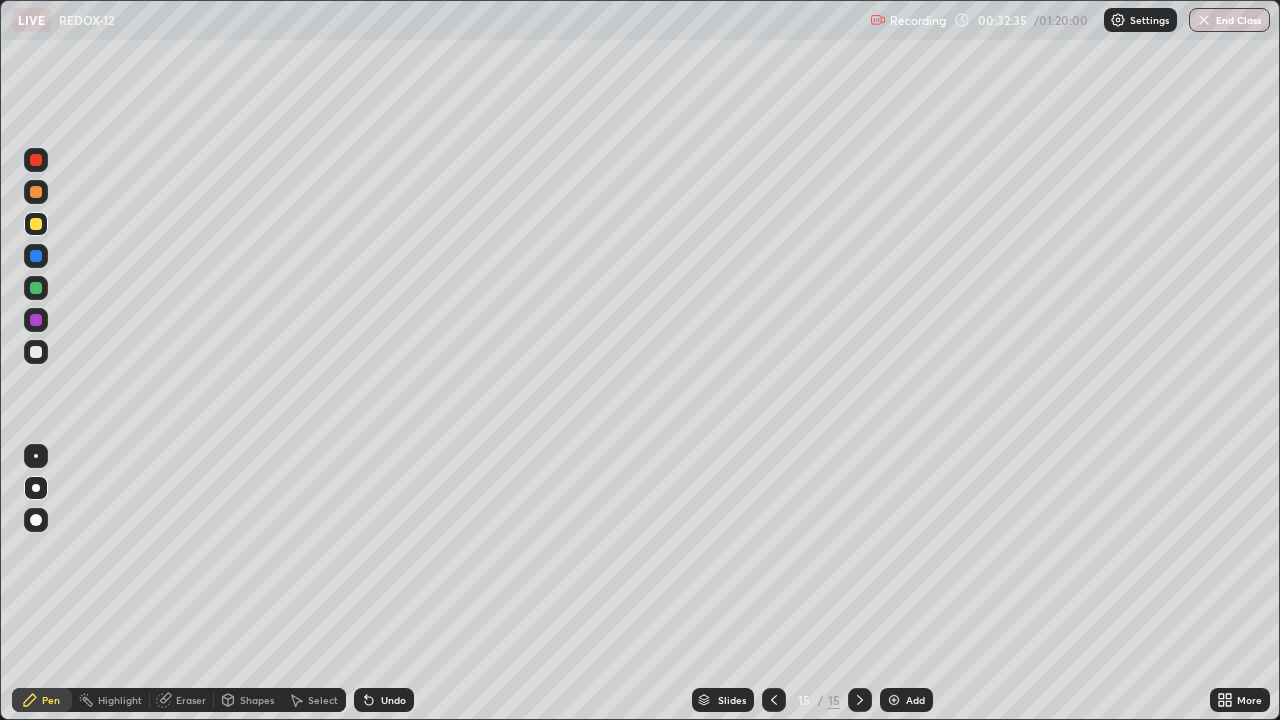 click at bounding box center [36, 352] 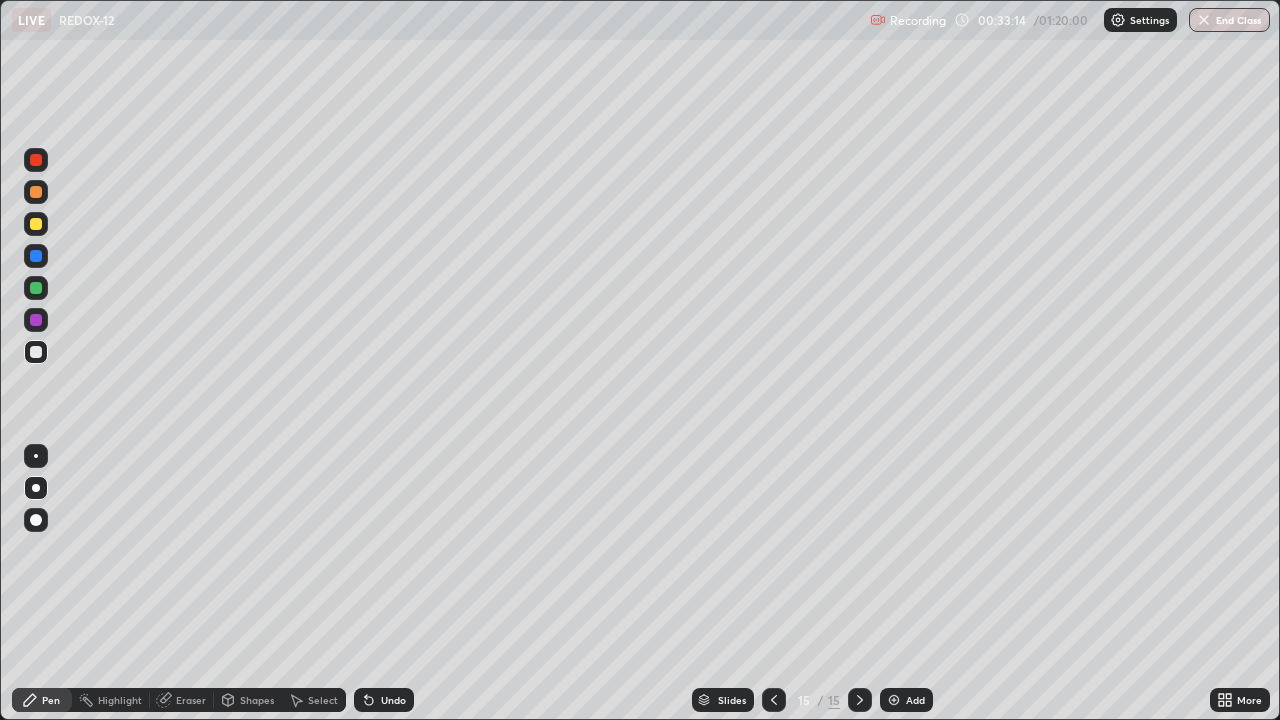 click on "Add" at bounding box center (906, 700) 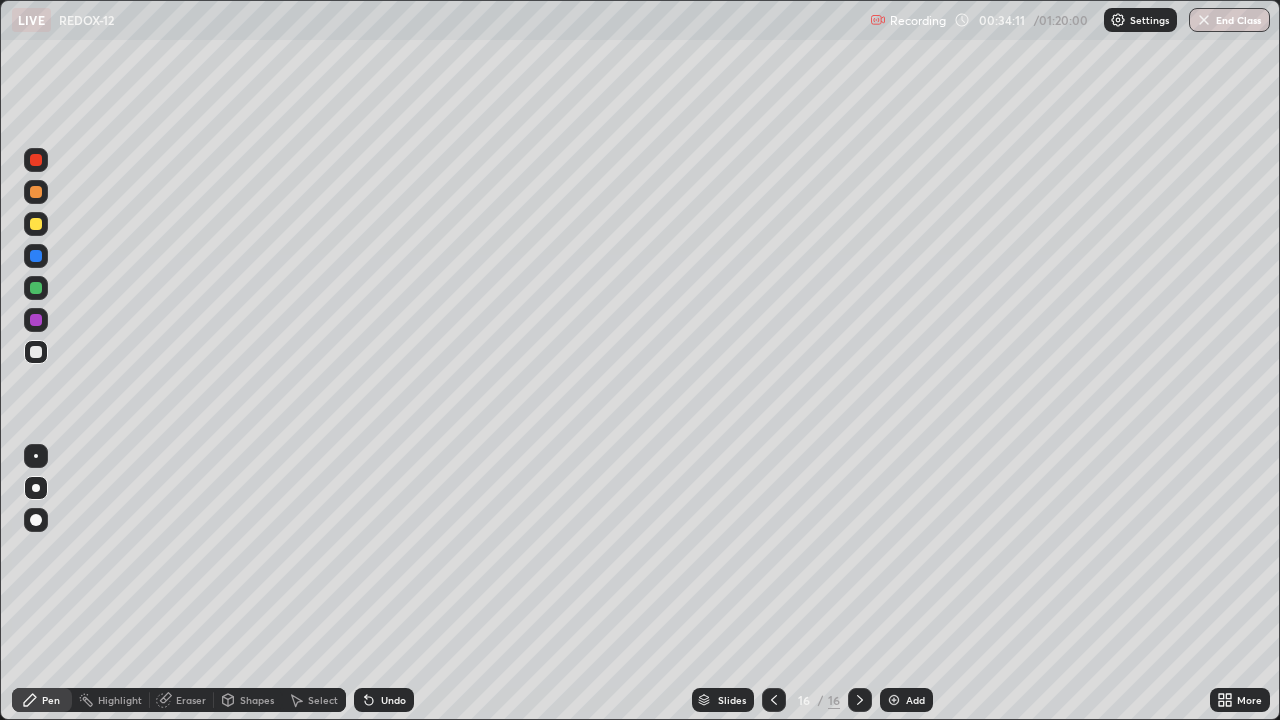 click on "Add" at bounding box center [915, 700] 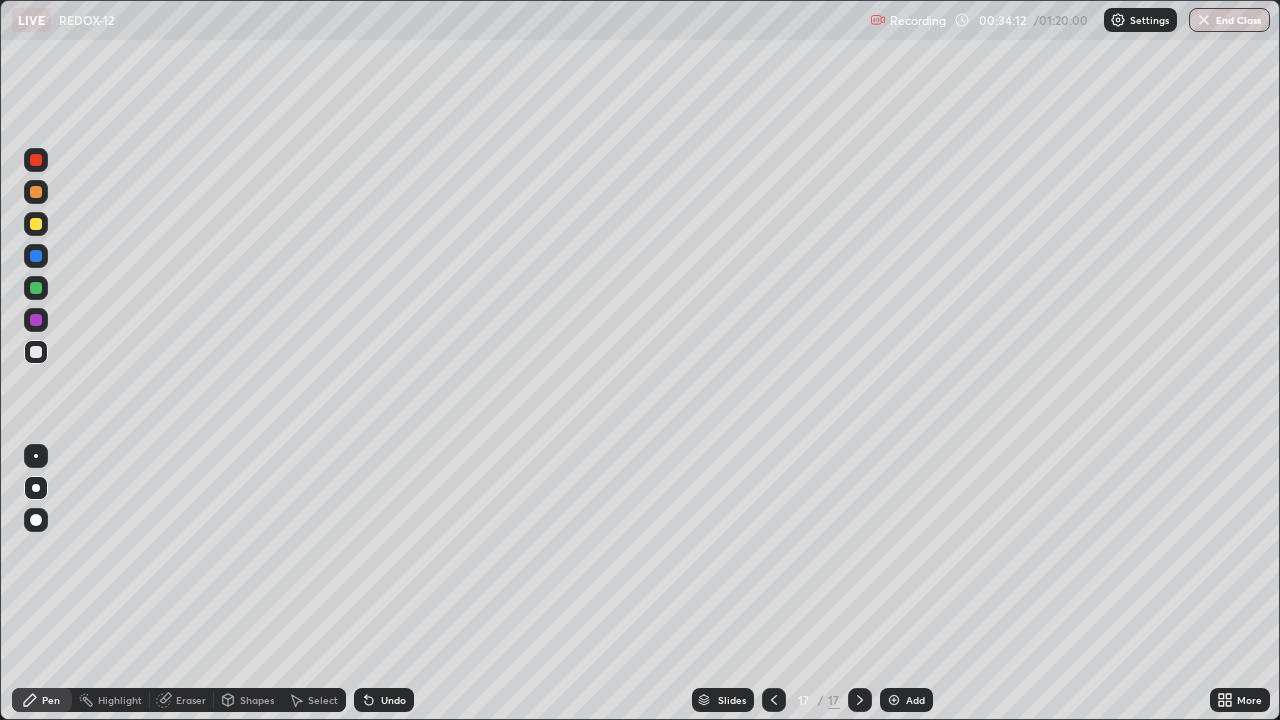 click 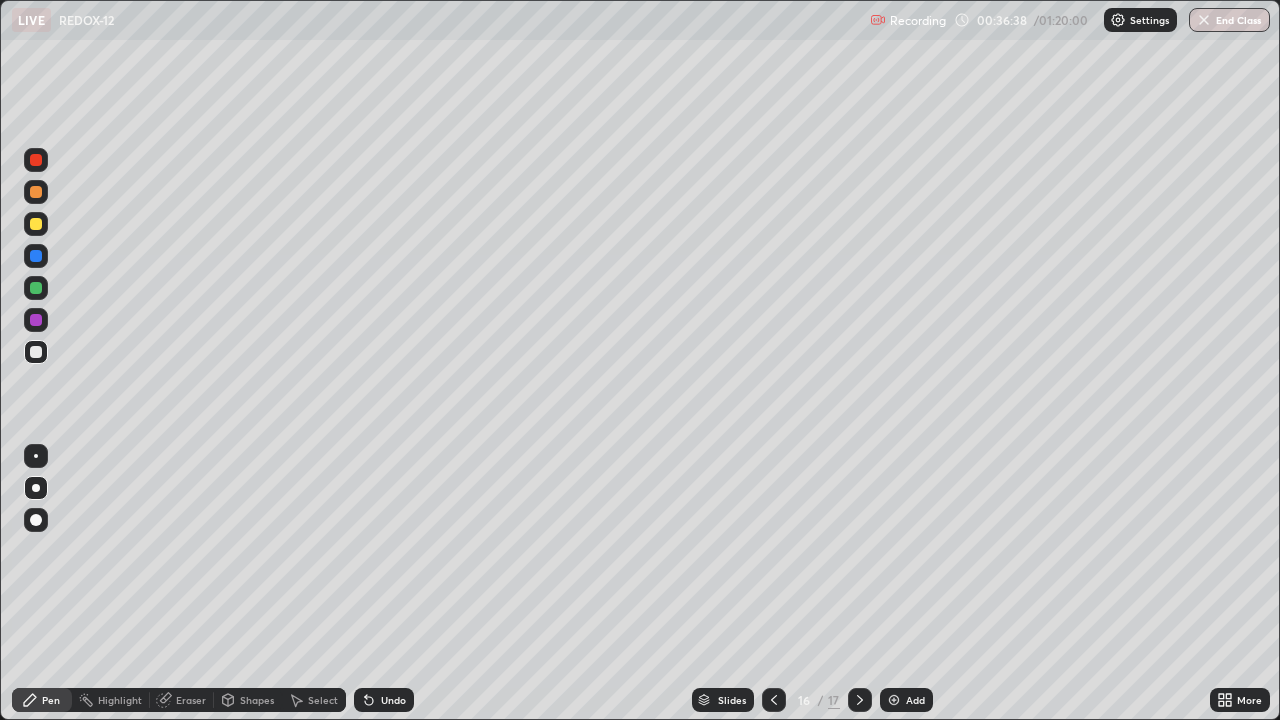 click on "Add" at bounding box center (906, 700) 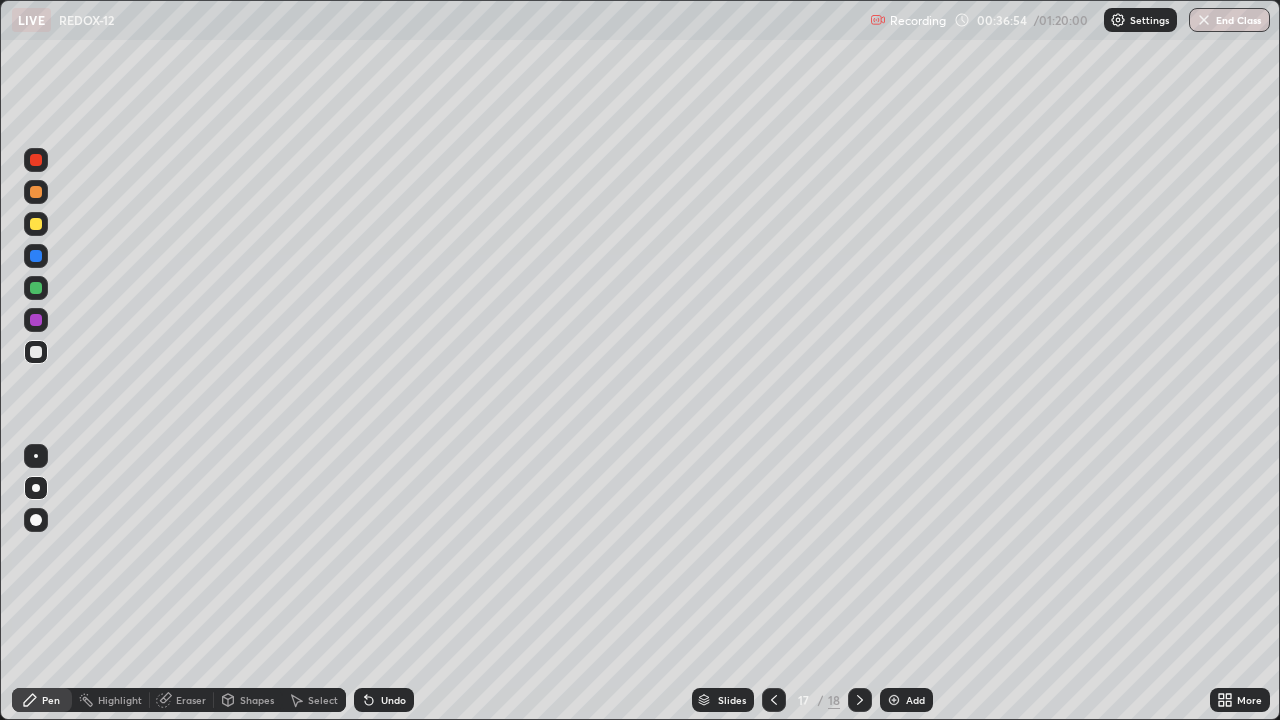 click at bounding box center [36, 320] 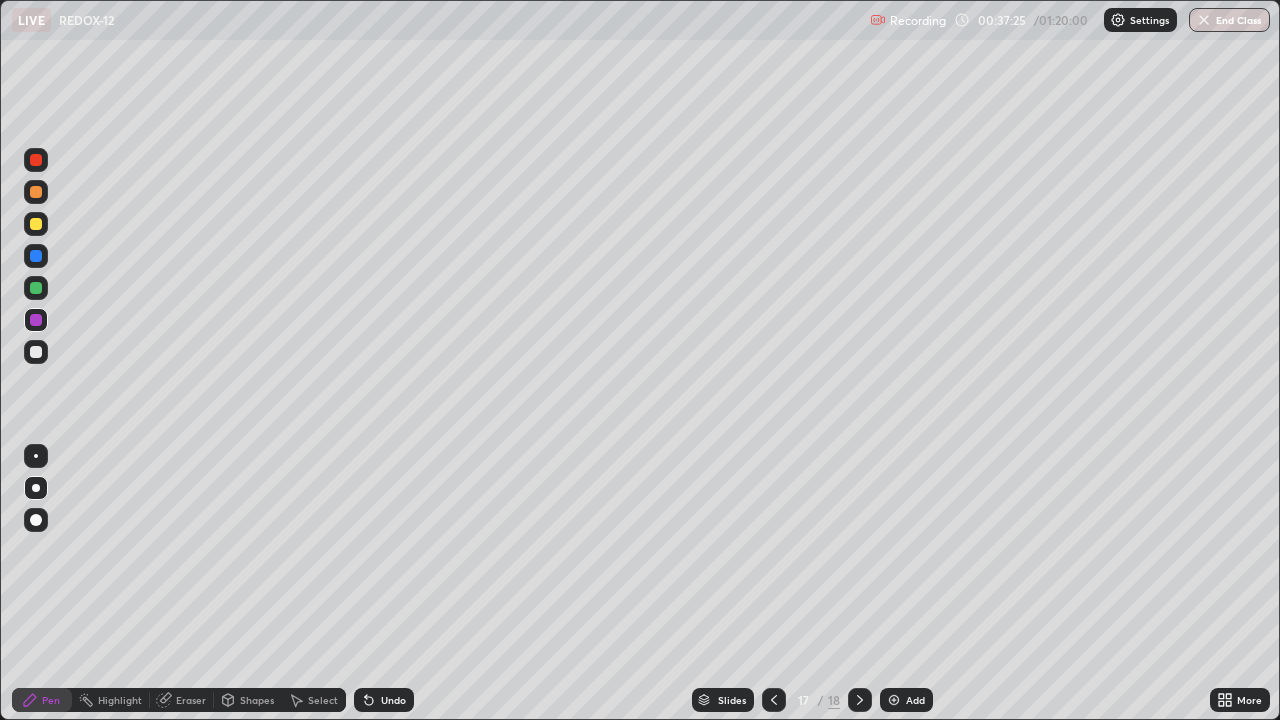 click on "Add" at bounding box center (915, 700) 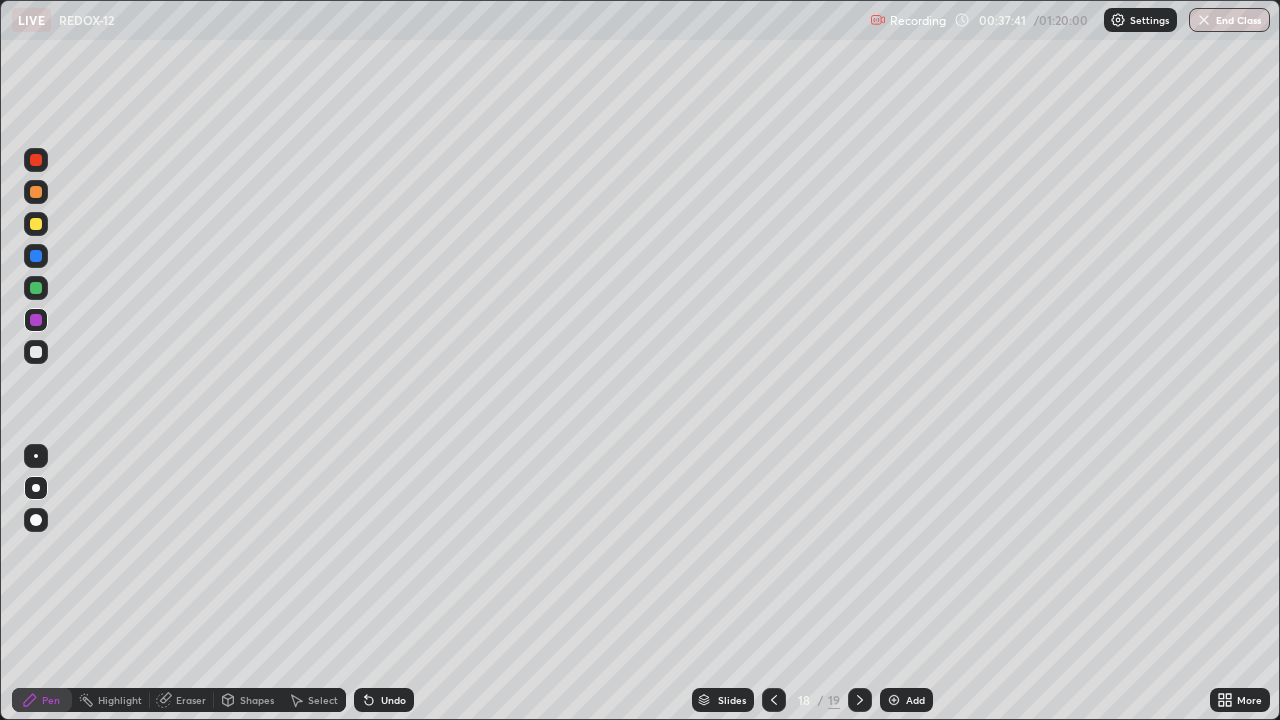 click 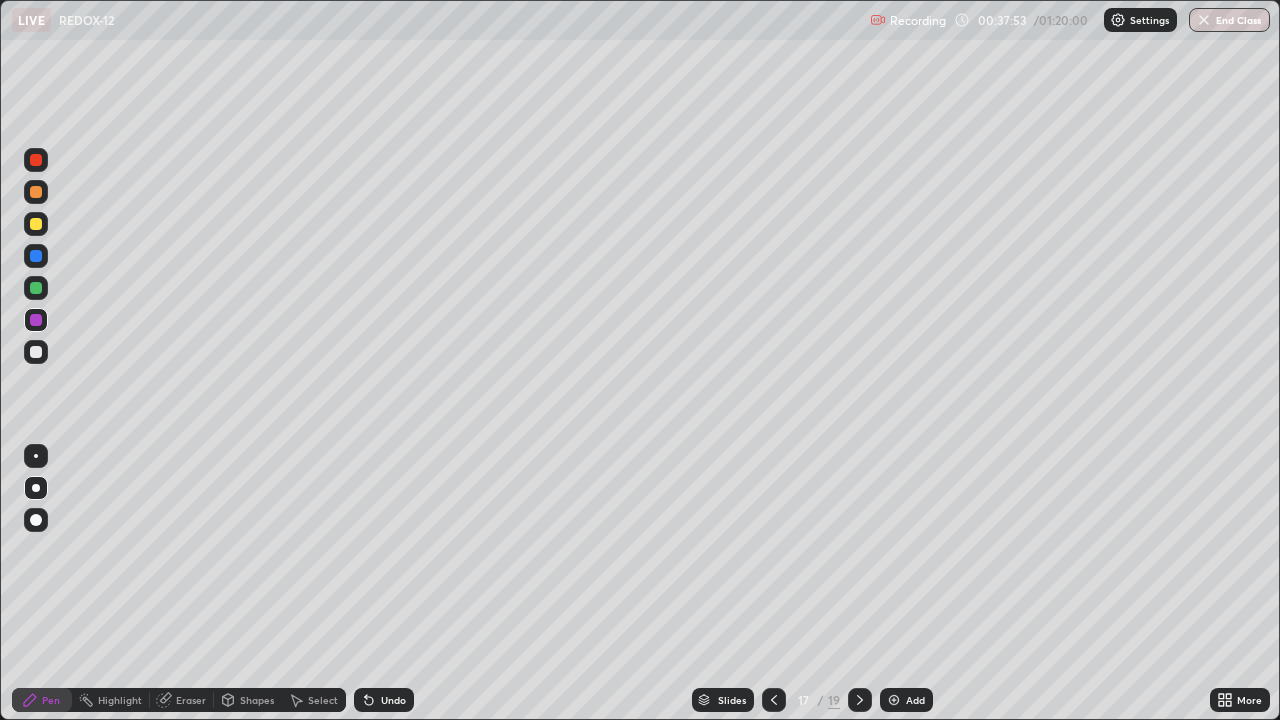 click 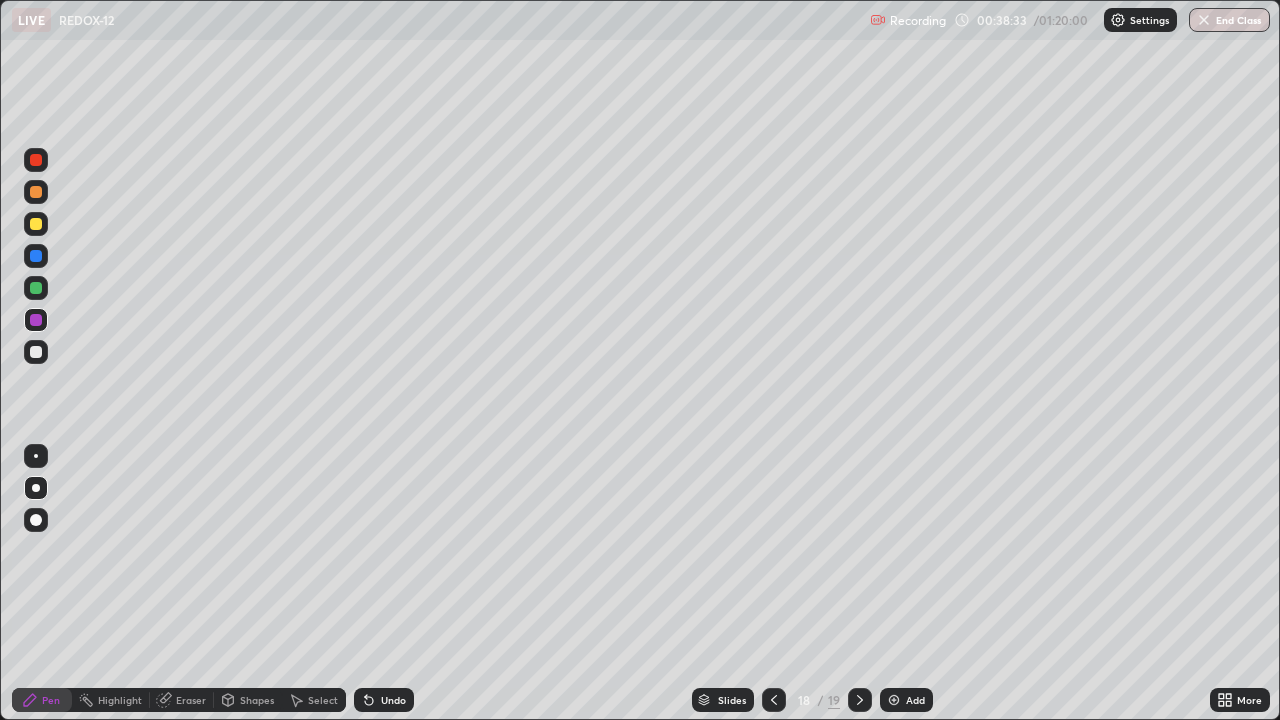 click on "Pen" at bounding box center (51, 700) 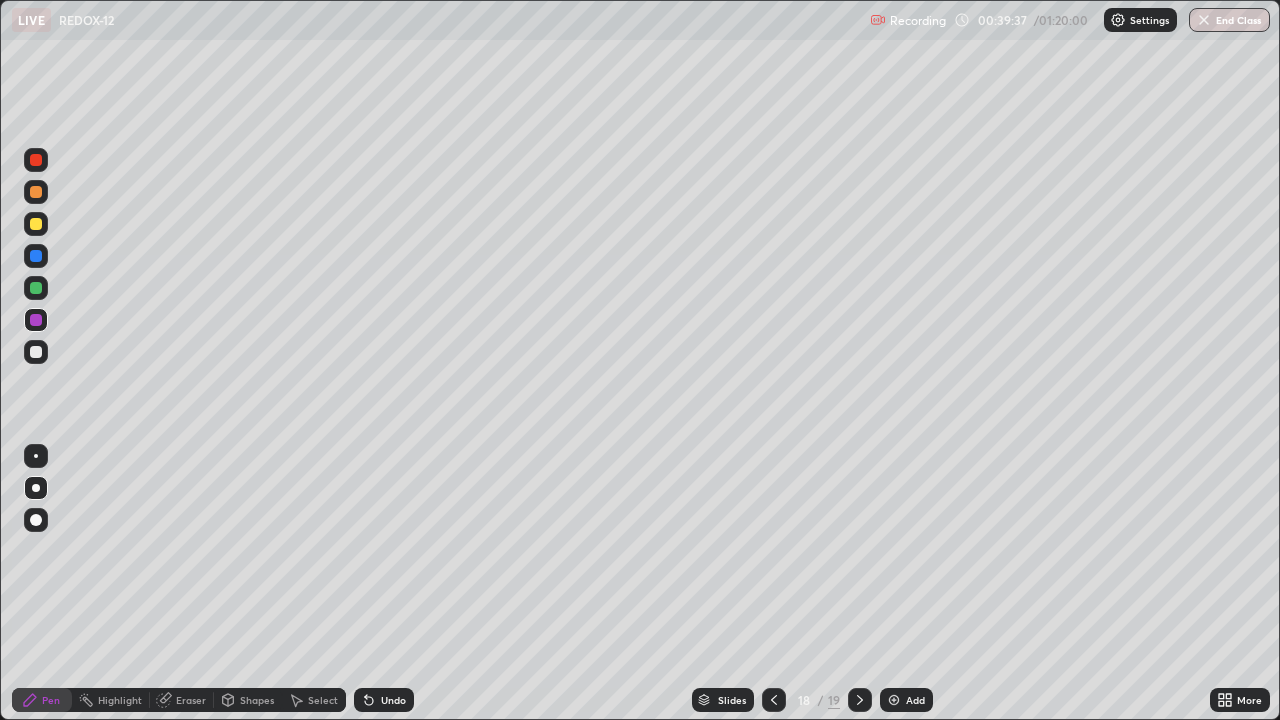 click 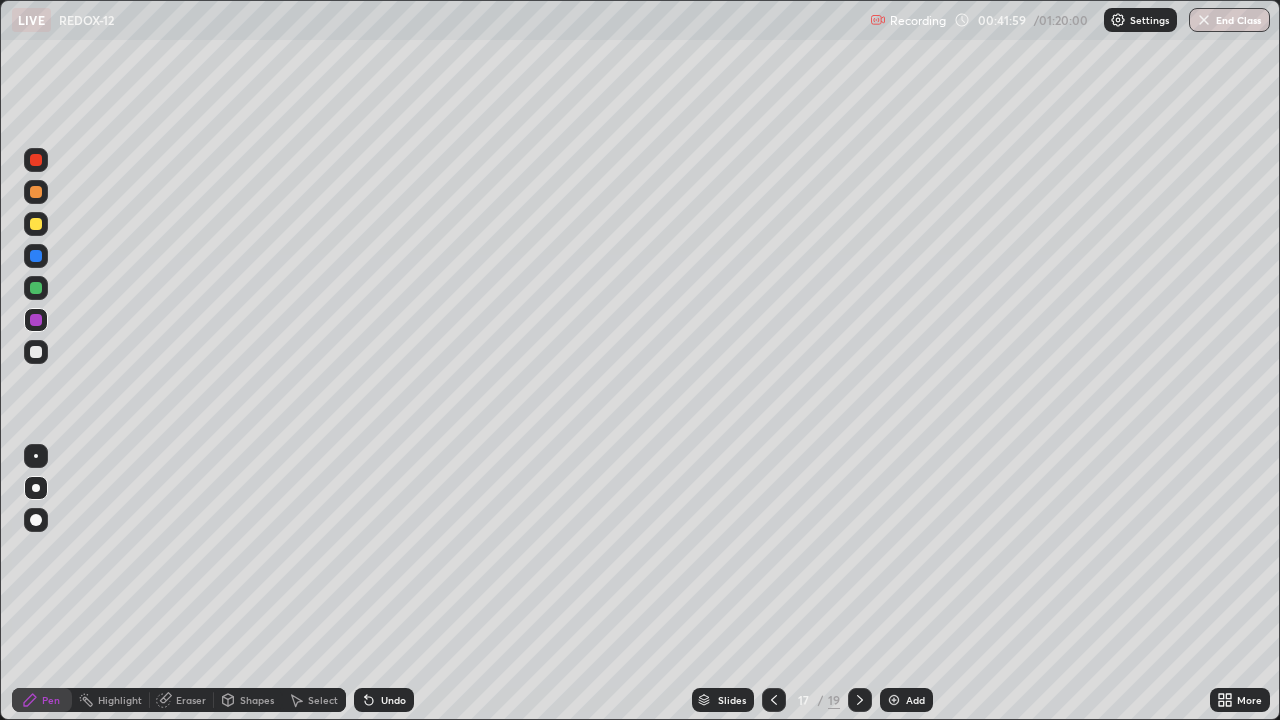 click on "Add" at bounding box center (906, 700) 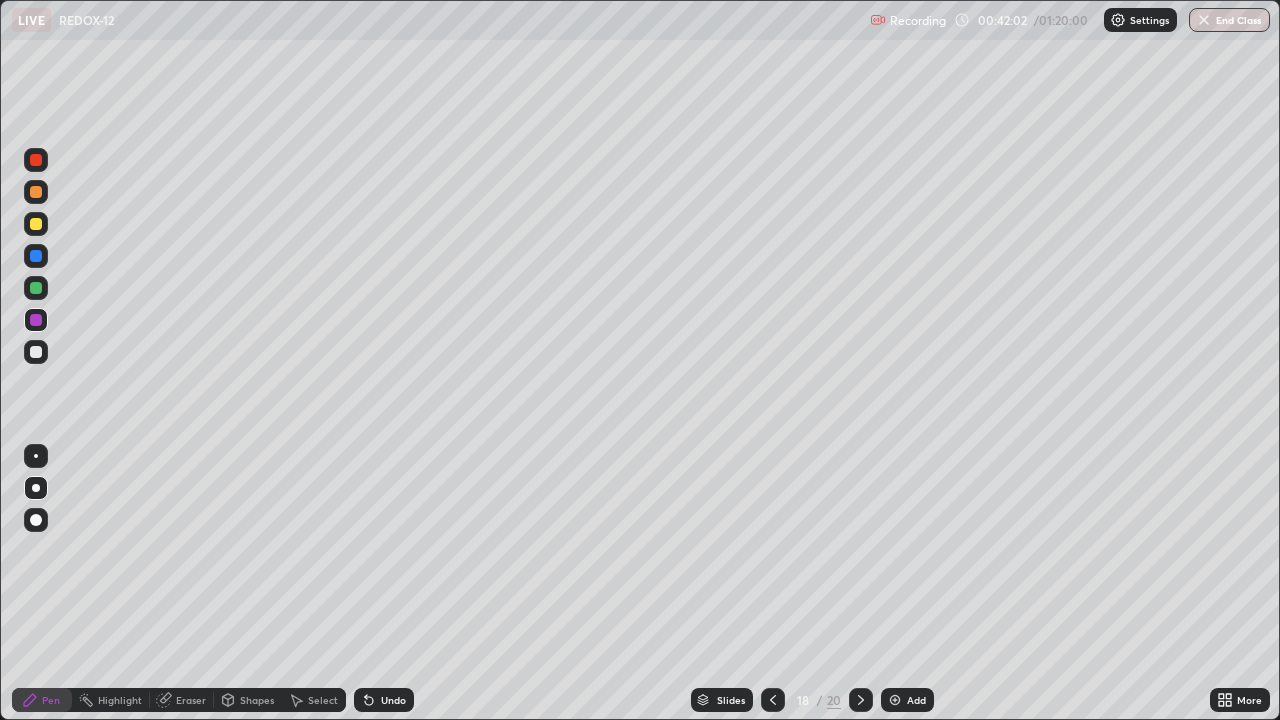 click at bounding box center [773, 700] 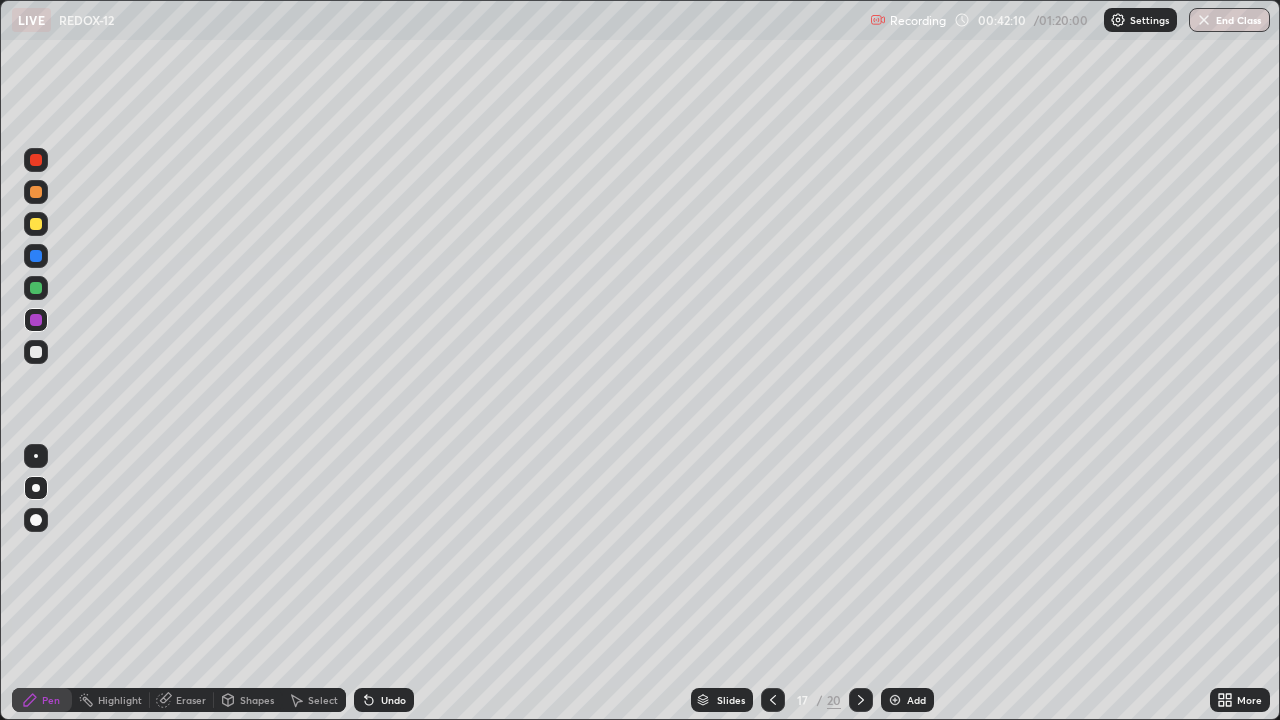 click 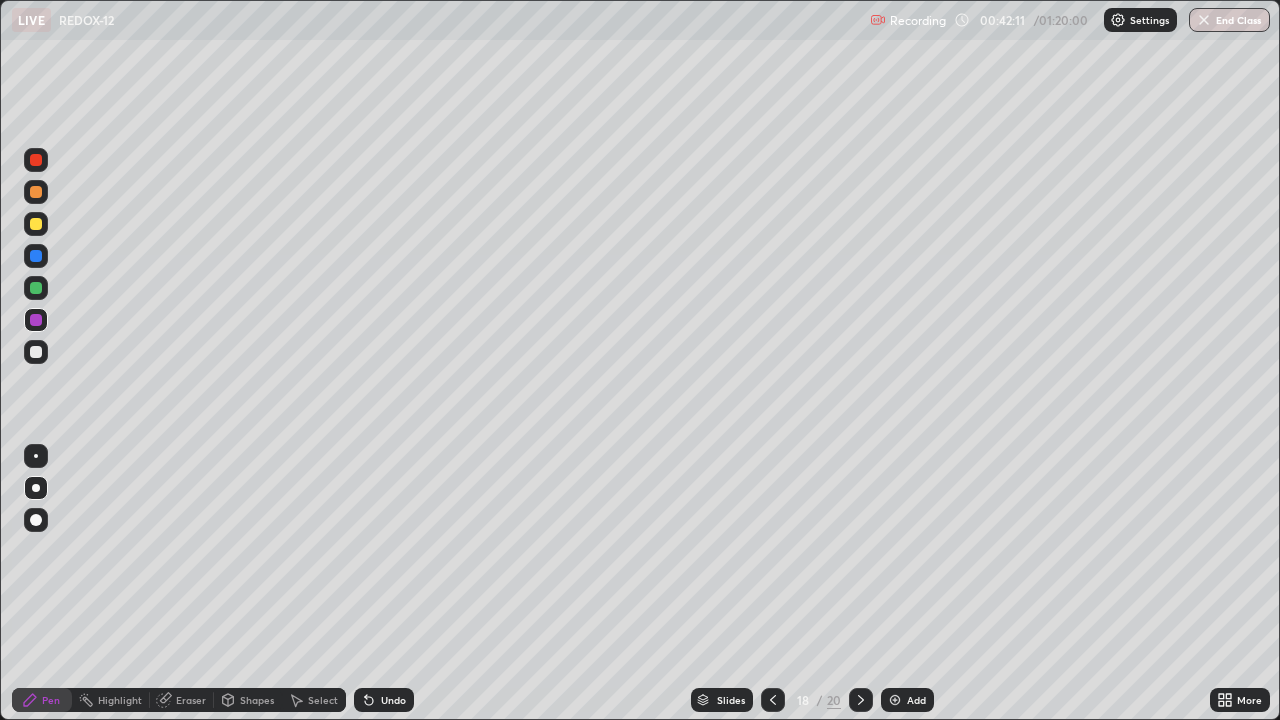 click 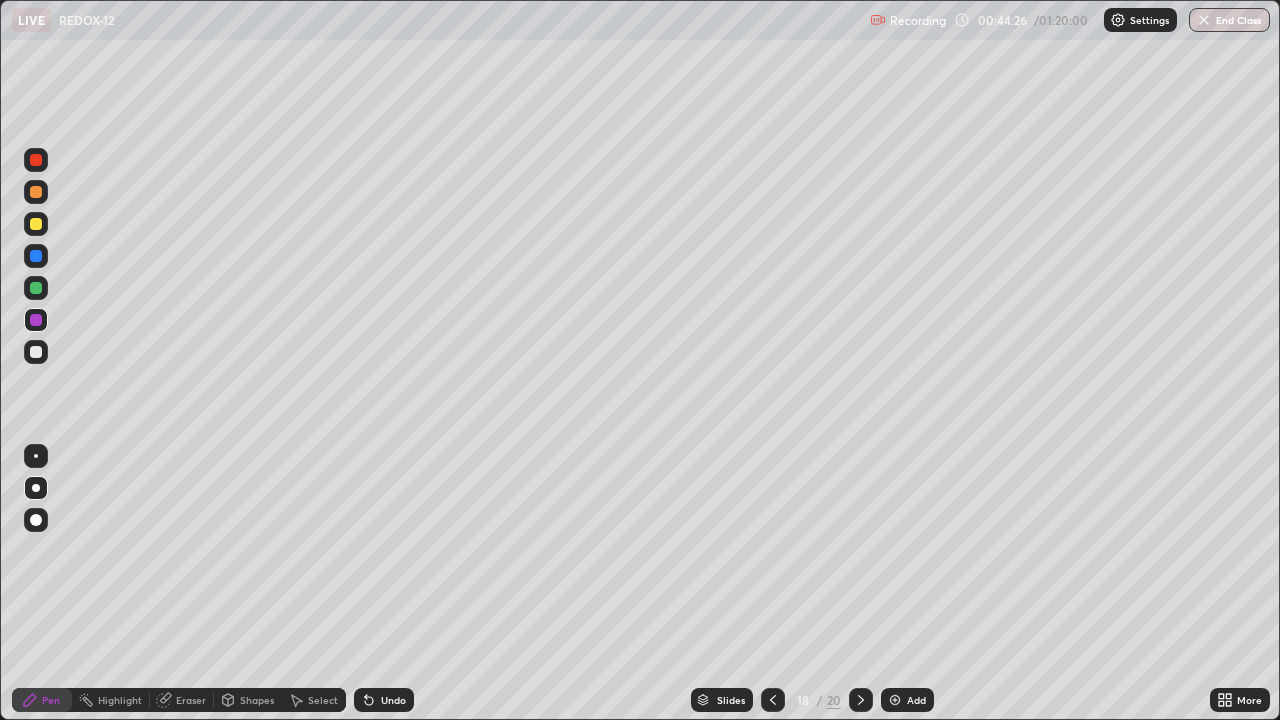 click at bounding box center (36, 352) 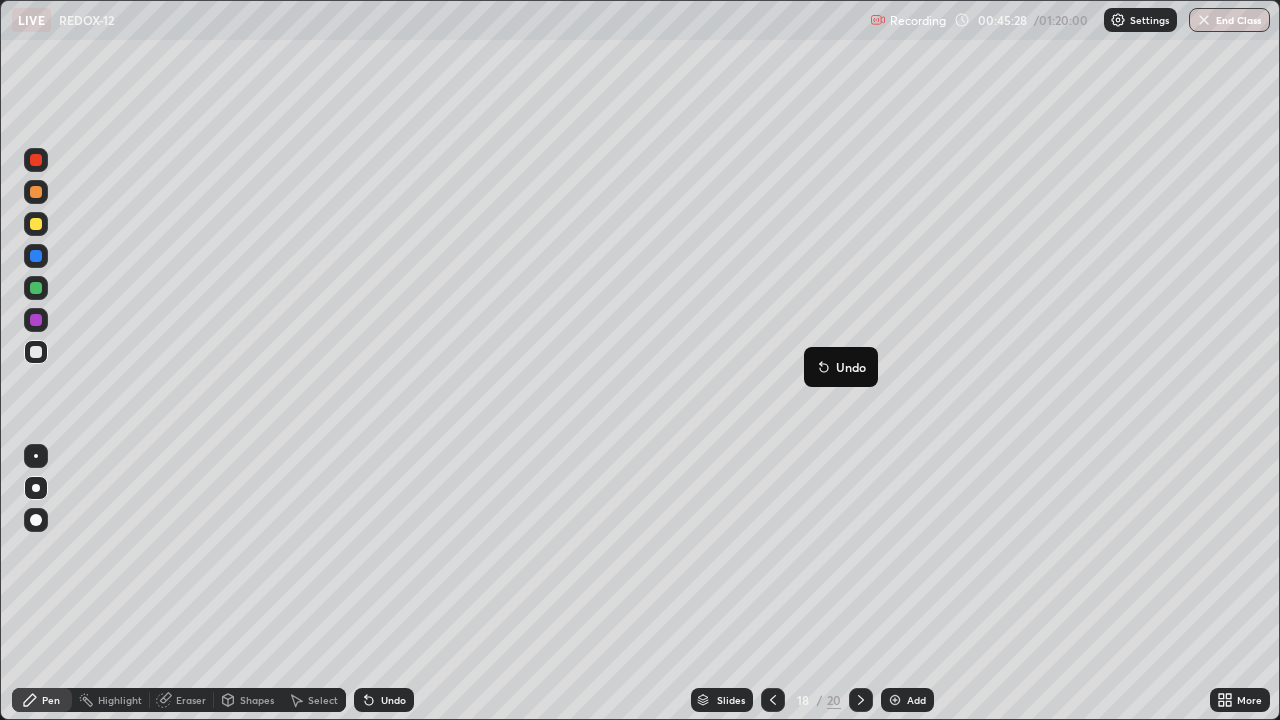 click on "Add" at bounding box center (907, 700) 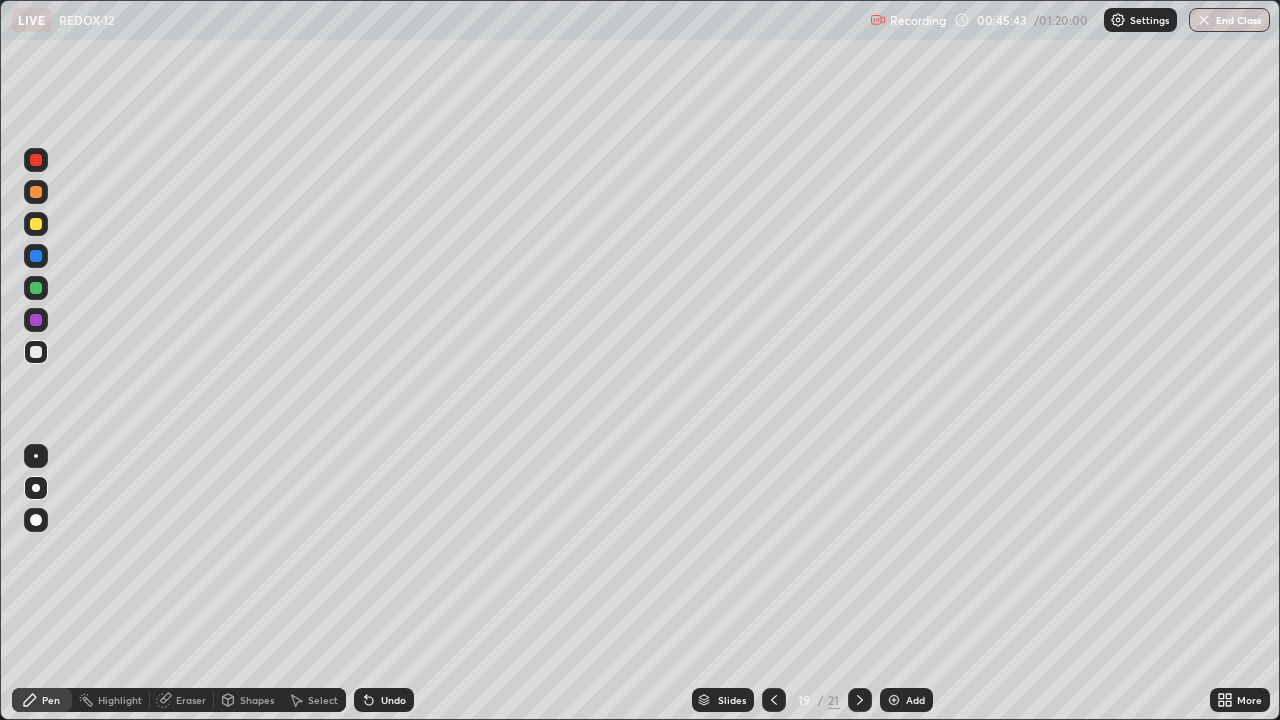 click at bounding box center [36, 320] 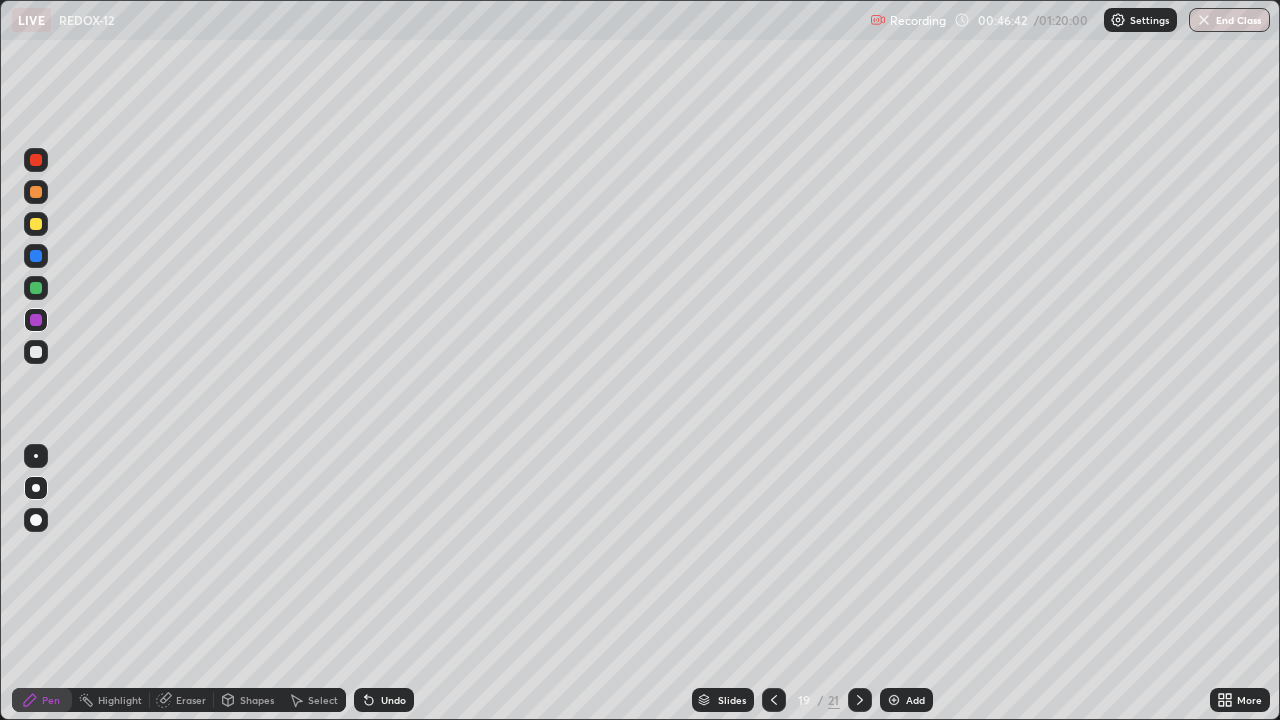 click on "Undo" at bounding box center [384, 700] 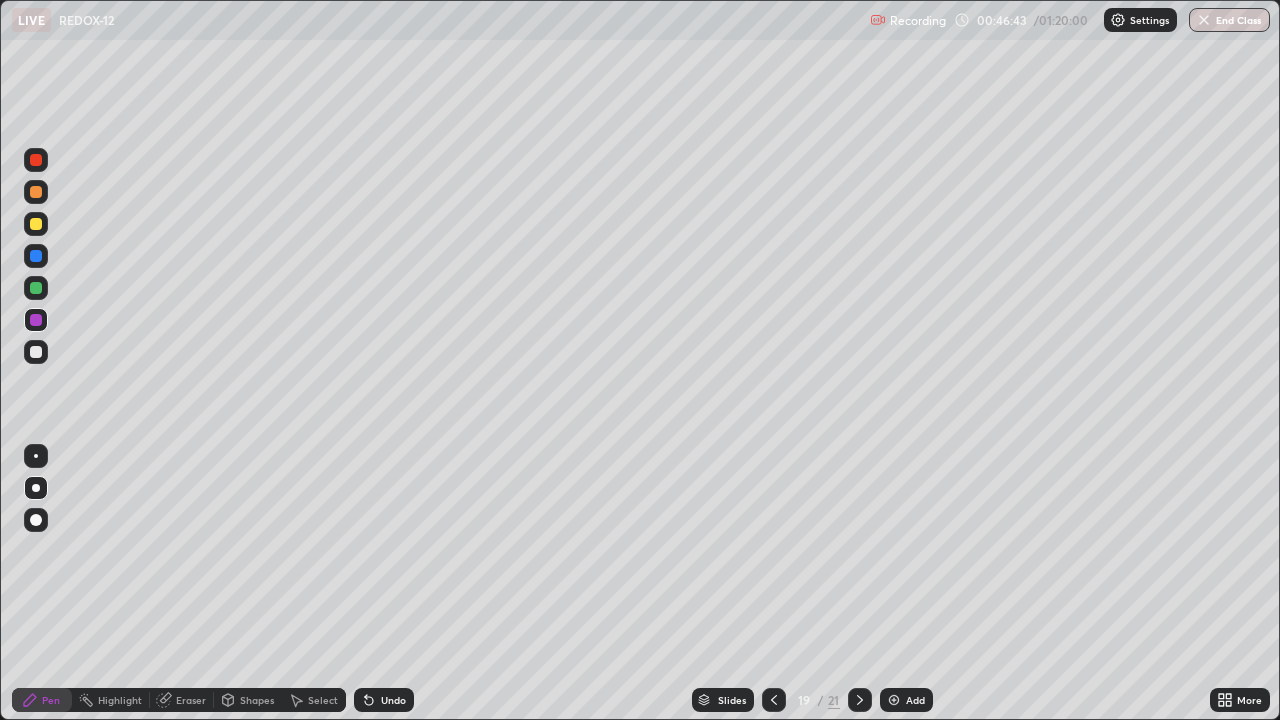 click 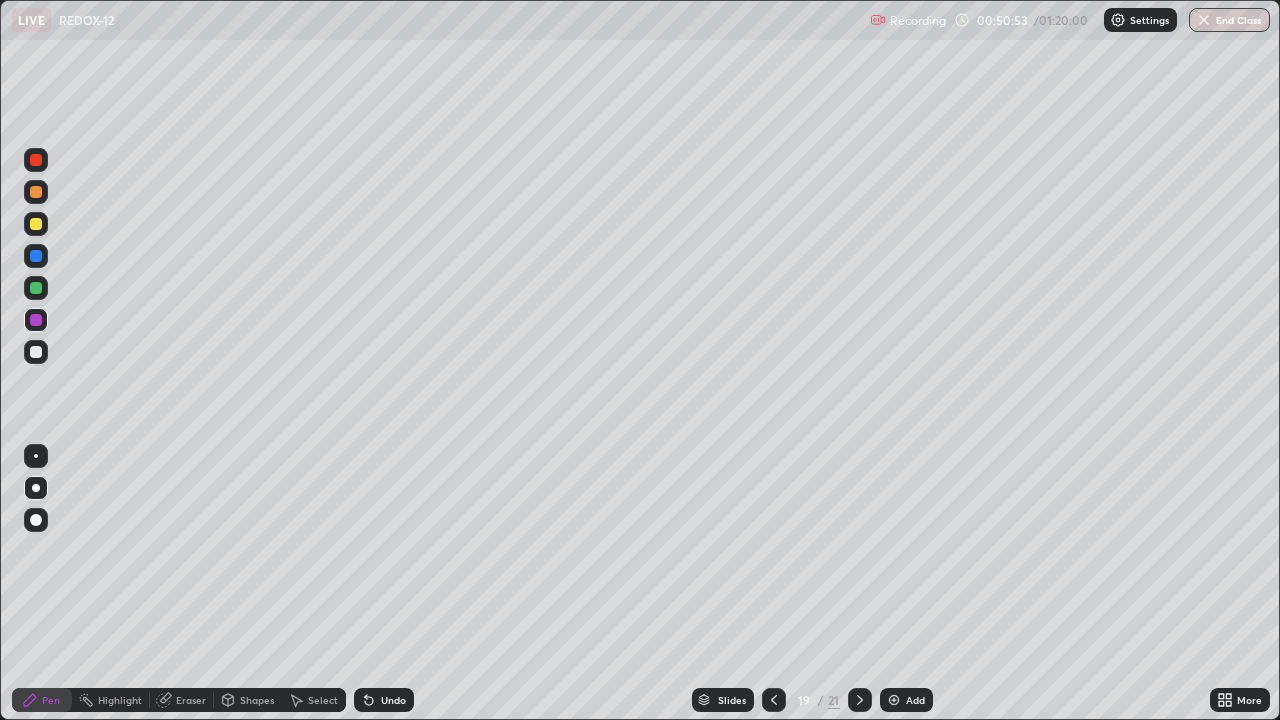 click on "Add" at bounding box center (906, 700) 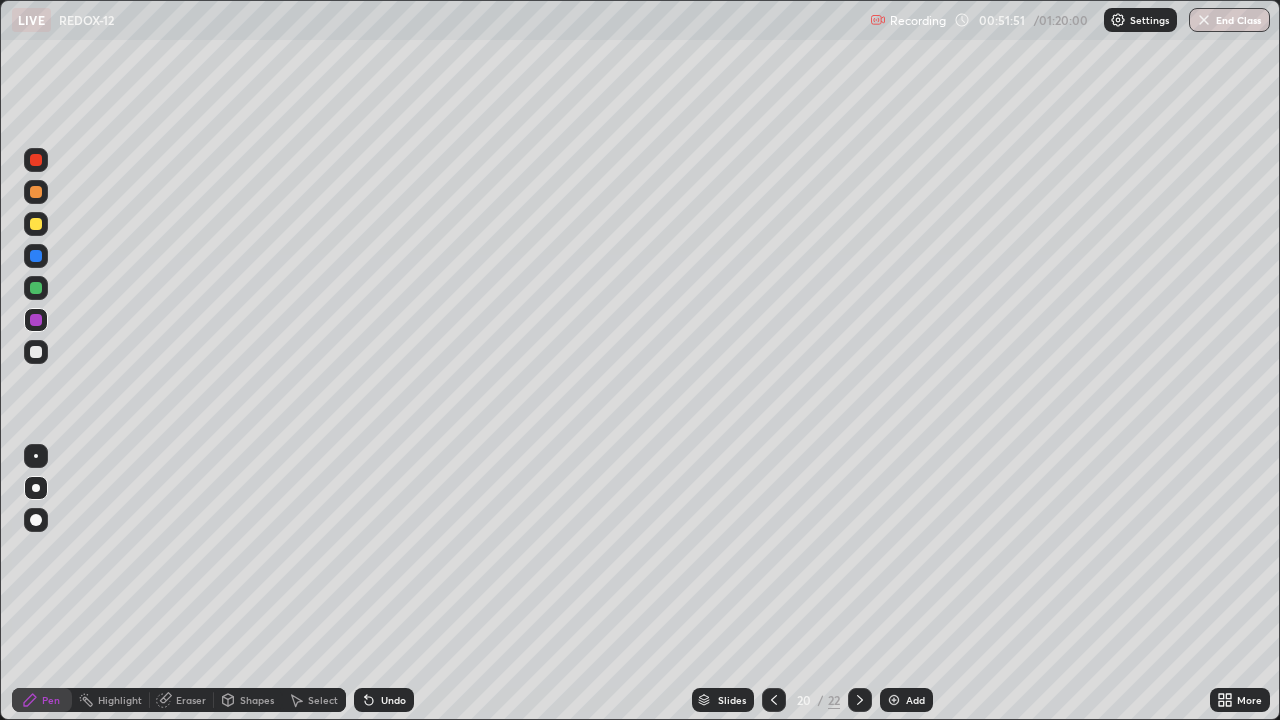 click on "Add" at bounding box center (906, 700) 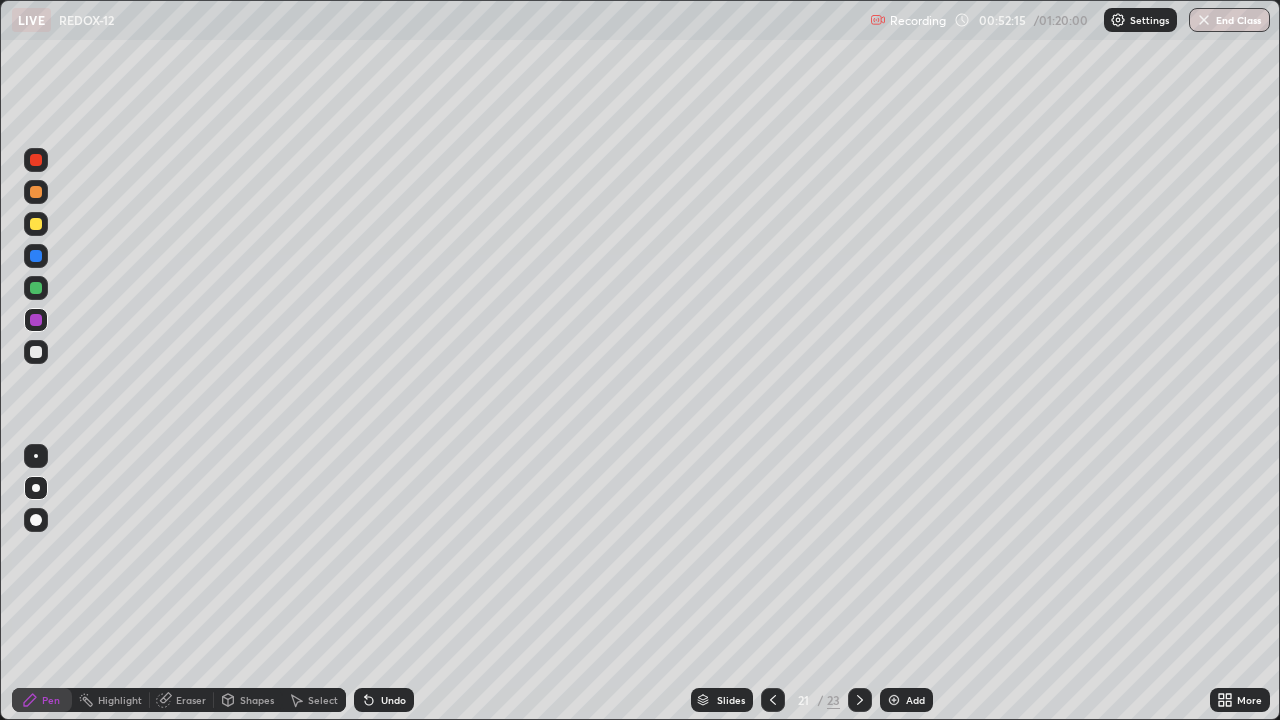 click on "Undo" at bounding box center [393, 700] 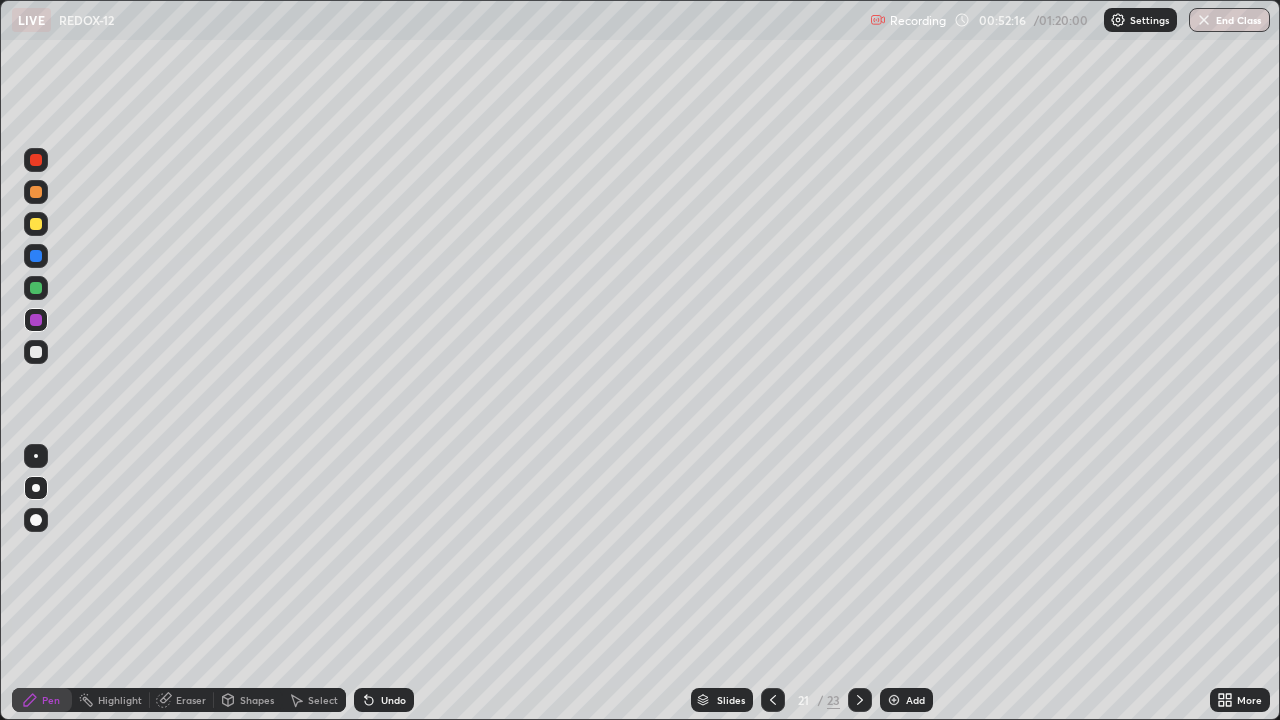 click on "Undo" at bounding box center (384, 700) 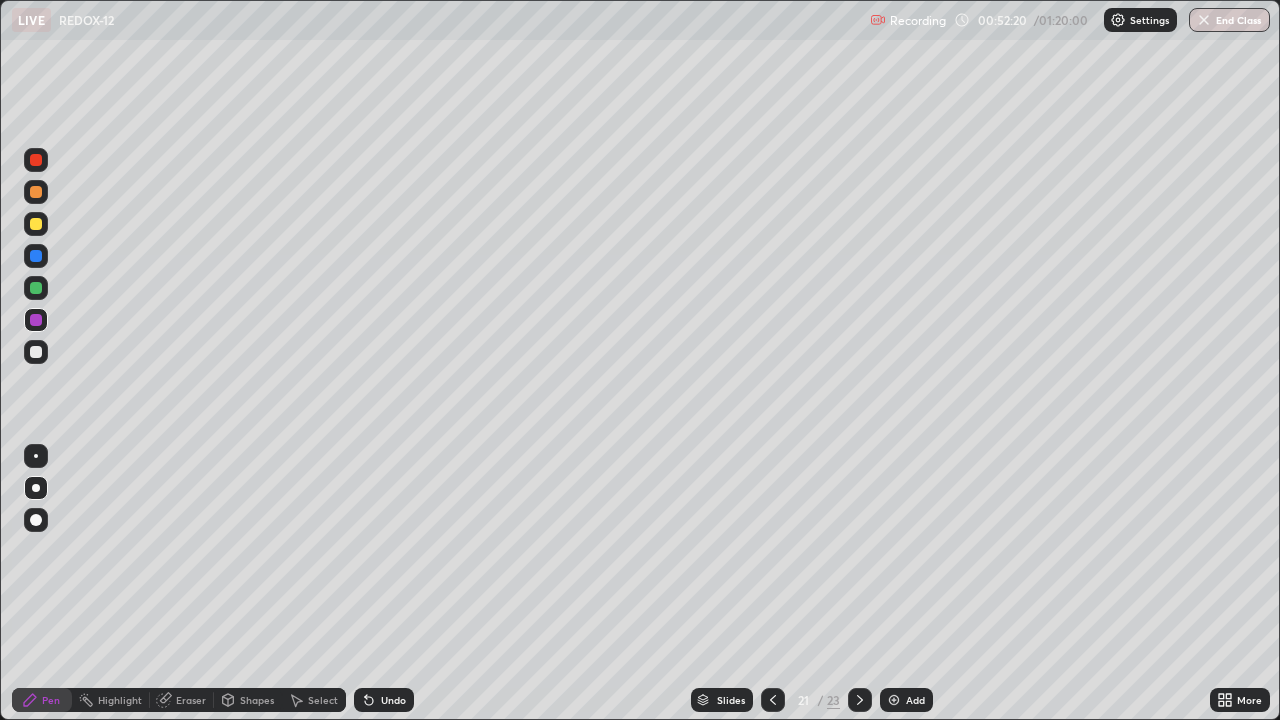 click 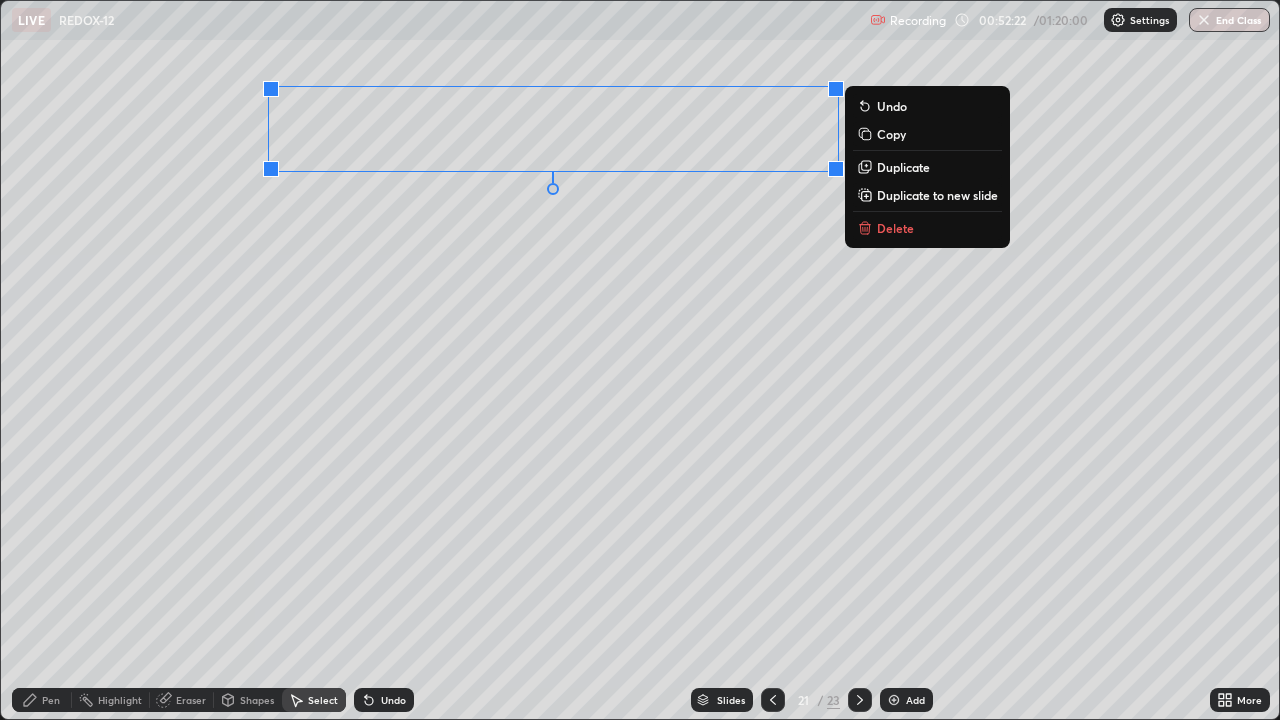 click on "Delete" at bounding box center (895, 228) 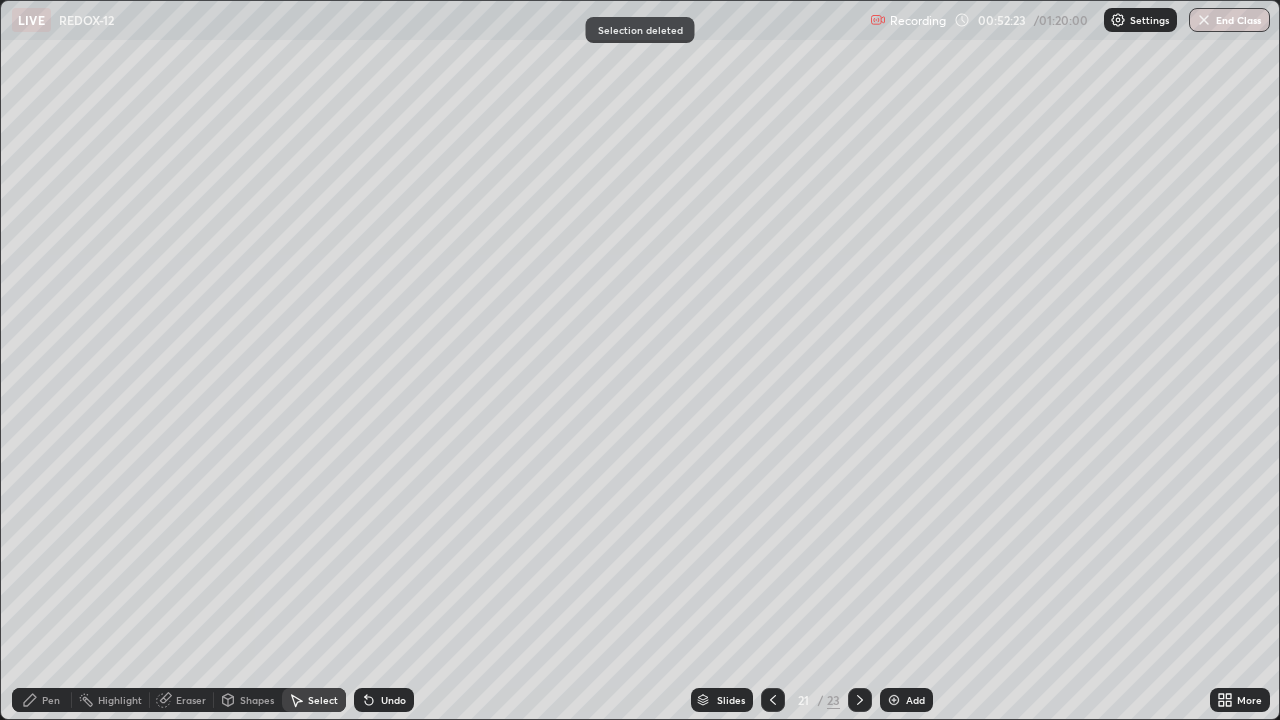click on "Pen" at bounding box center (42, 700) 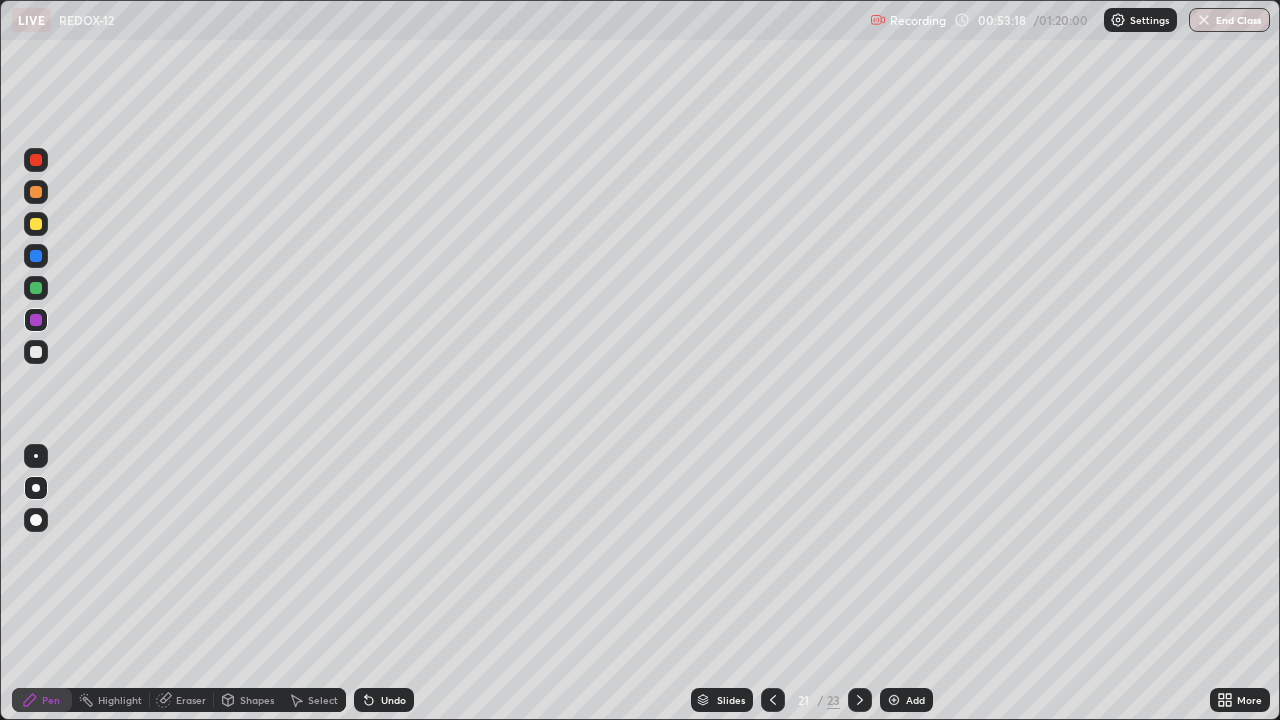 click on "Undo" at bounding box center (393, 700) 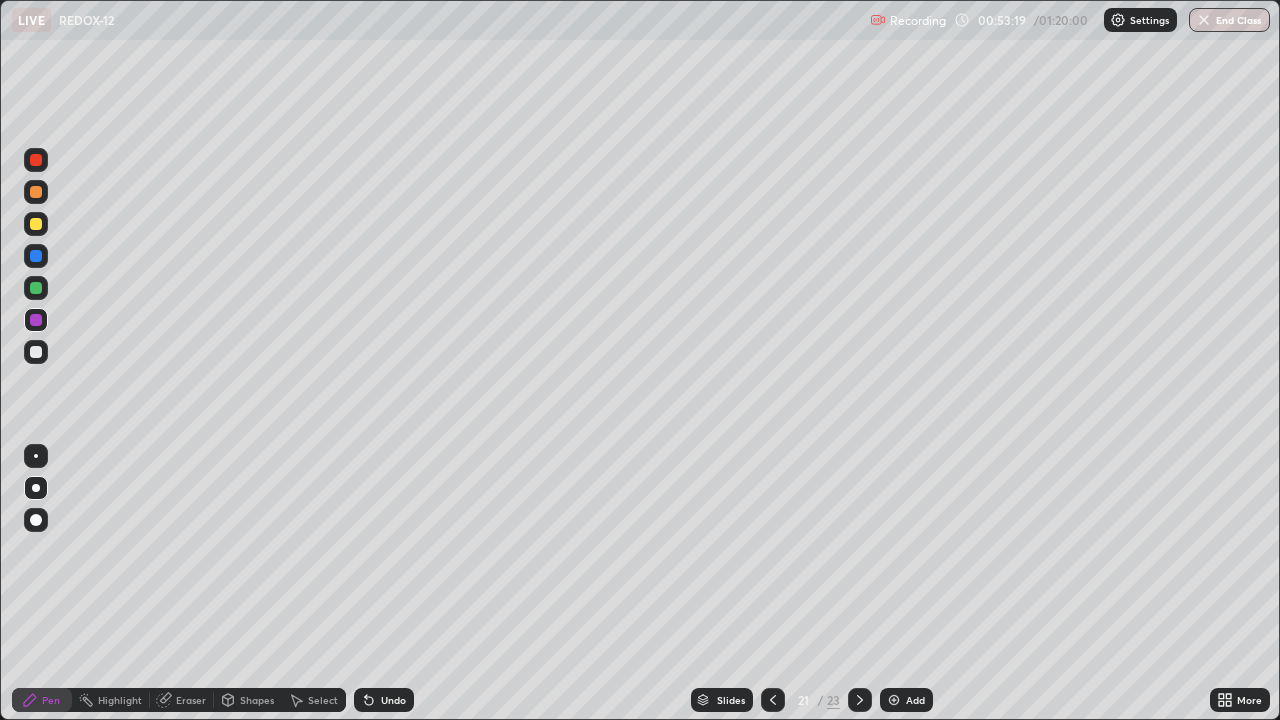 click on "Undo" at bounding box center (393, 700) 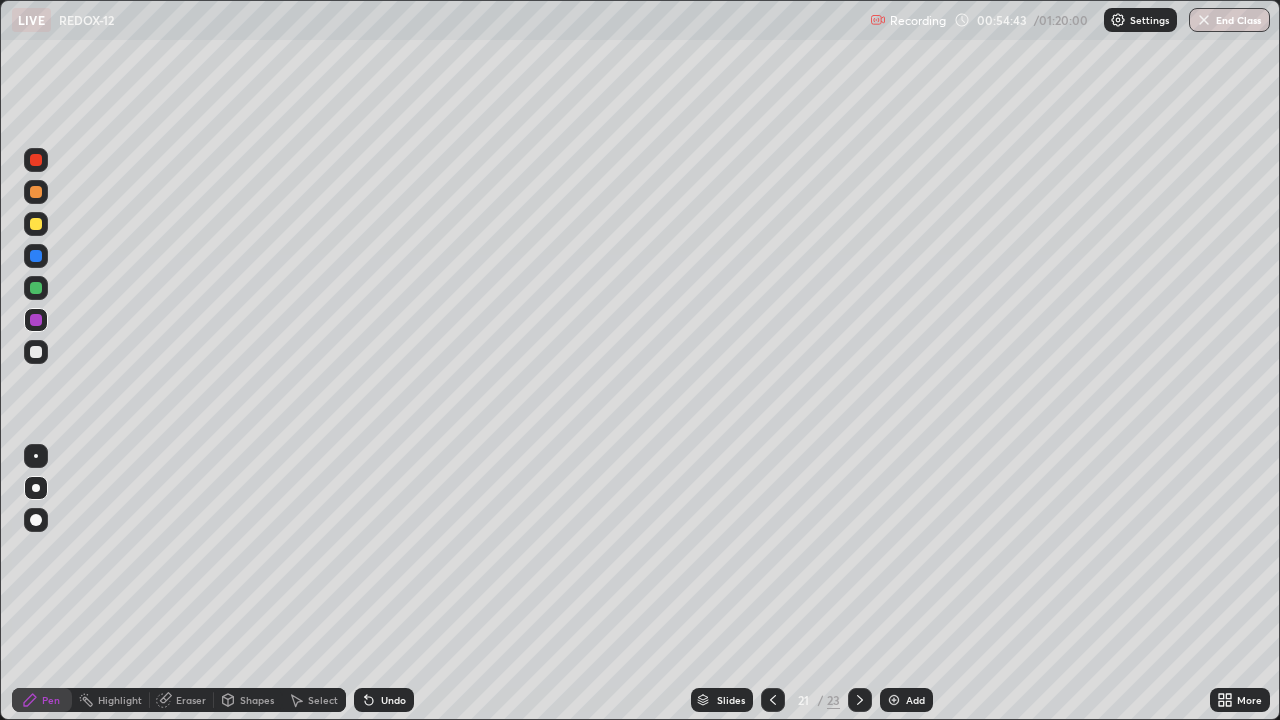 click on "Add" at bounding box center [906, 700] 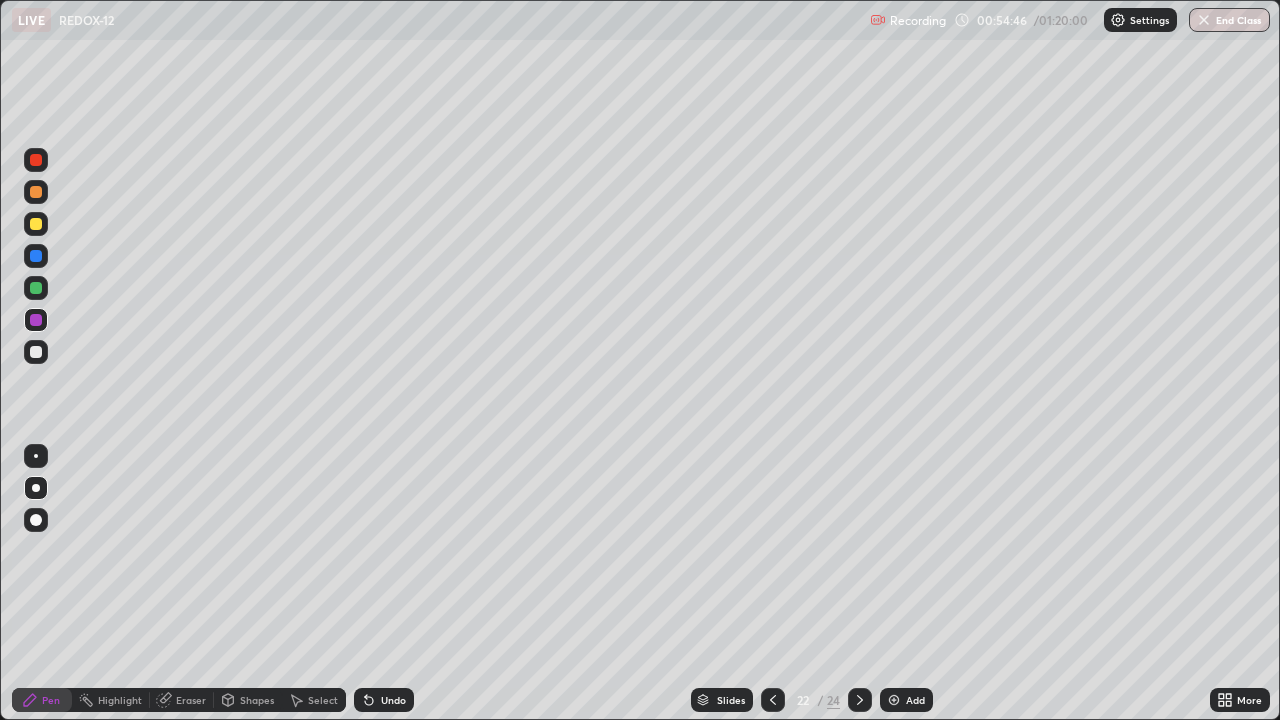 click at bounding box center (36, 352) 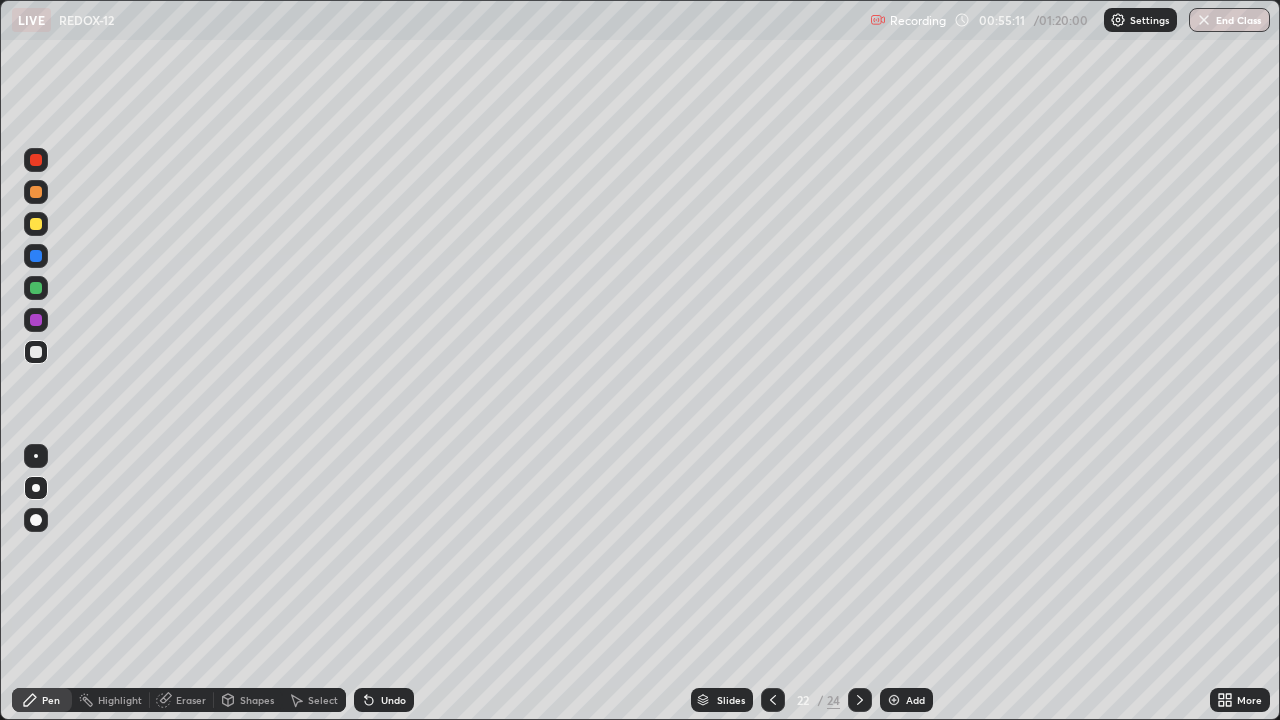 click at bounding box center [36, 224] 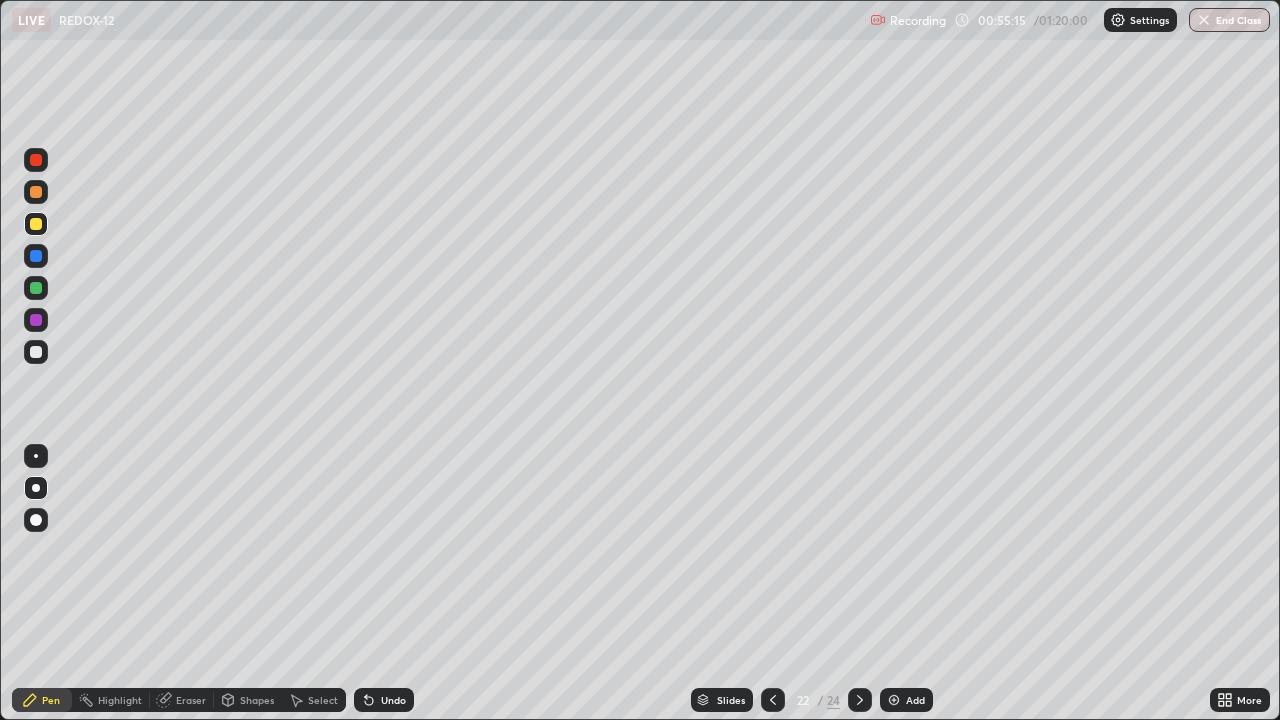 click 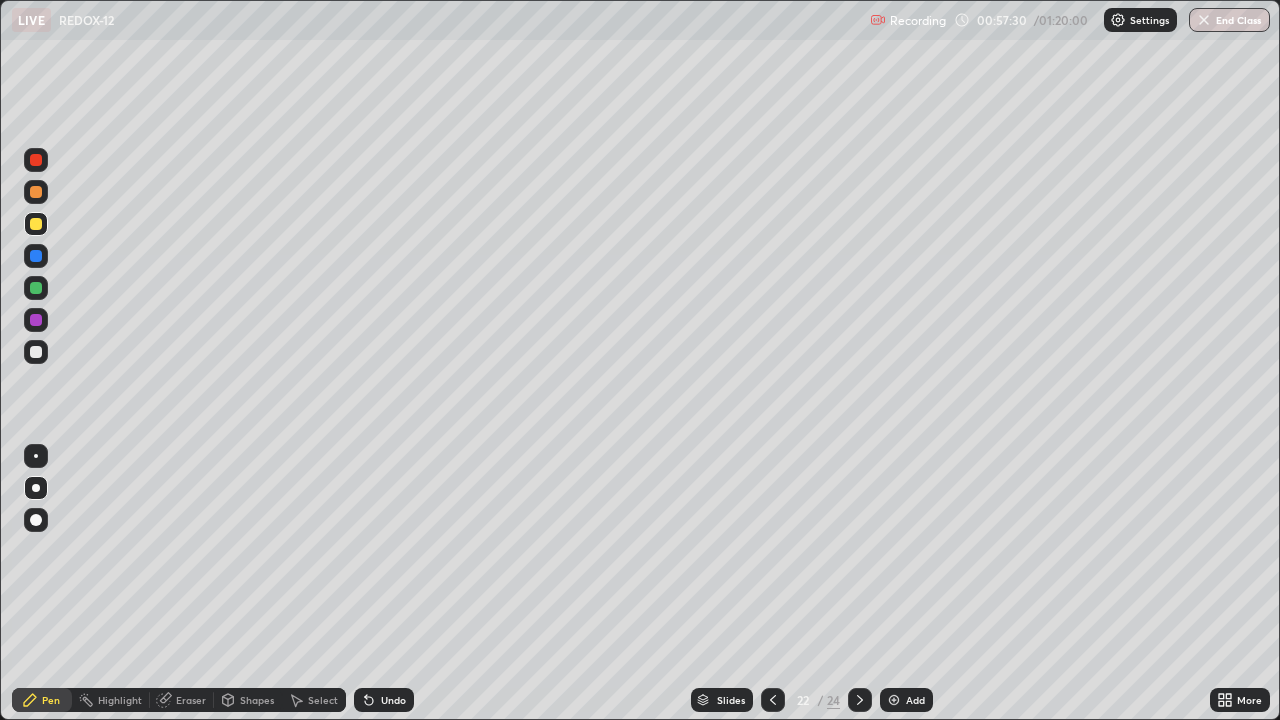 click on "Add" at bounding box center [906, 700] 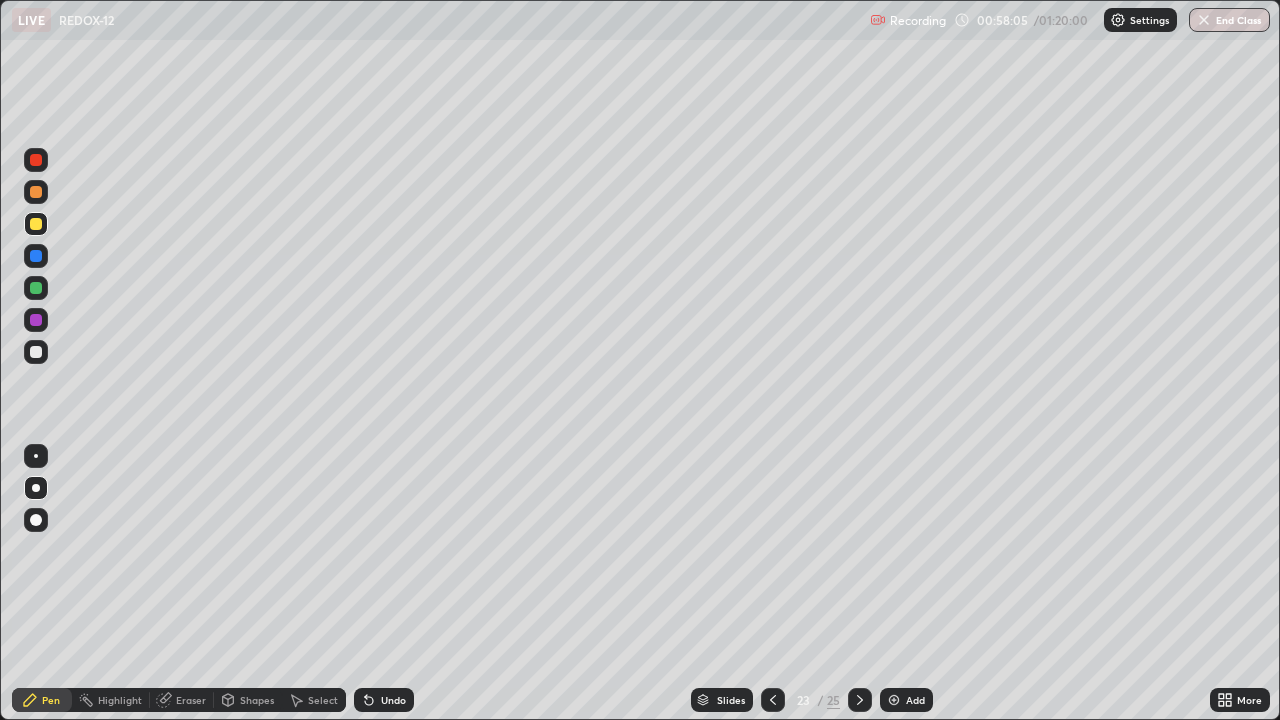click at bounding box center (36, 352) 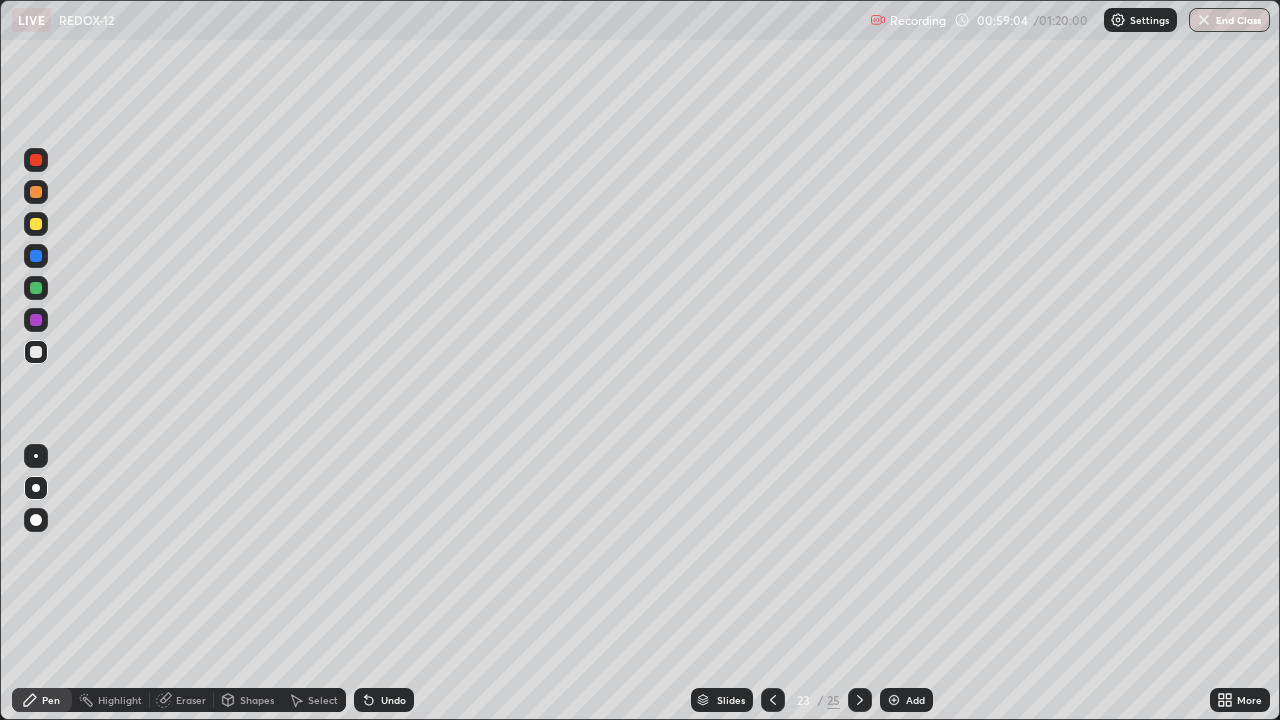 click on "Add" at bounding box center (906, 700) 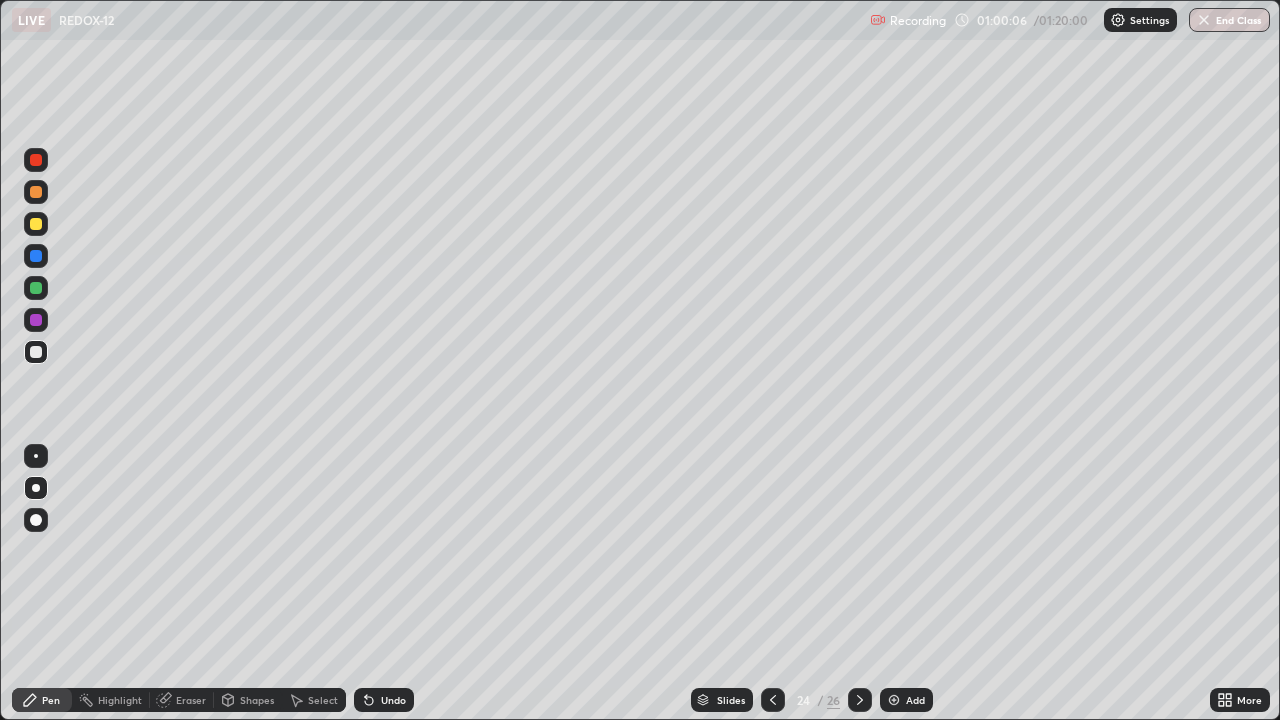 click at bounding box center (894, 700) 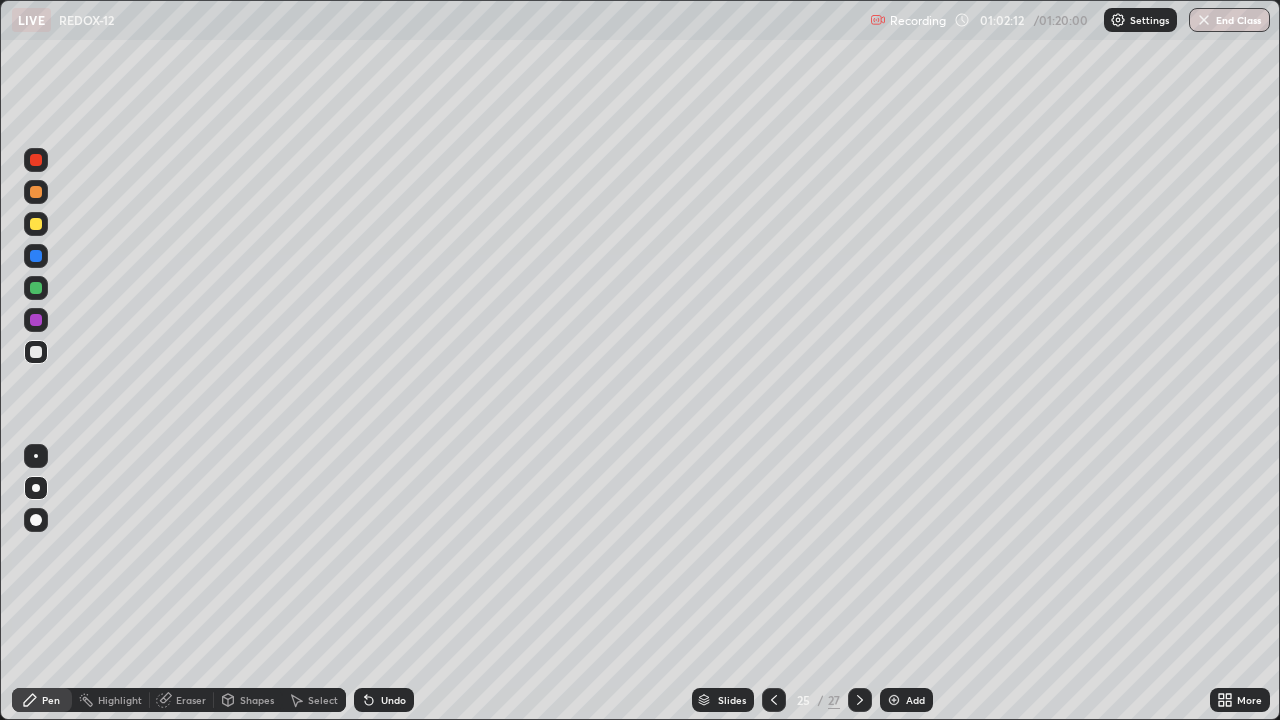 click on "Add" at bounding box center [915, 700] 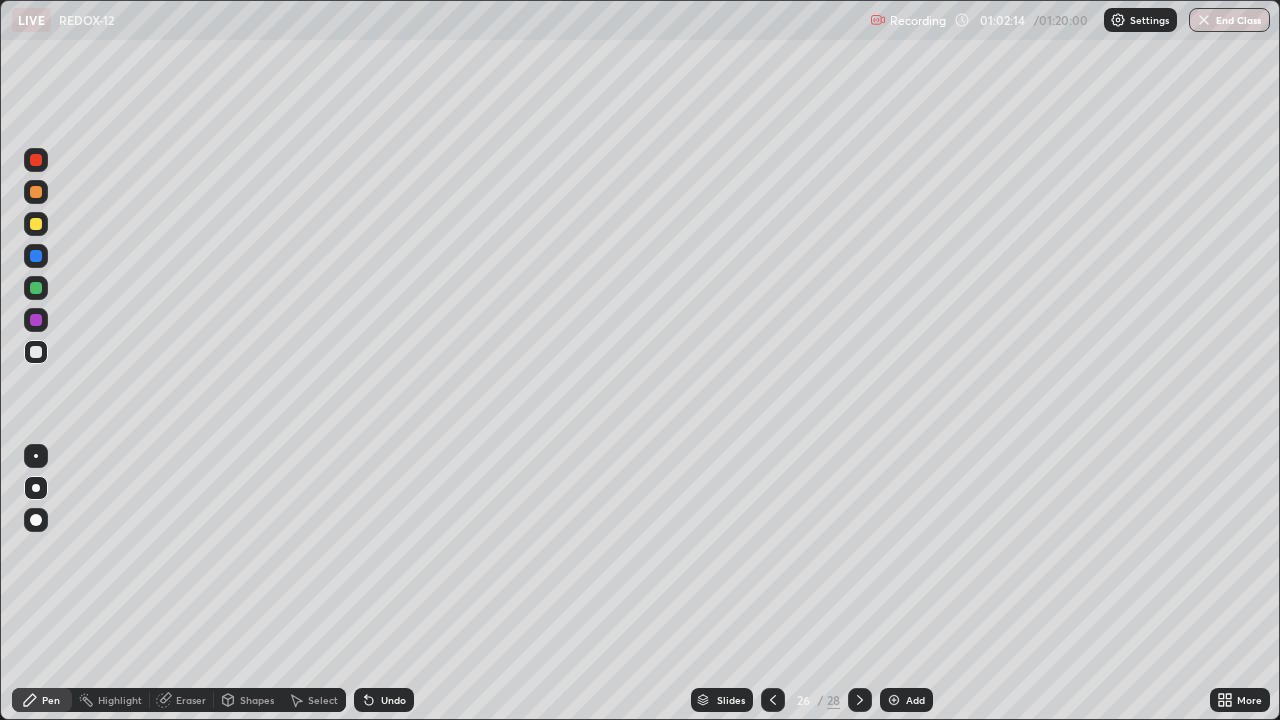 click at bounding box center (36, 352) 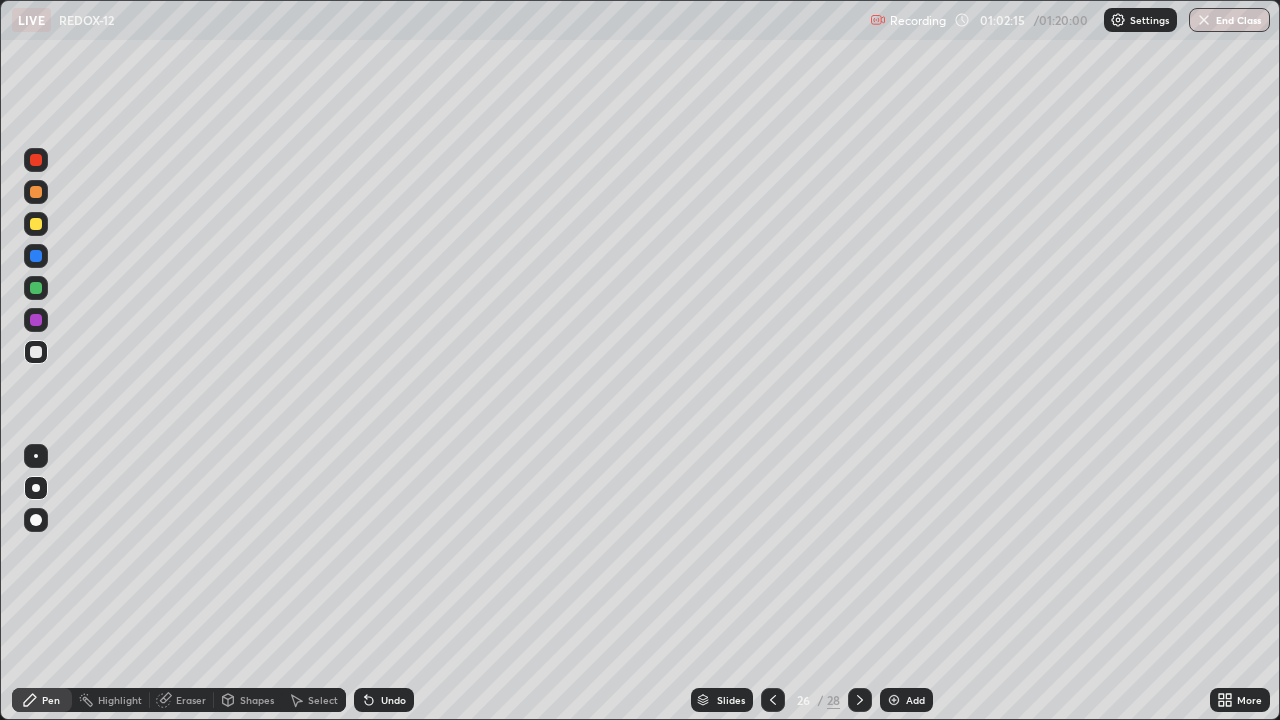 click at bounding box center [36, 224] 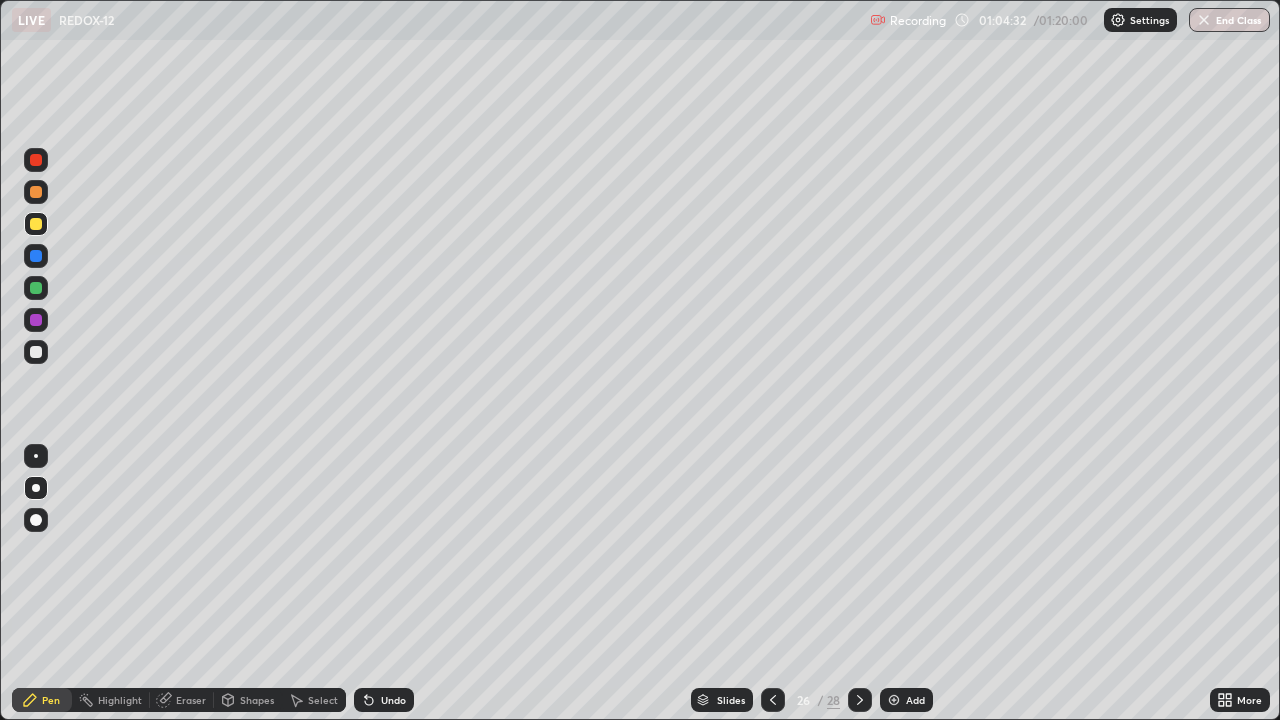 click on "Add" at bounding box center [906, 700] 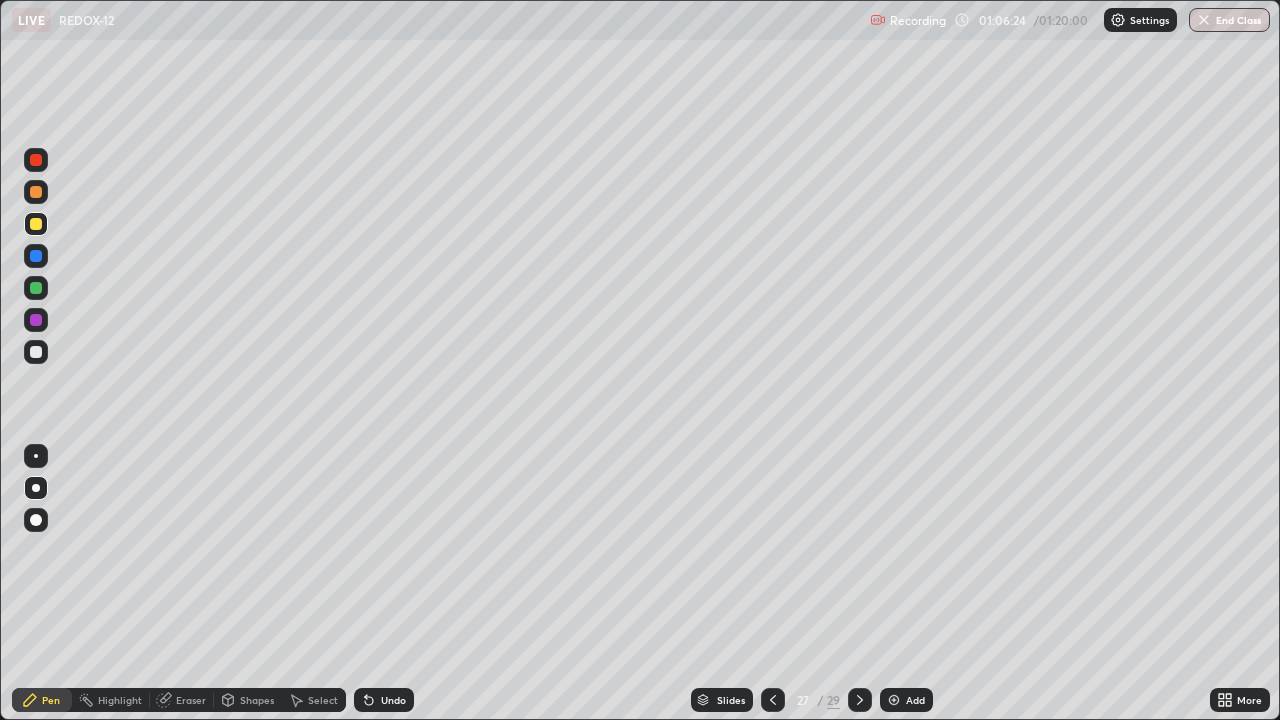 click on "Add" at bounding box center (906, 700) 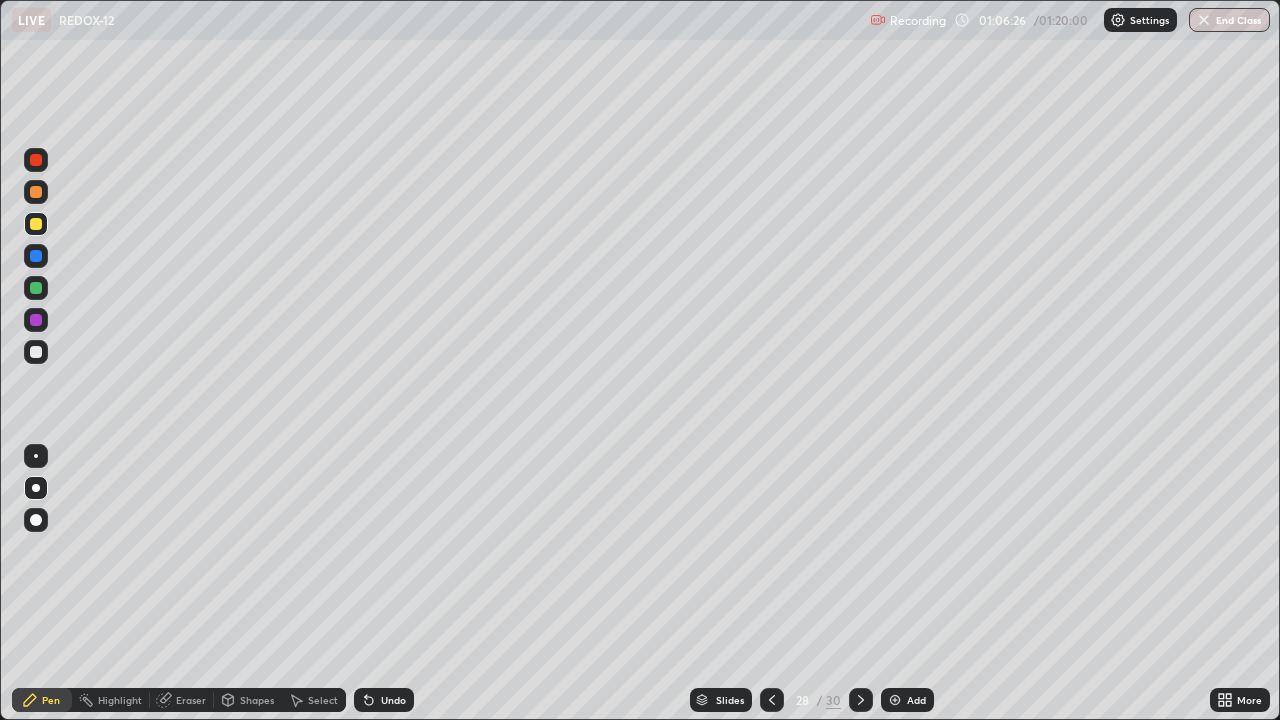 click at bounding box center (36, 224) 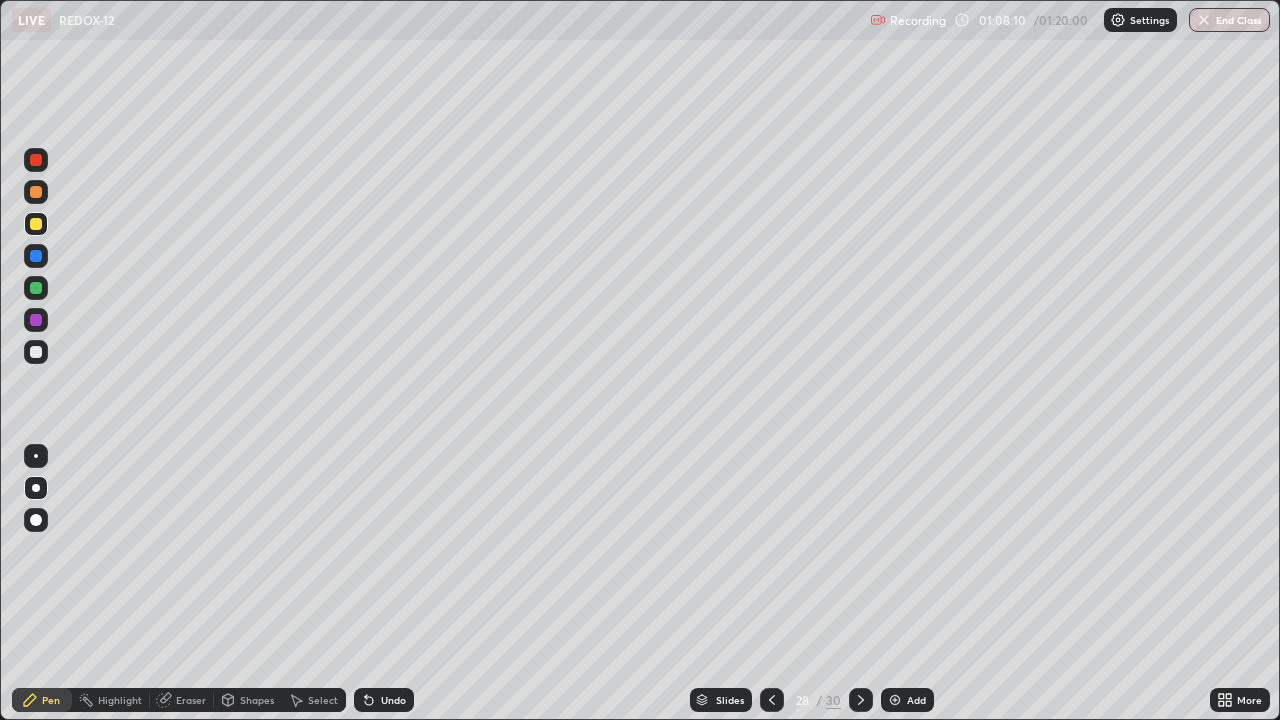 click 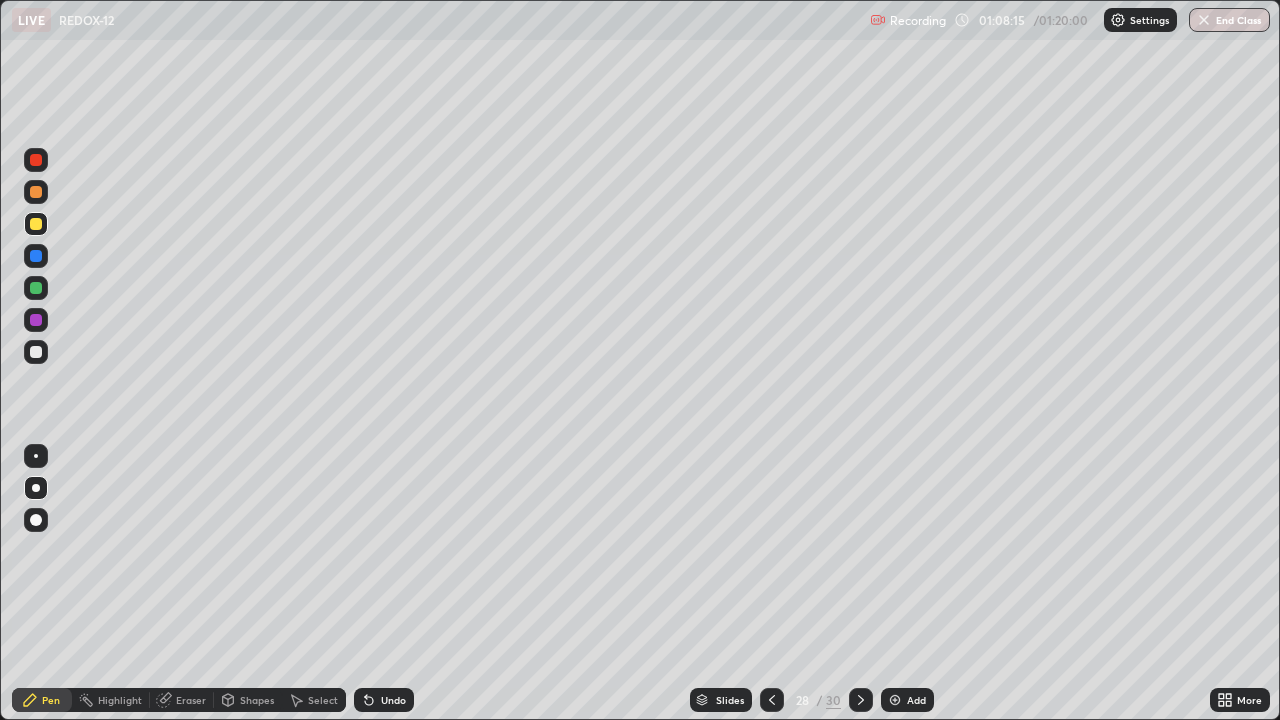click on "Undo" at bounding box center [384, 700] 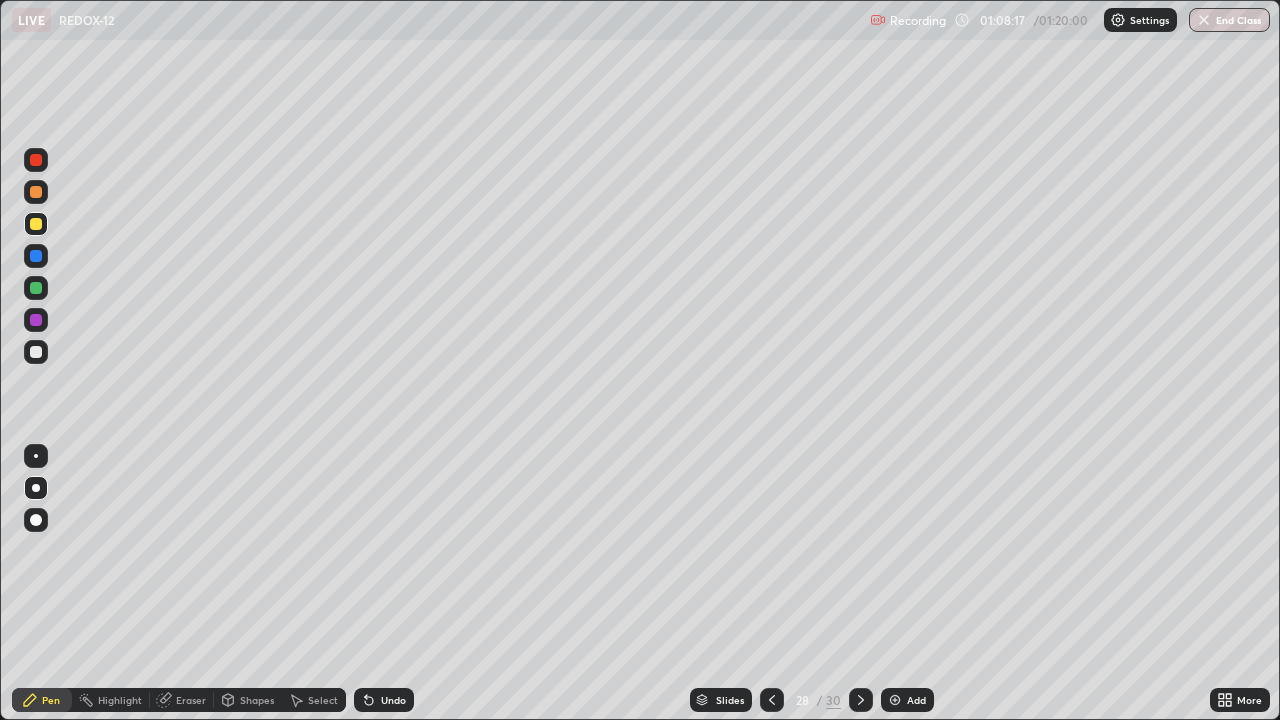 click on "Undo" at bounding box center [393, 700] 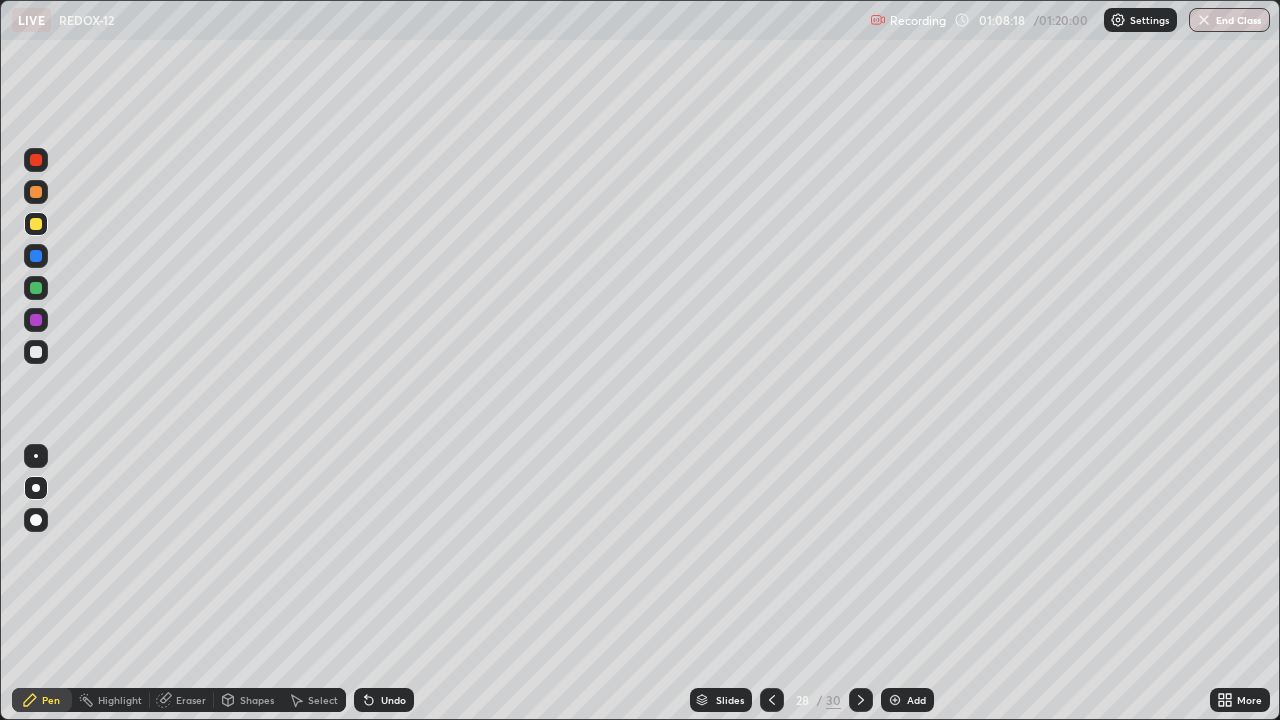 click on "Undo" at bounding box center [393, 700] 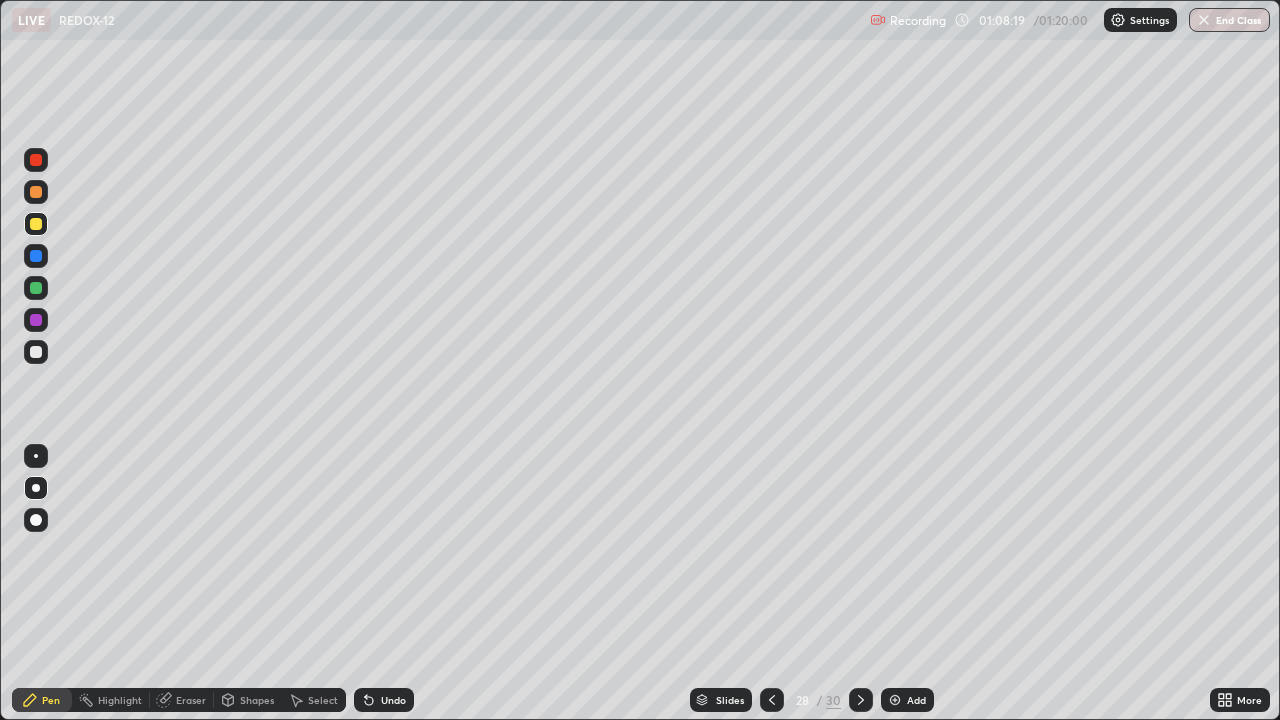click on "Undo" at bounding box center (384, 700) 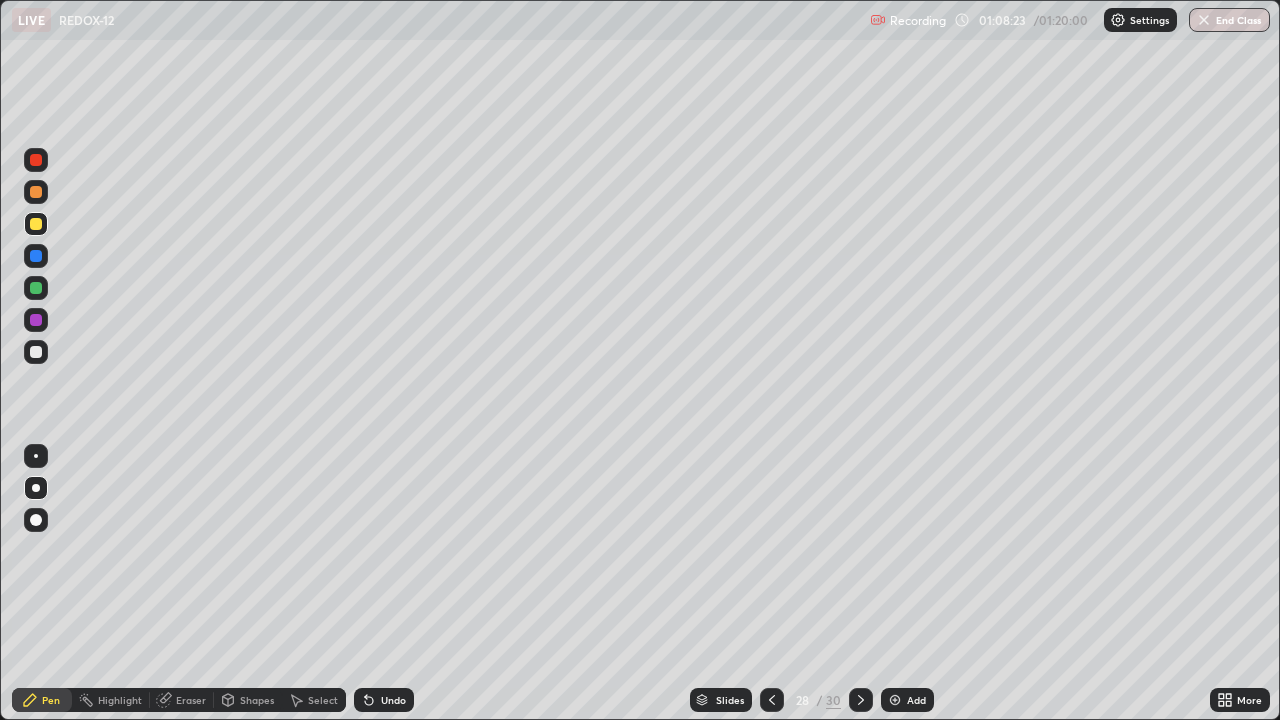 click on "Undo" at bounding box center (393, 700) 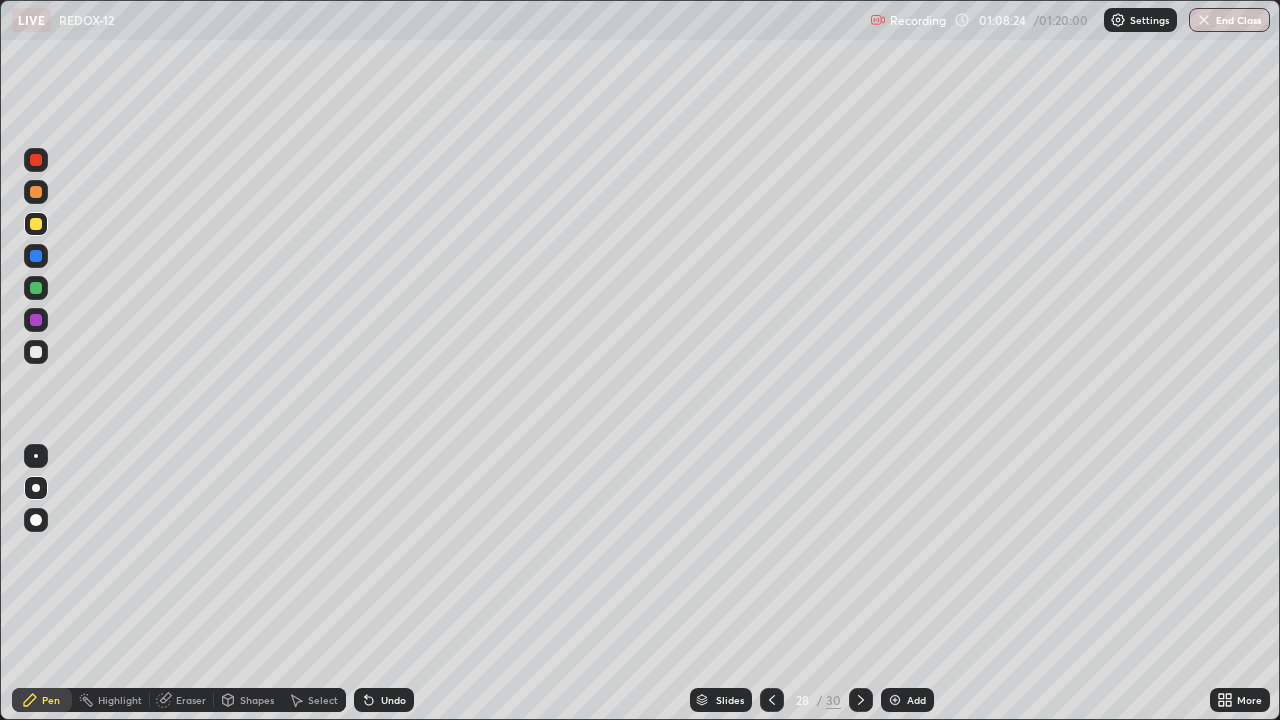 click on "Undo" at bounding box center [384, 700] 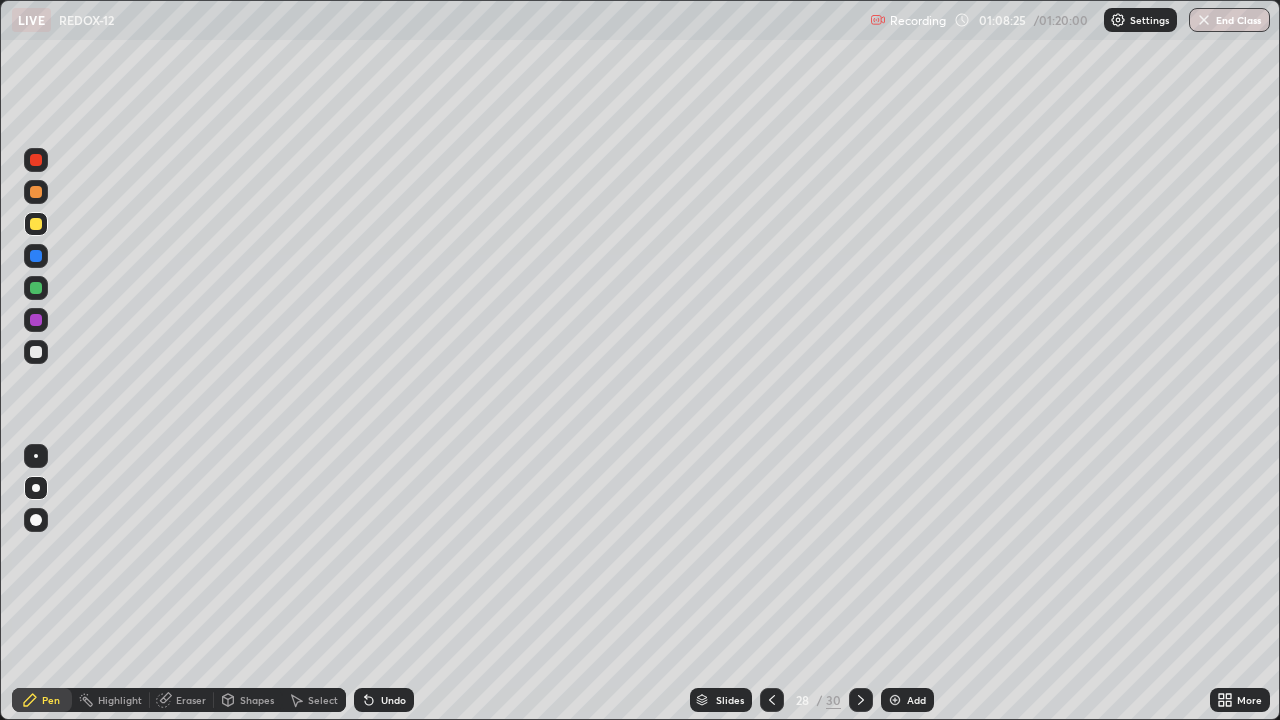 click on "Undo" at bounding box center [393, 700] 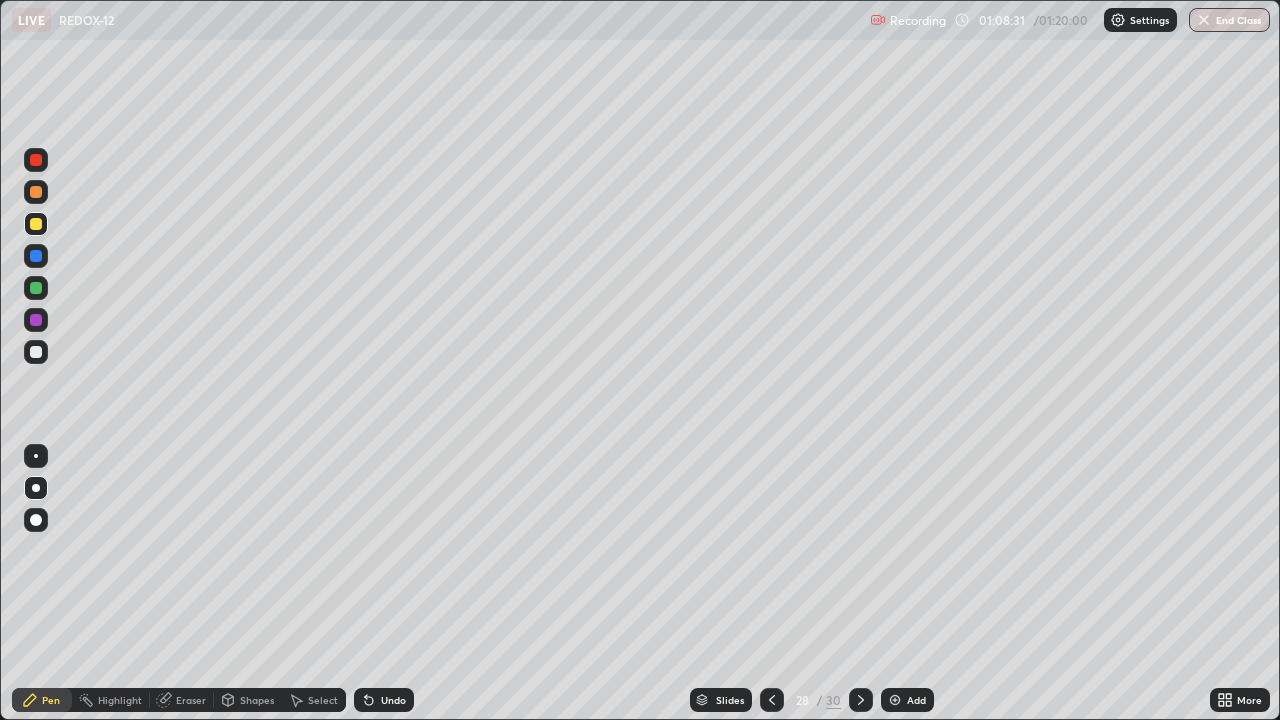 click on "Undo" at bounding box center (393, 700) 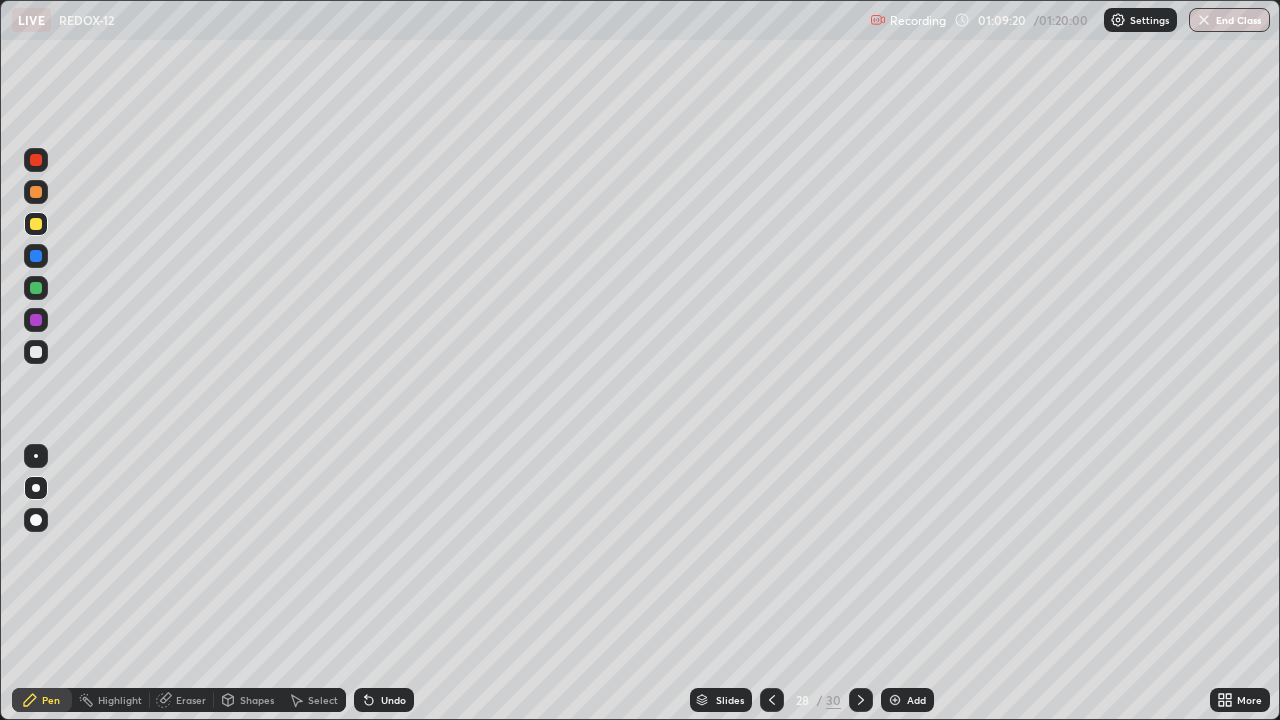 click on "End Class" at bounding box center (1229, 20) 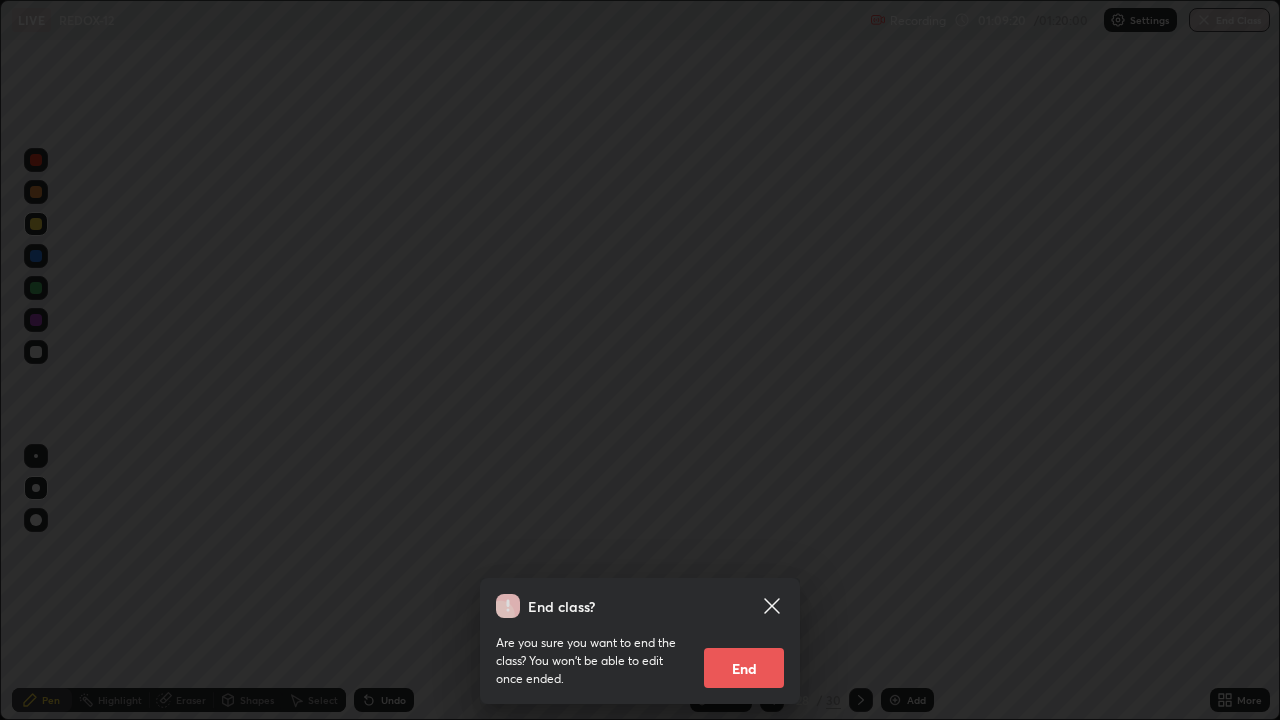click on "End" at bounding box center (744, 668) 